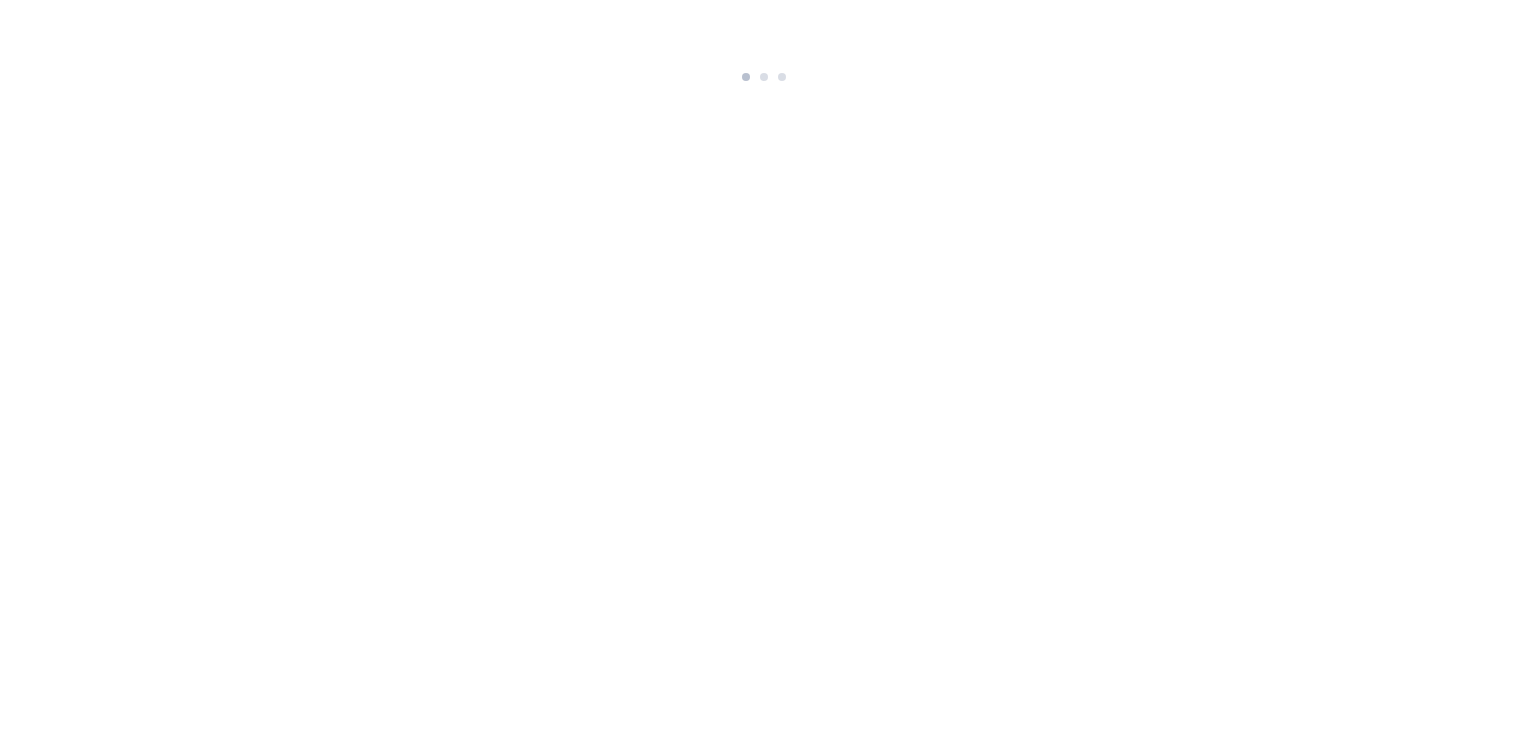 scroll, scrollTop: 0, scrollLeft: 0, axis: both 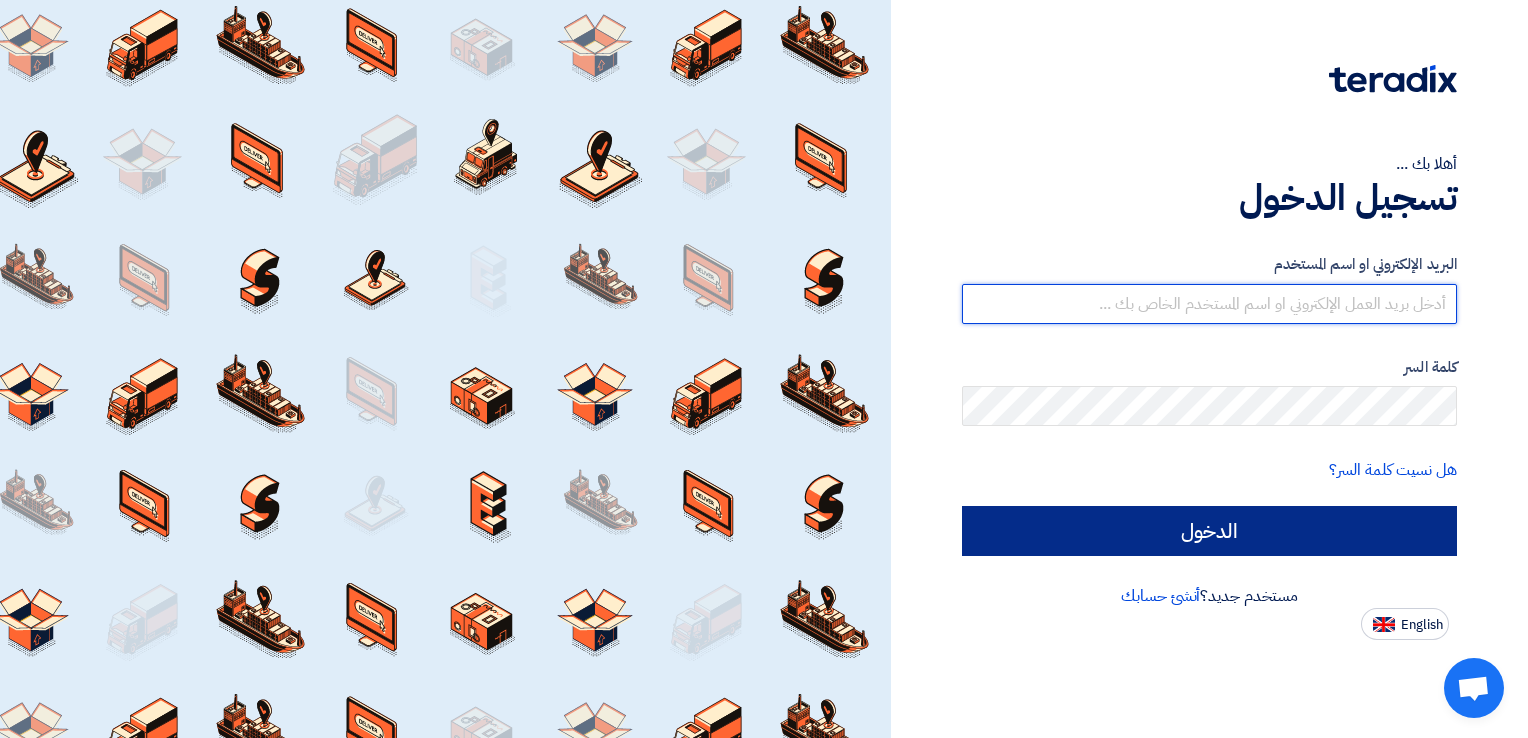 type on "[EMAIL_ADDRESS][DOMAIN_NAME]" 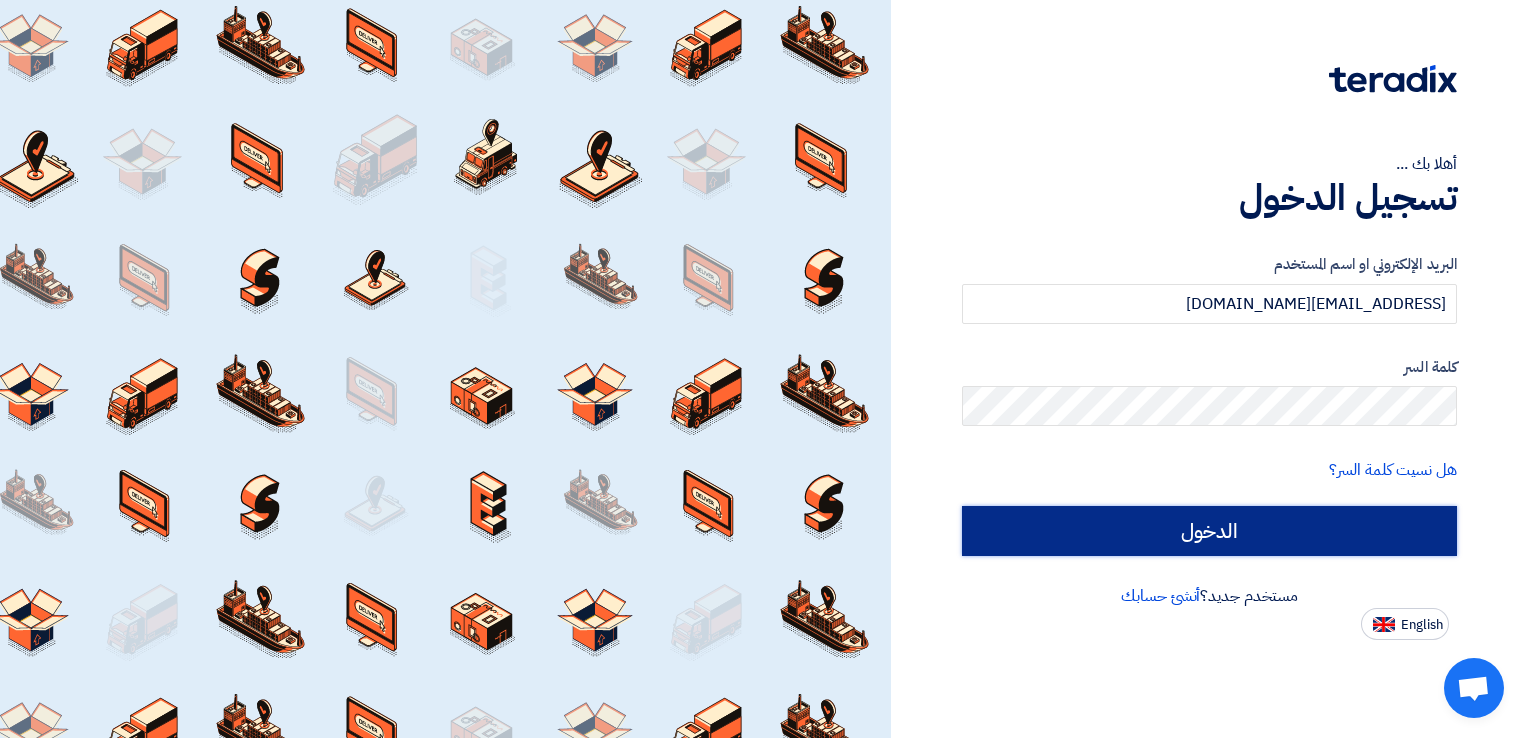 click on "الدخول" 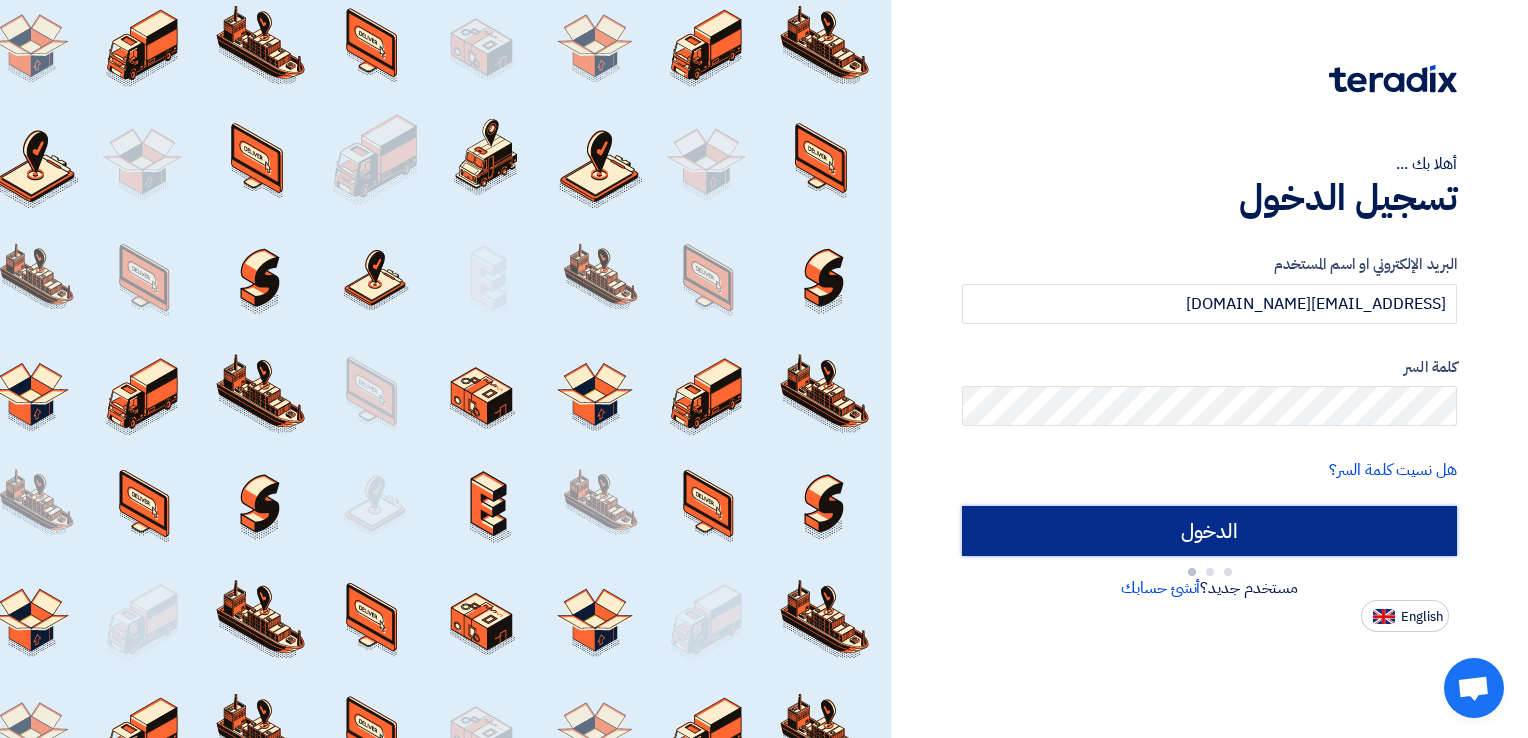 type on "Sign in" 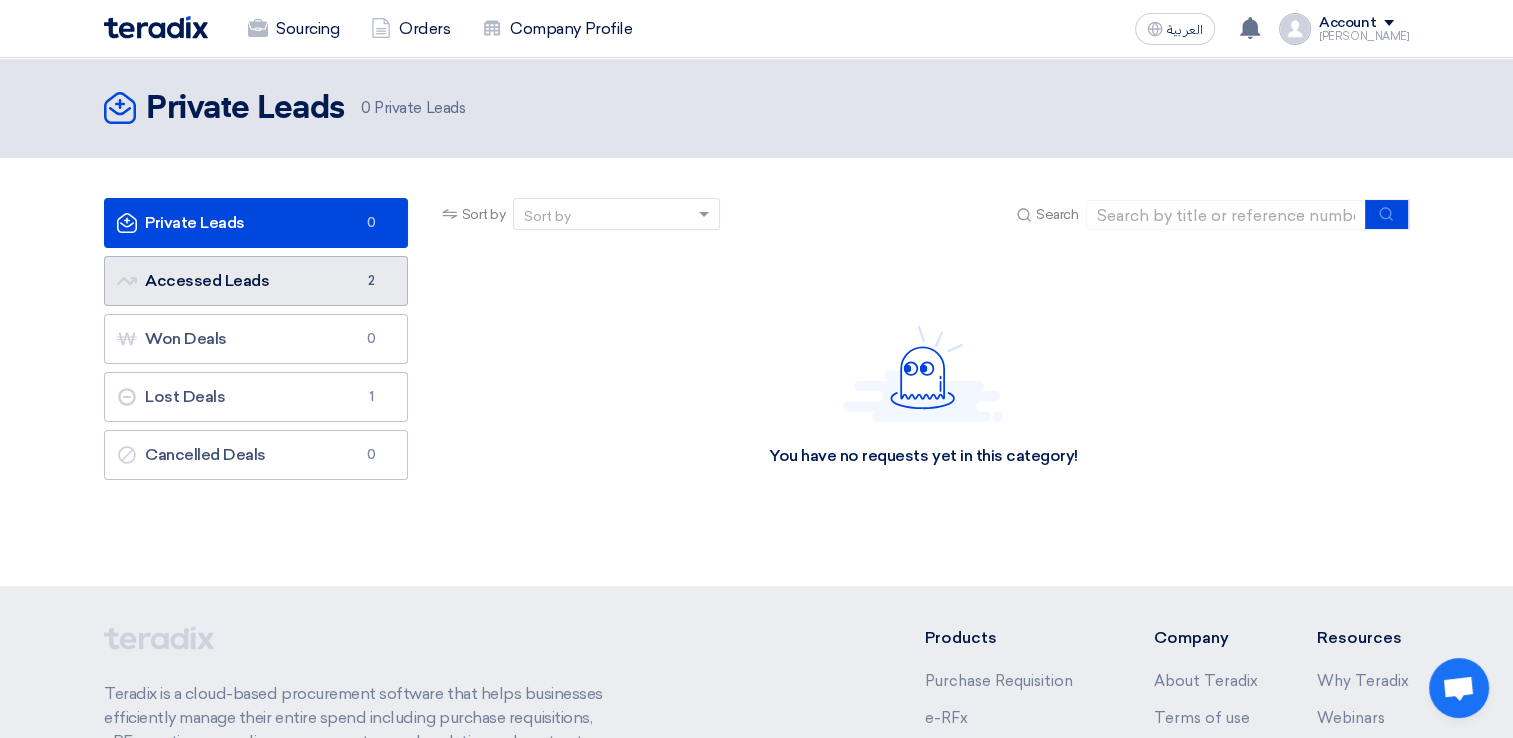 click on "Accessed Leads
Accessed Leads
2" 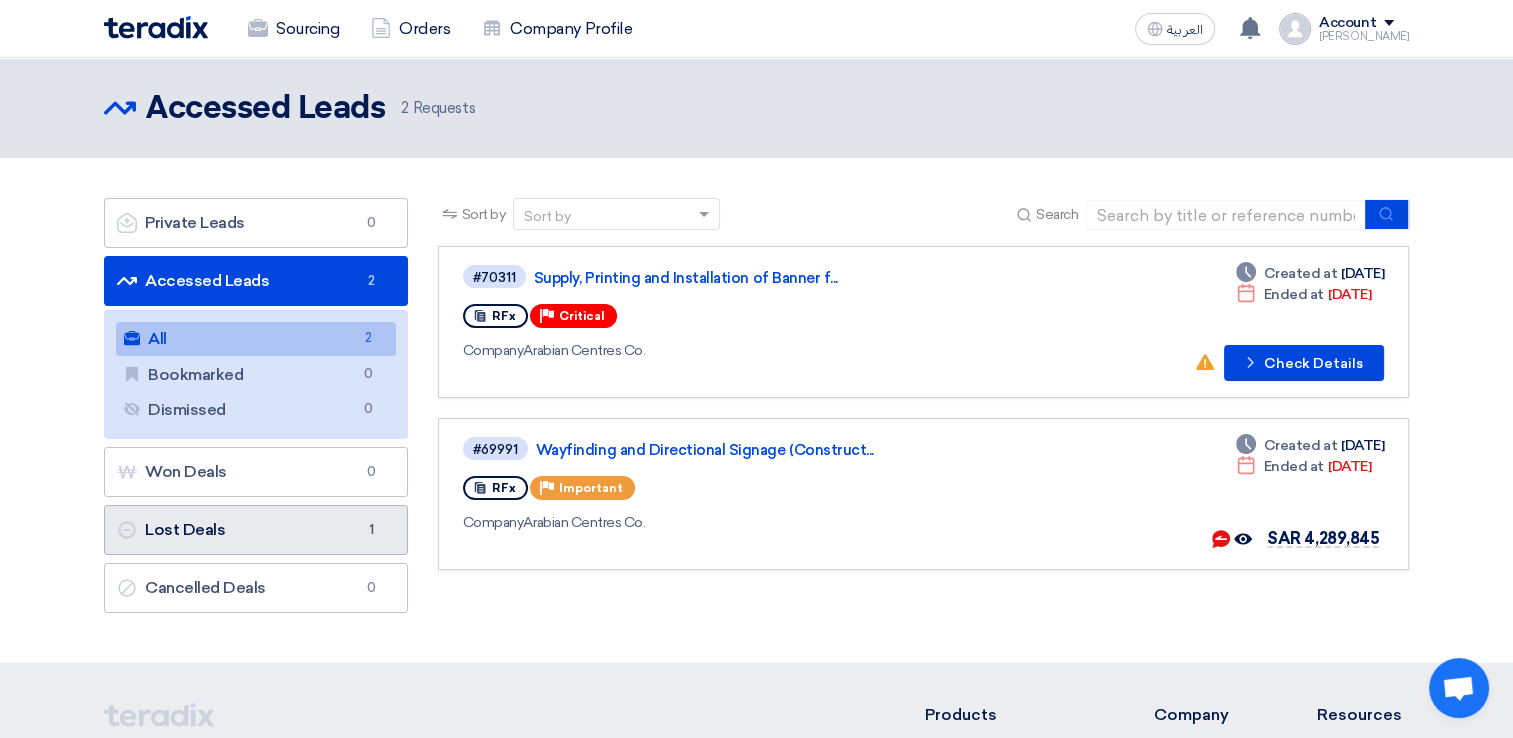 click on "Lost Deals
Lost Deals
1" 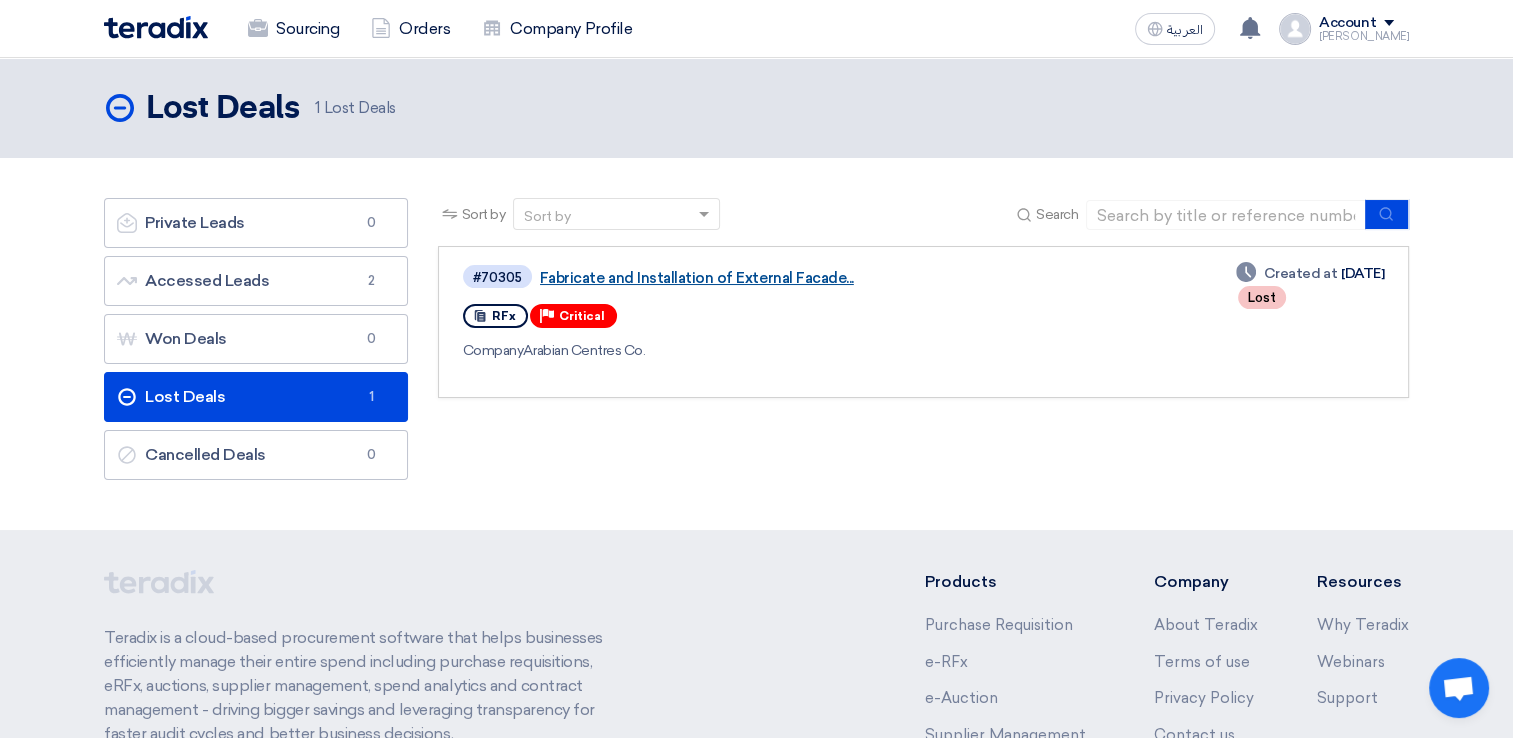 click on "Fabricate and Installation of External Facade..." 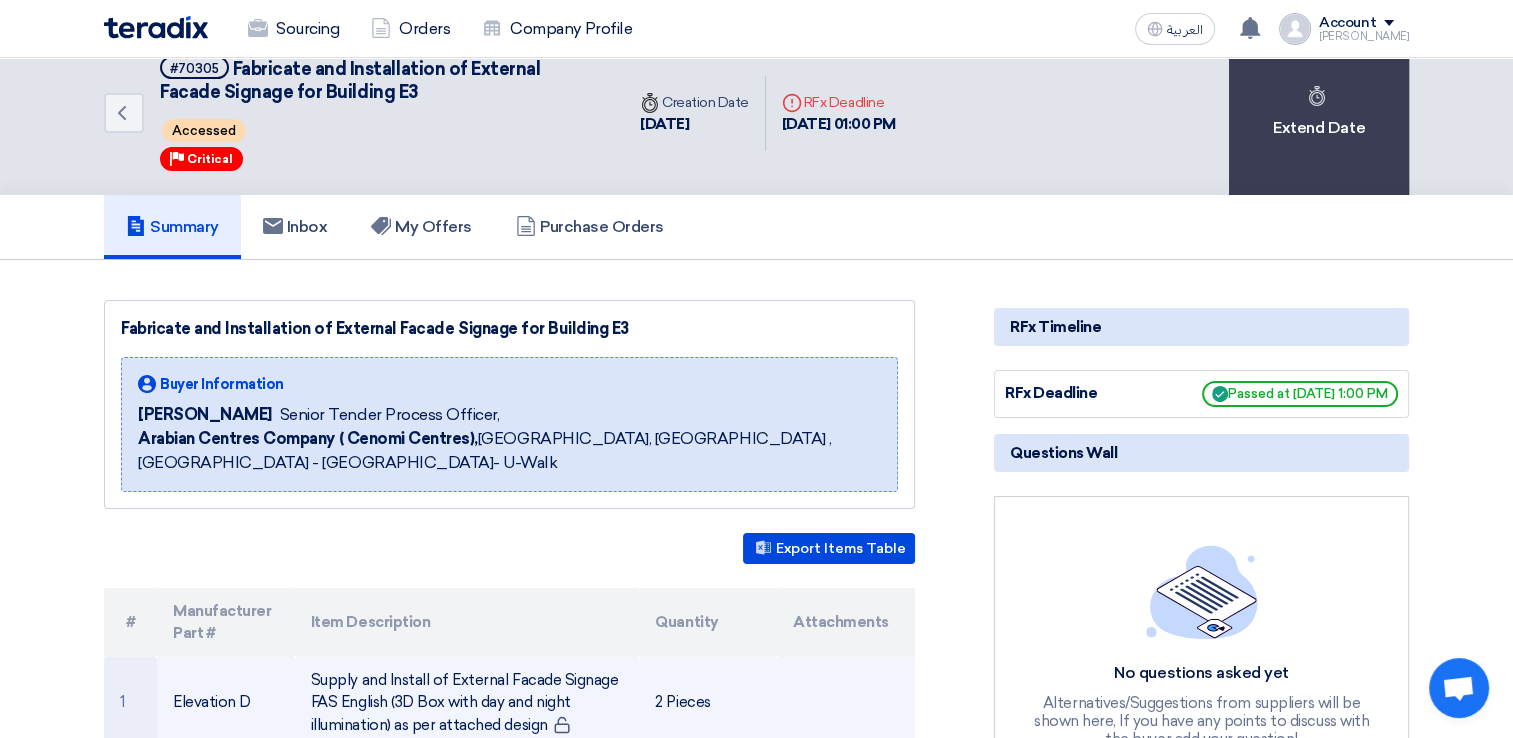 scroll, scrollTop: 0, scrollLeft: 0, axis: both 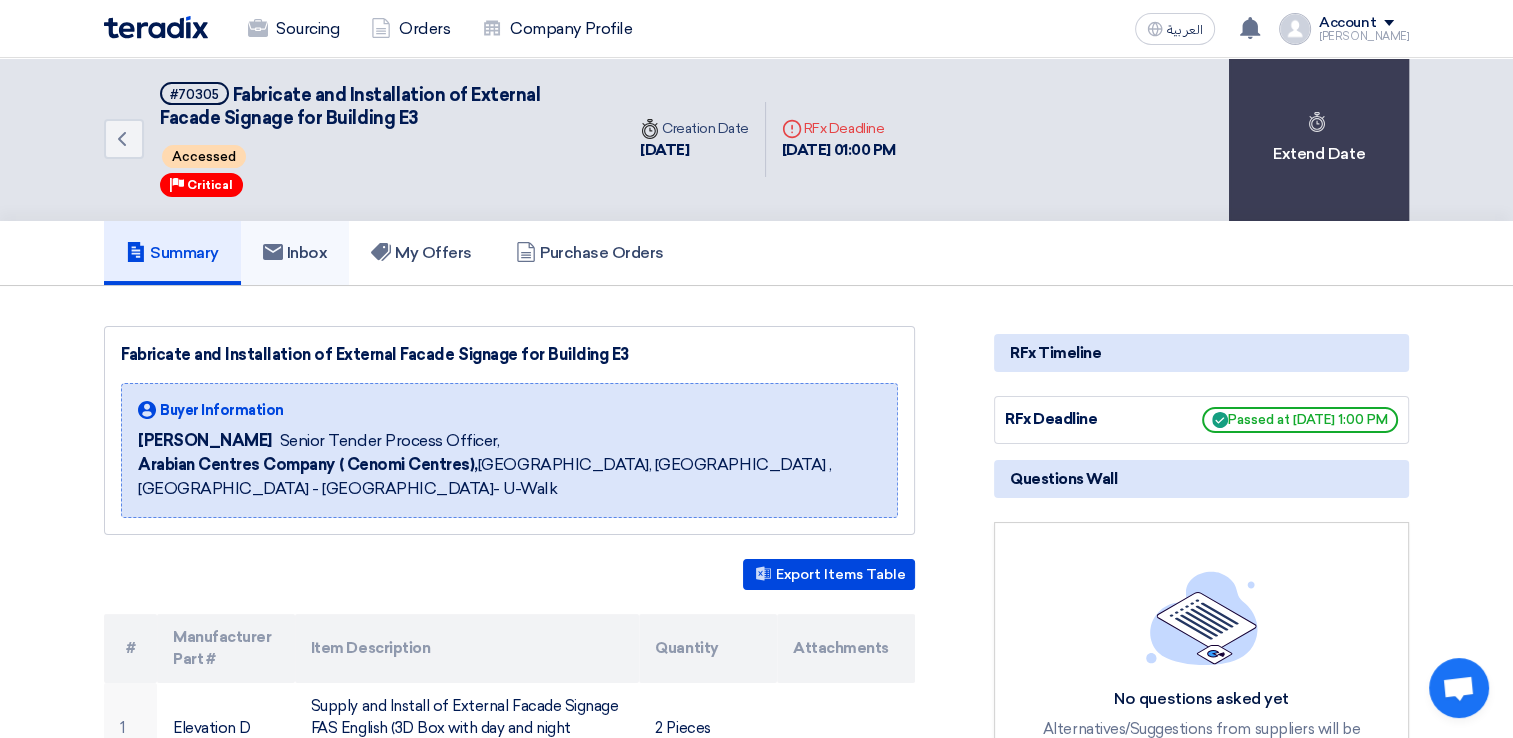 click on "Inbox" 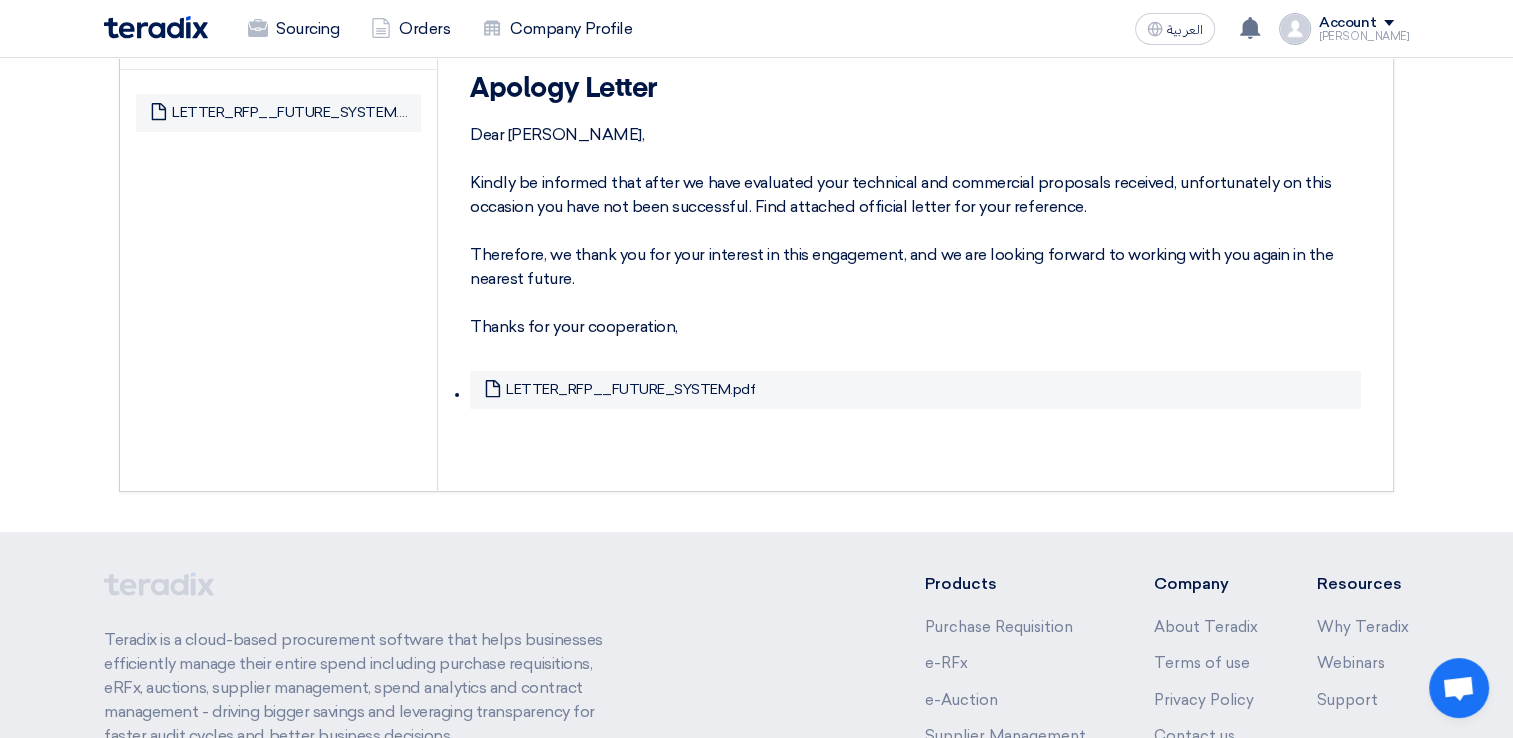 scroll, scrollTop: 500, scrollLeft: 0, axis: vertical 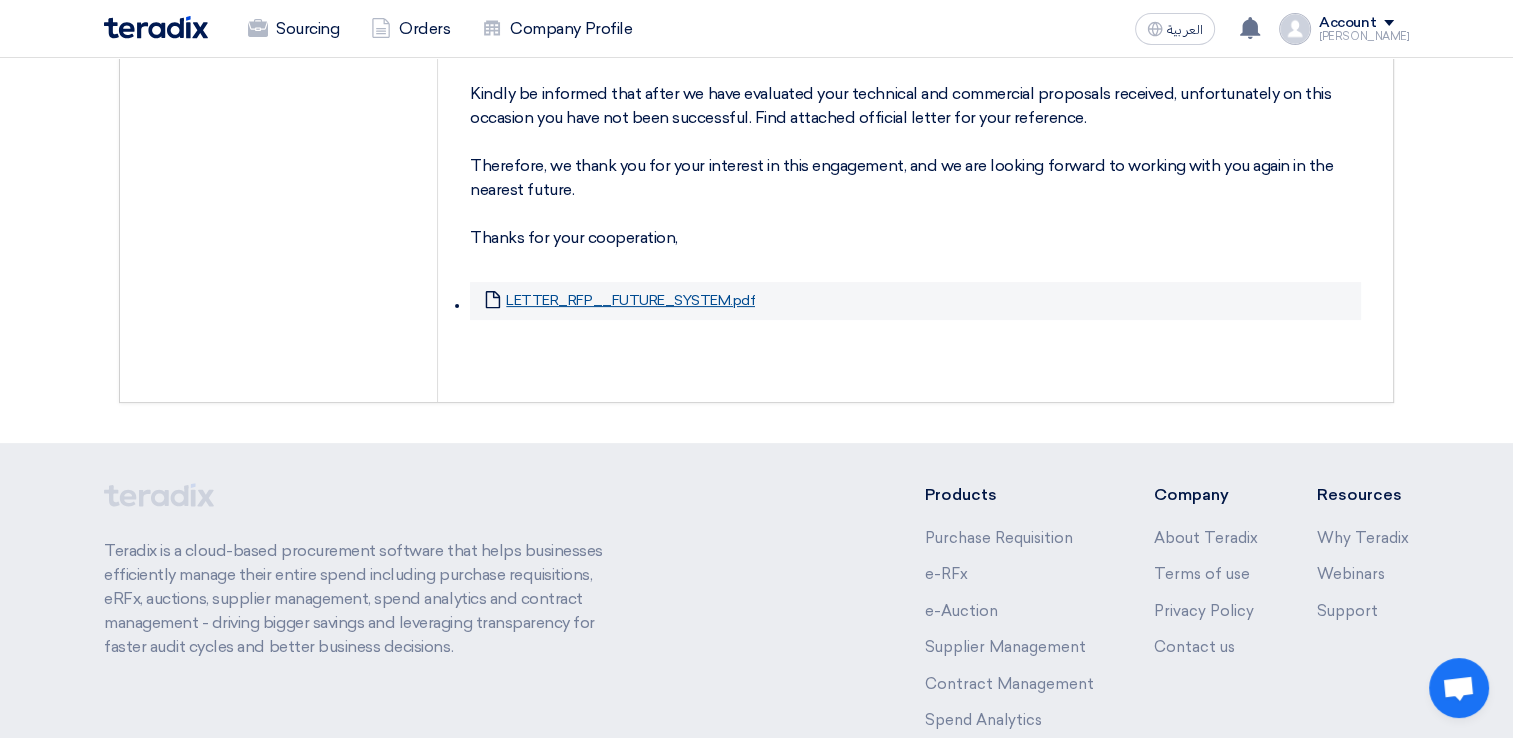 click on "LETTER_RFP__FUTURE_SYSTEM.pdf" at bounding box center [630, 301] 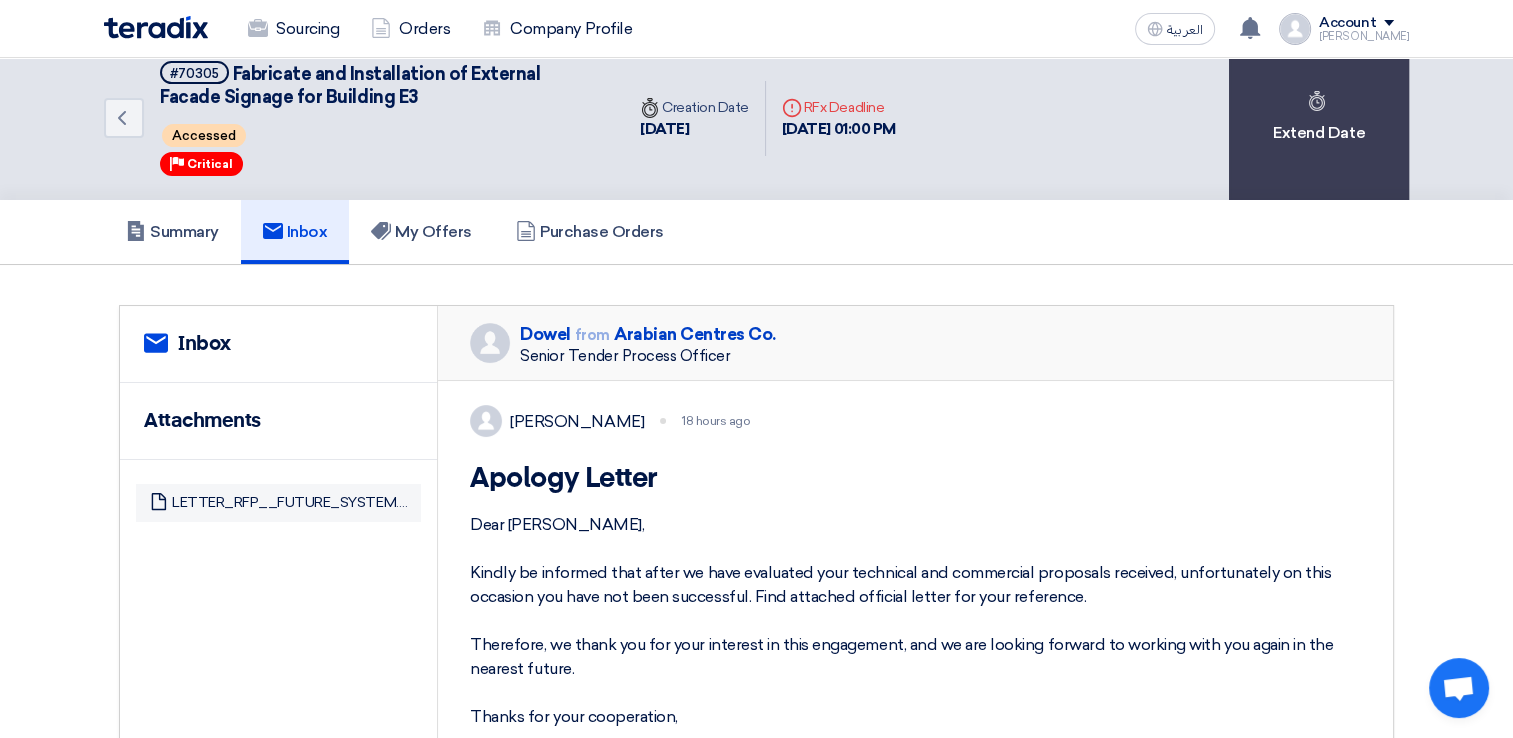 scroll, scrollTop: 0, scrollLeft: 0, axis: both 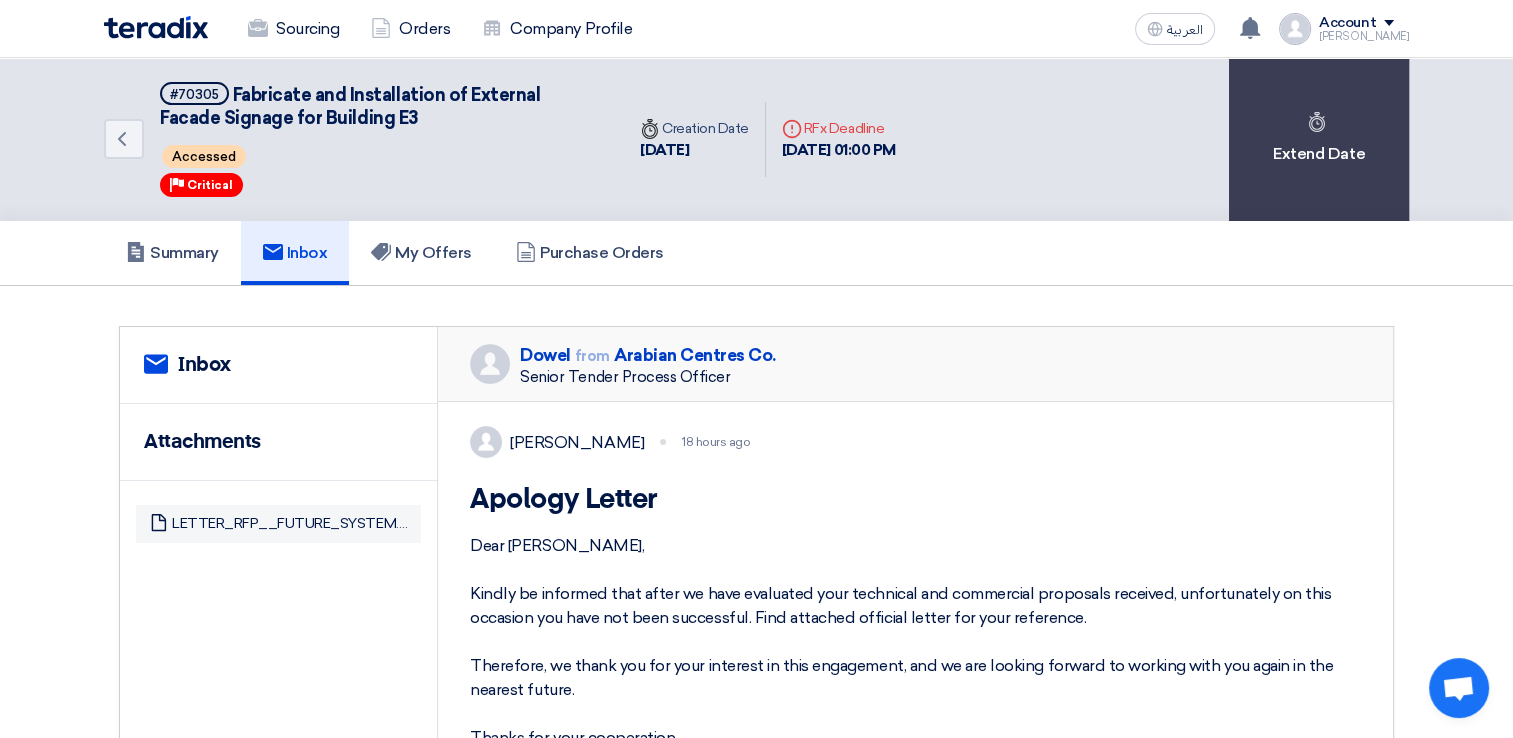 click on "Inbox" 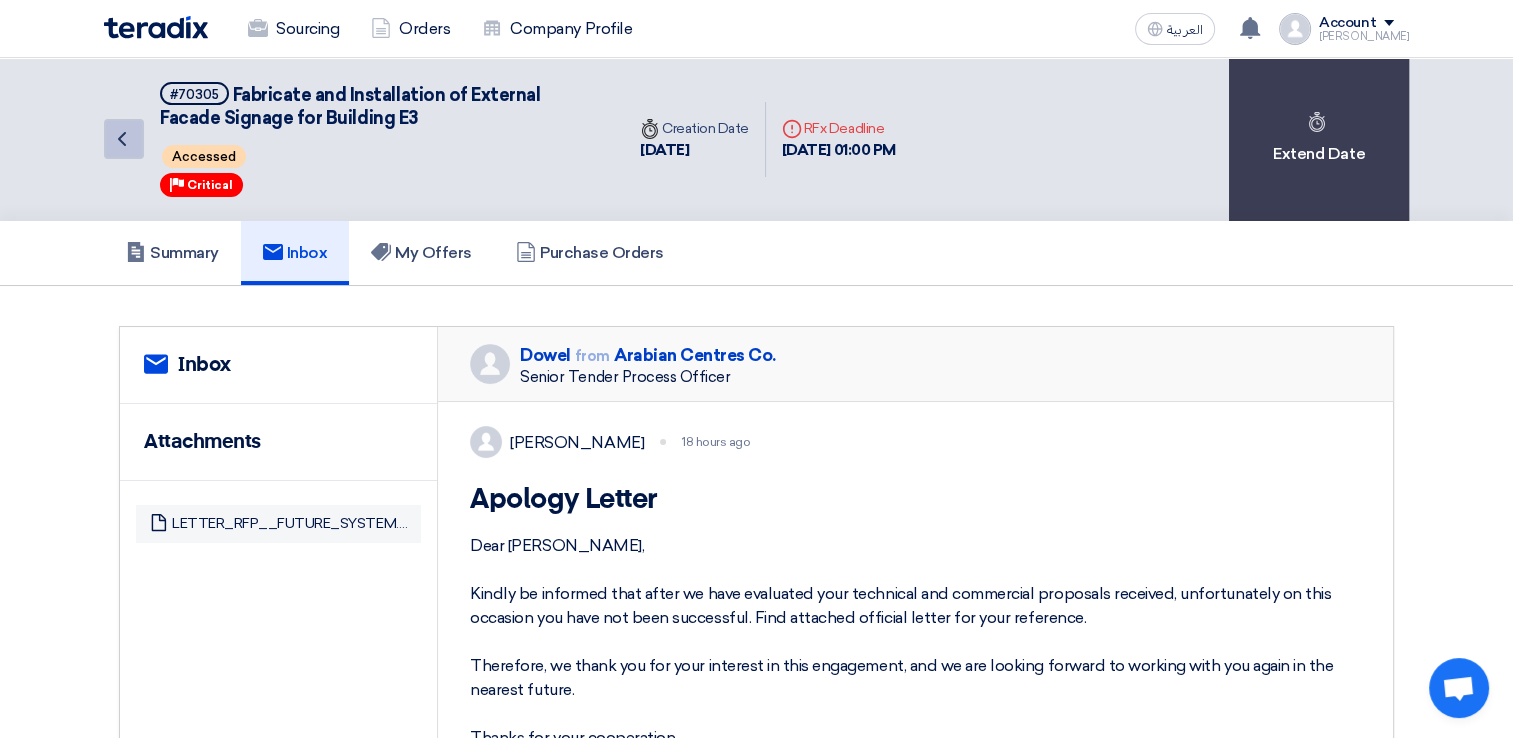 click on "Back" 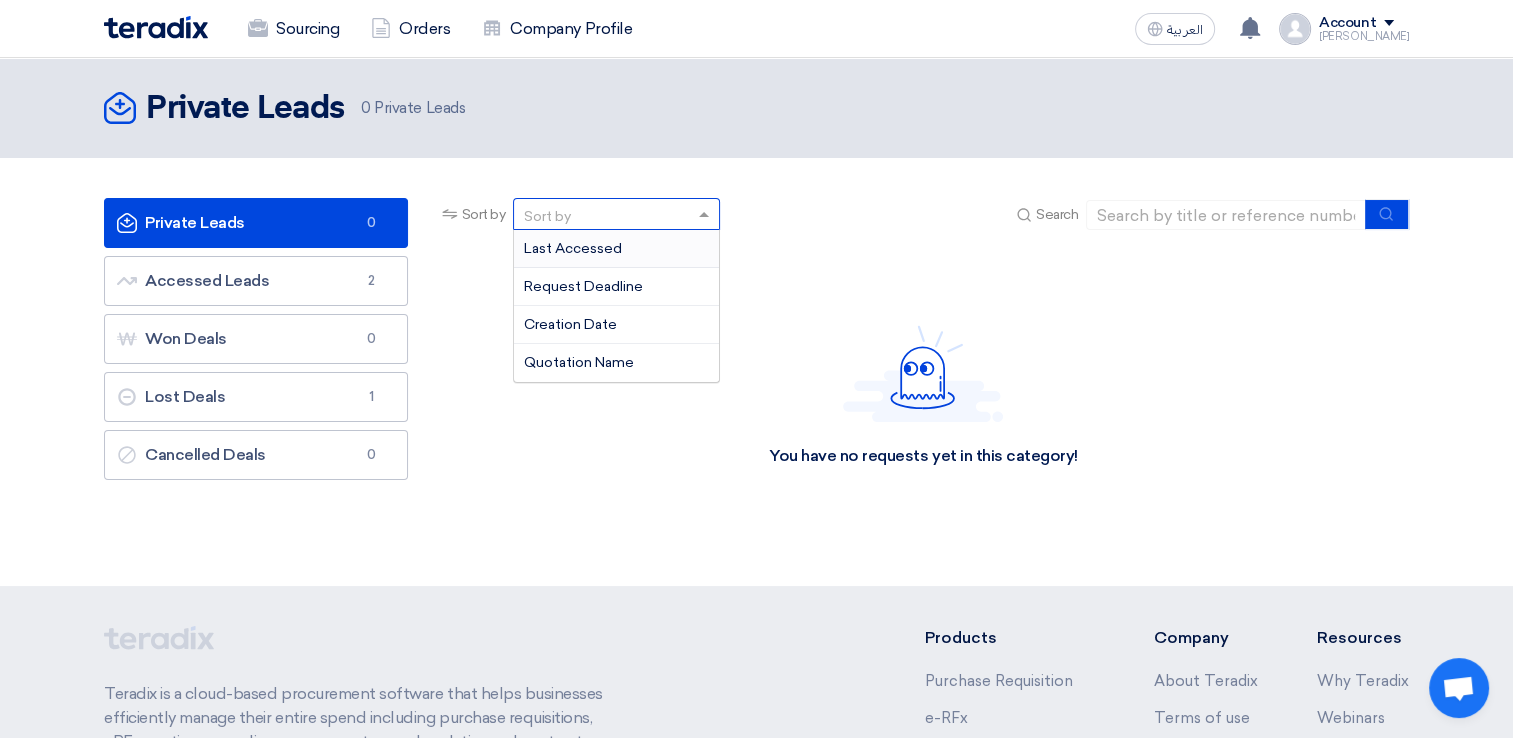 click on "Sort by" 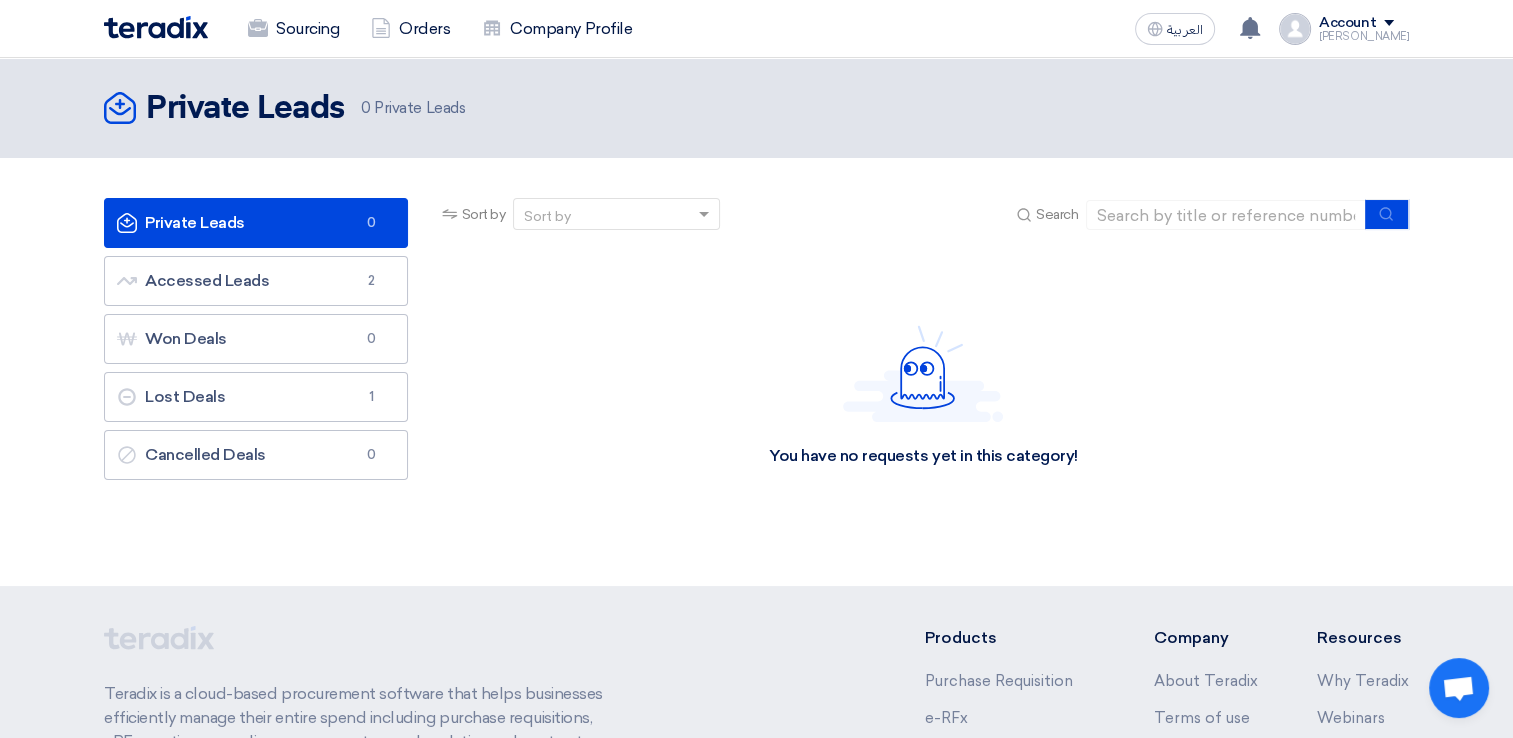 click on "You have no requests yet in this category!" 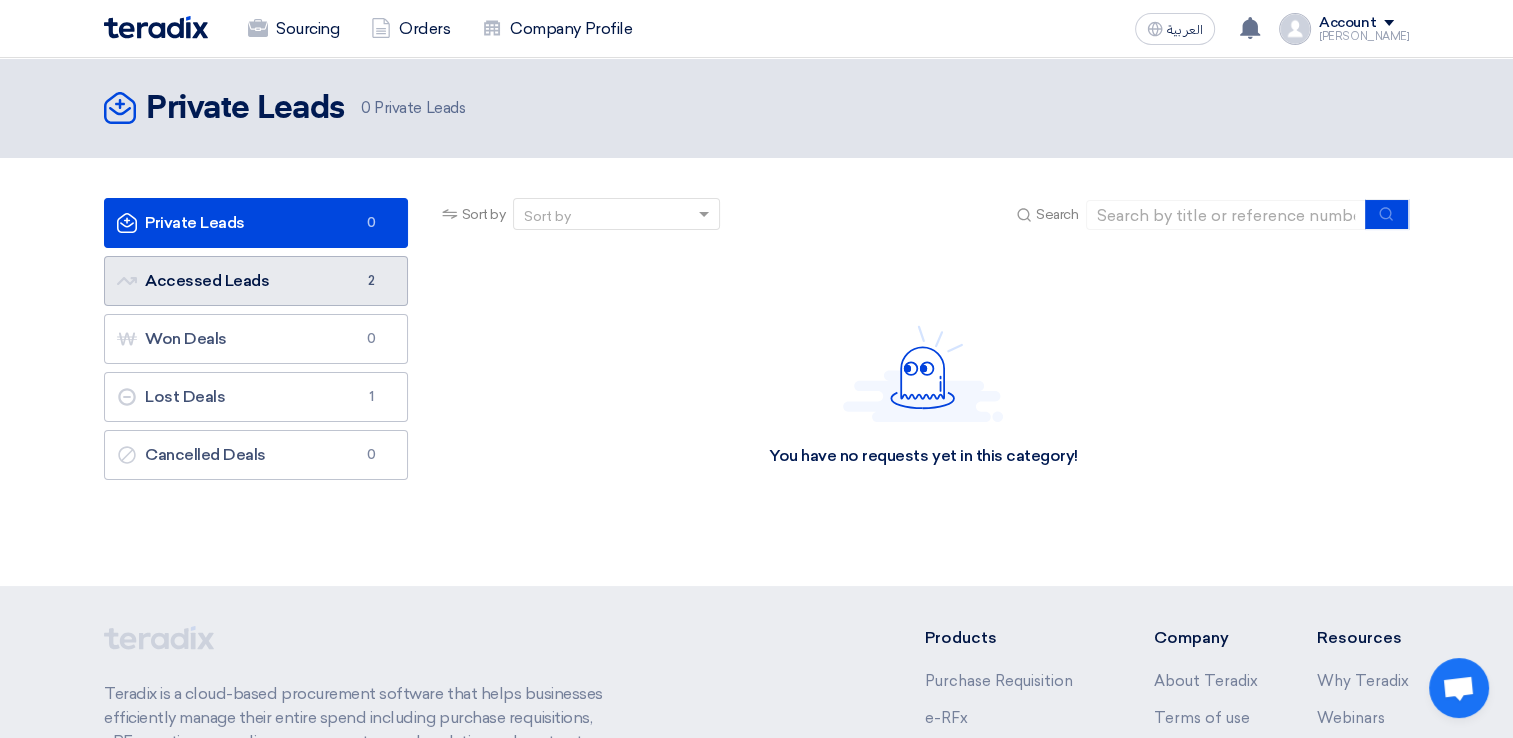 click on "Accessed Leads
Accessed Leads
2" 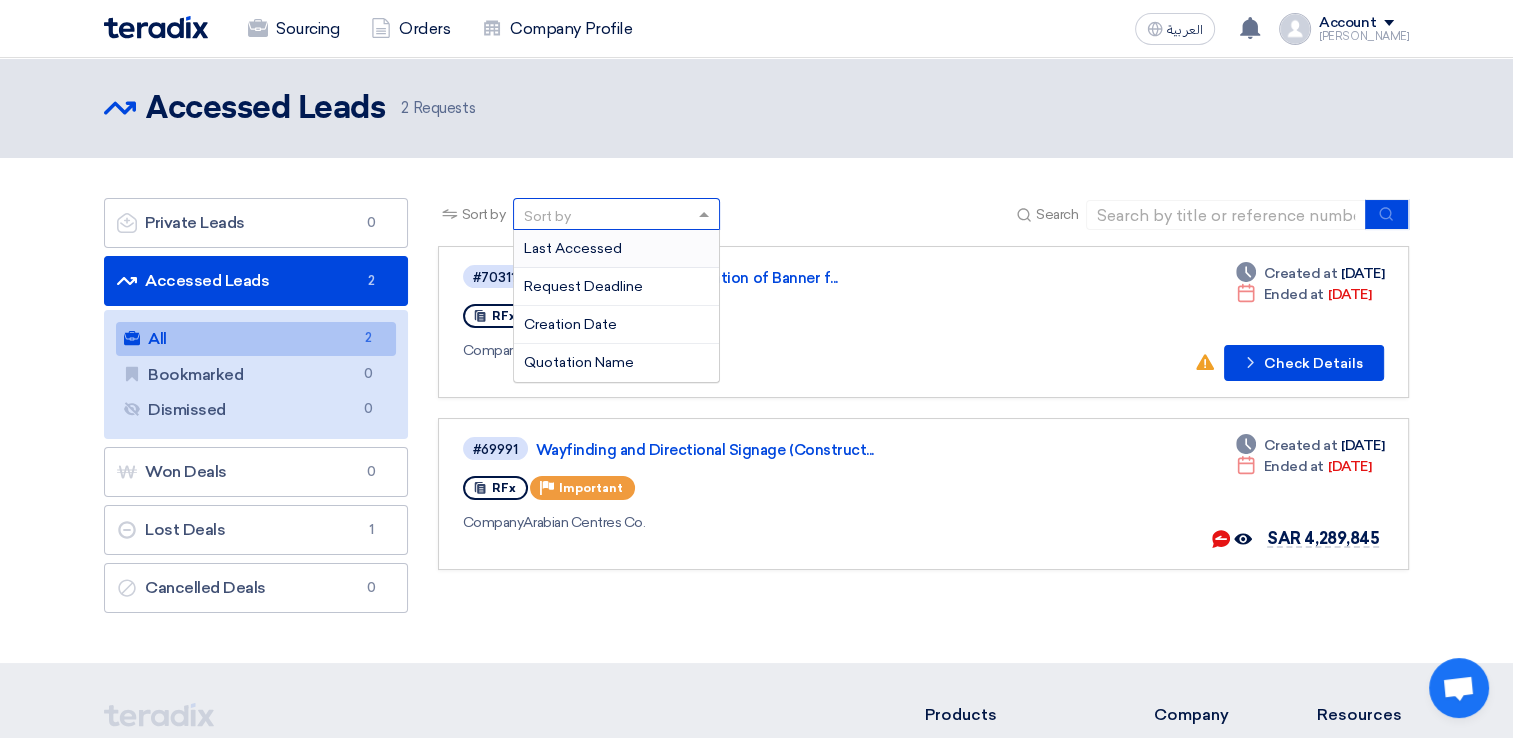 click 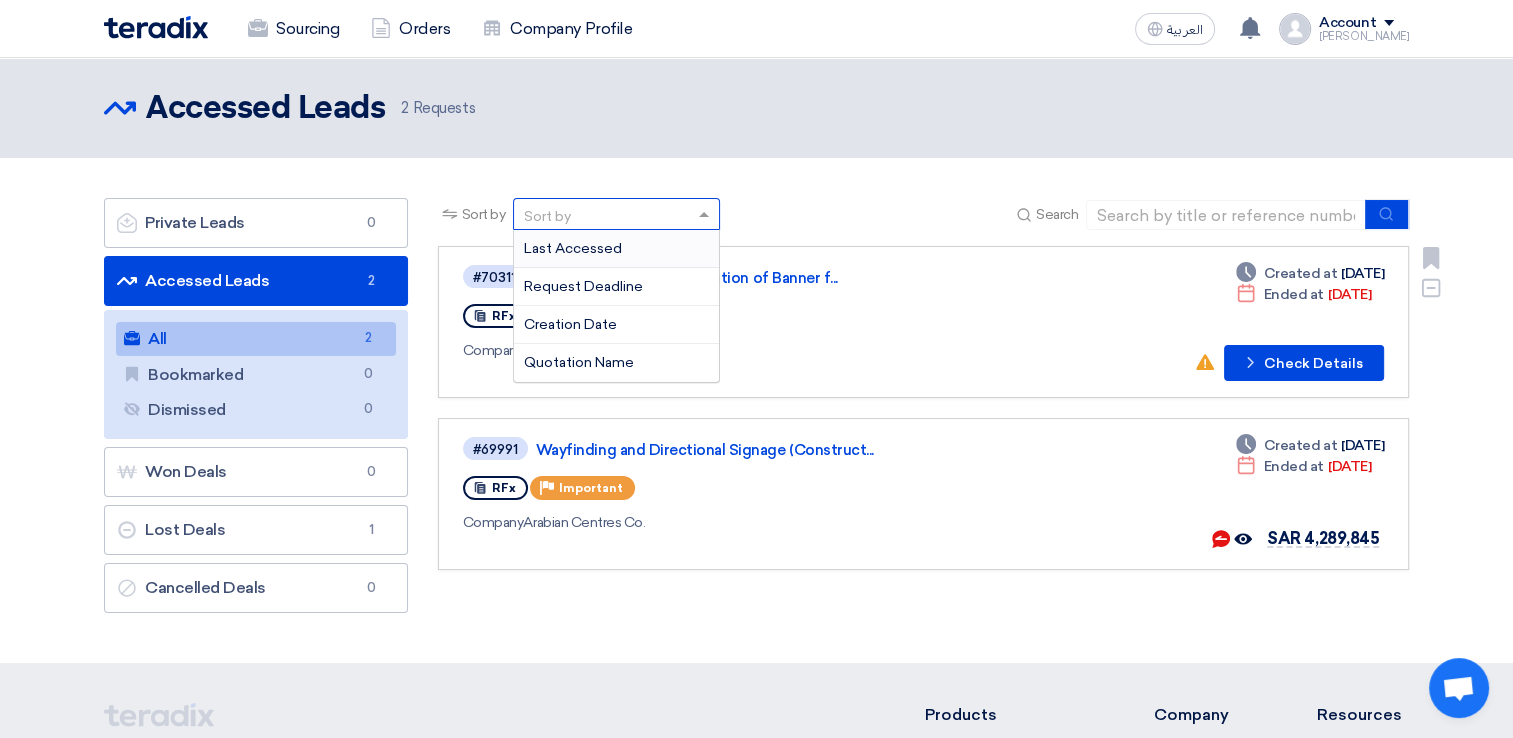 click on "Company  Arabian Centres Co." 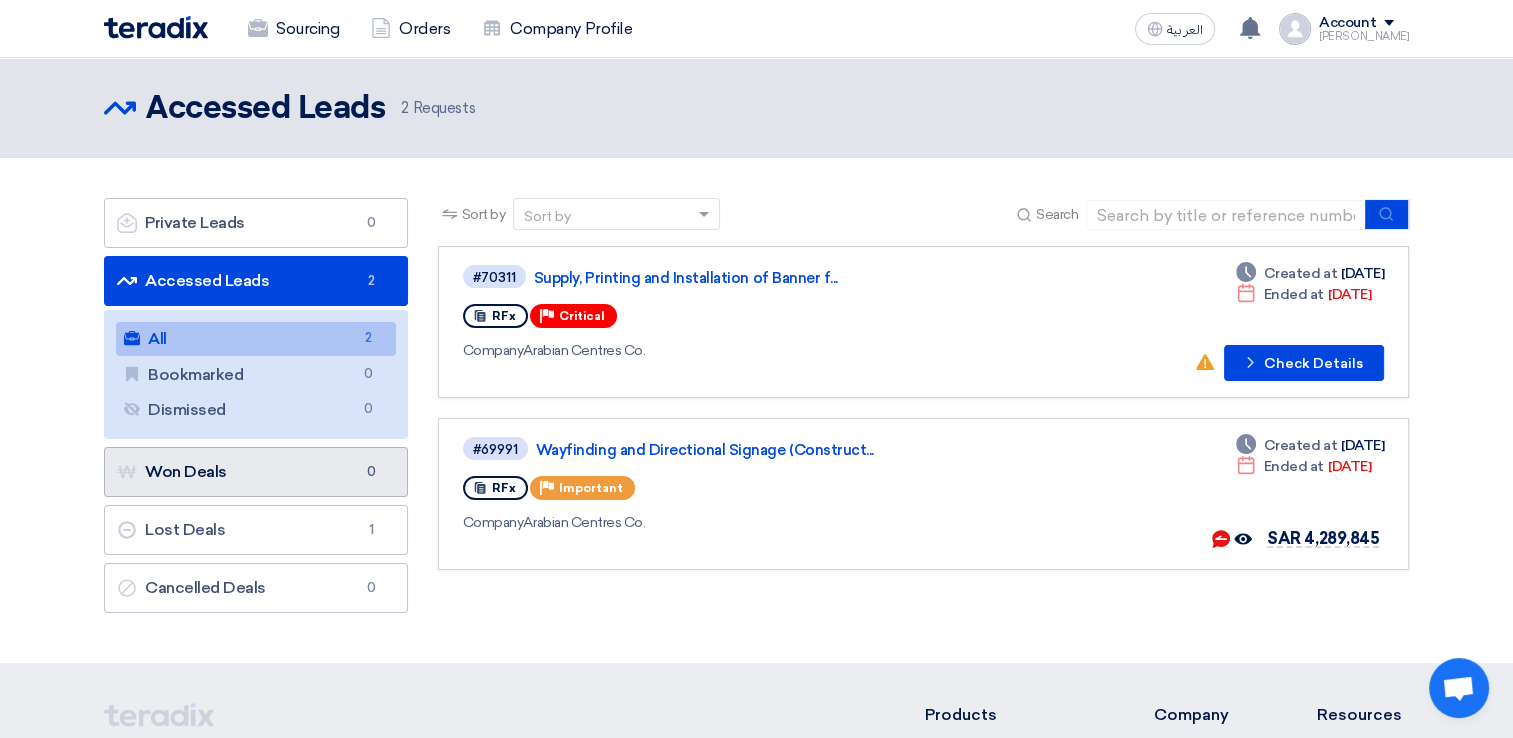 click on "Won Deals
Won Deals
0" 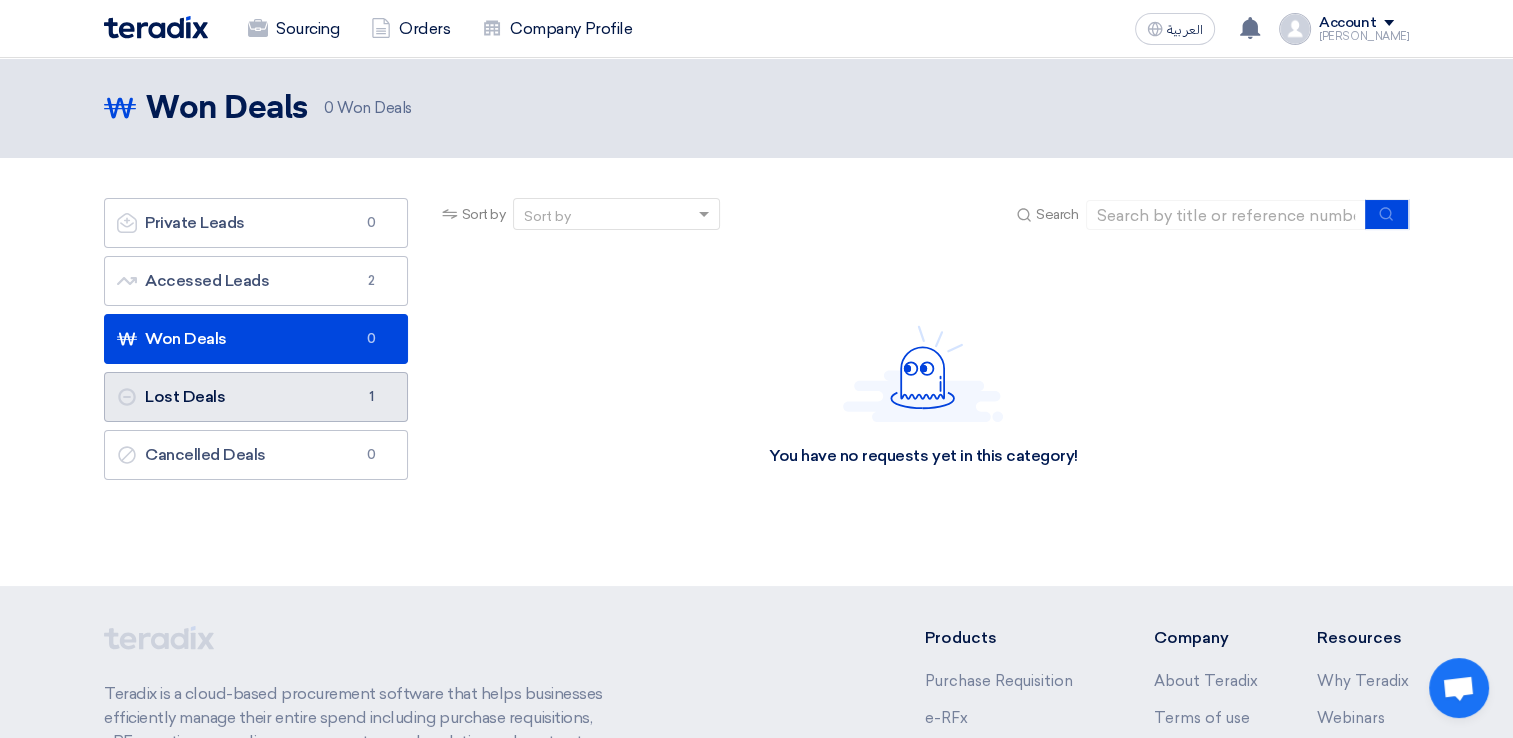 click on "Lost Deals
Lost Deals
1" 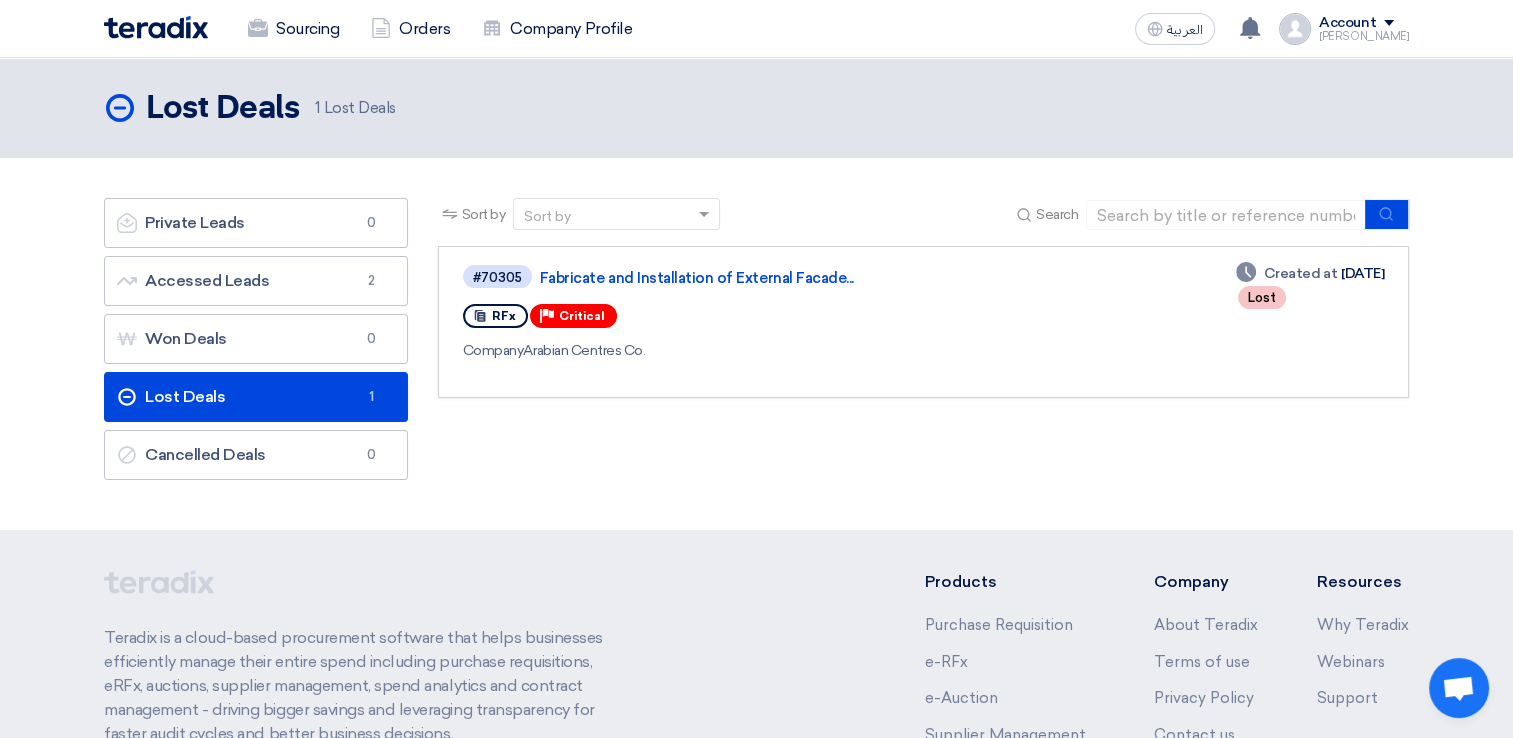 click on "Lost Deals
Lost Deals
1
Lost Deals" 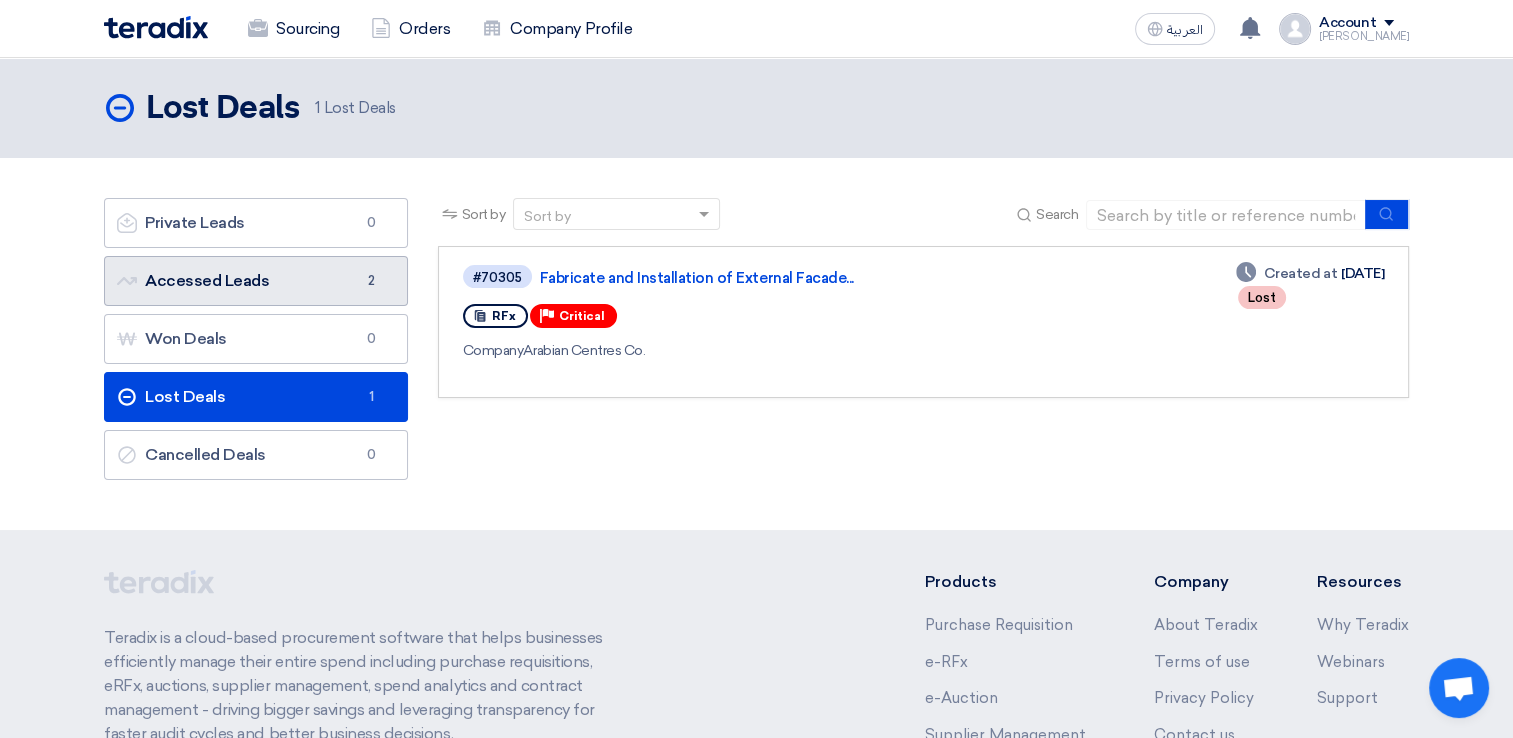 click on "Accessed Leads
Accessed Leads
2" 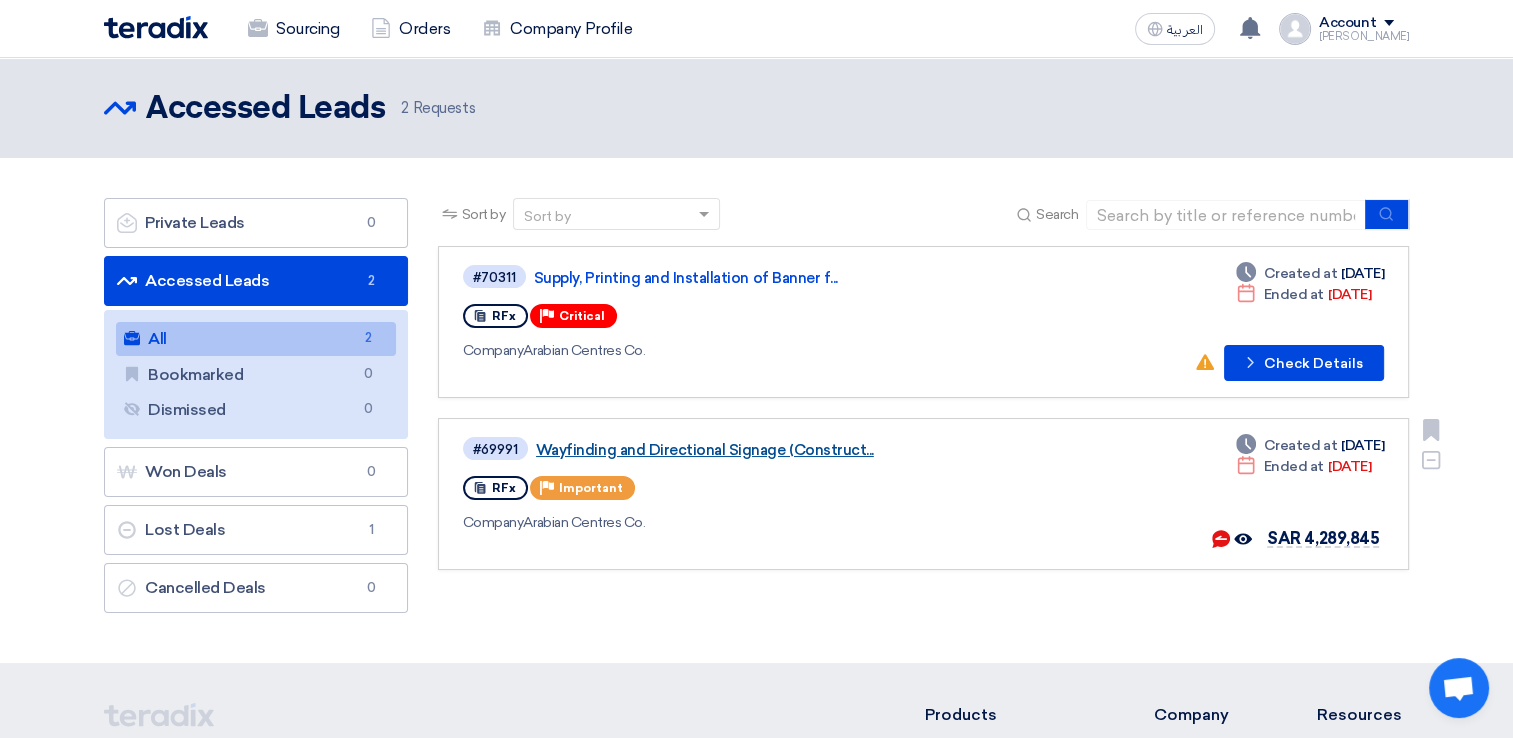click on "Wayfinding and Directional Signage (Construct..." 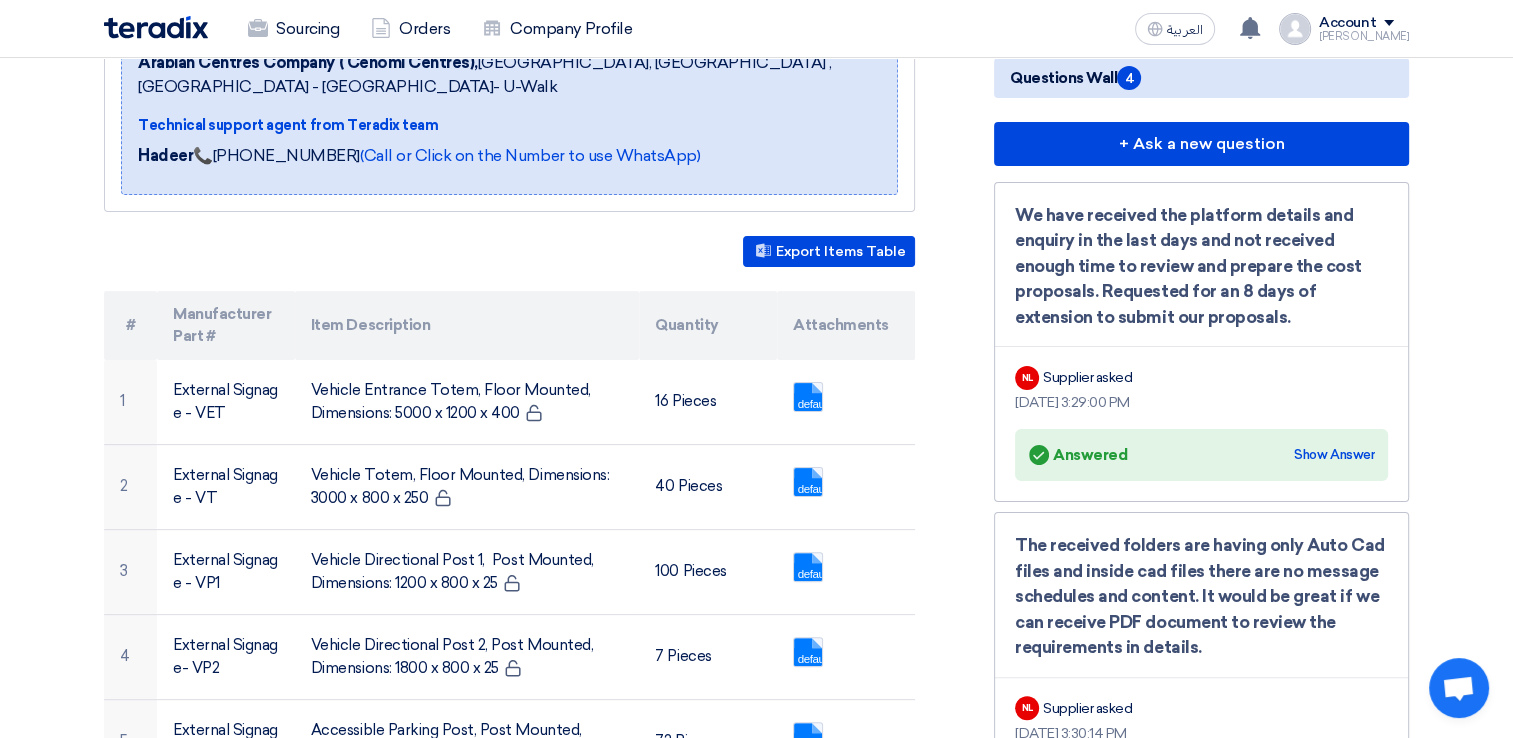scroll, scrollTop: 0, scrollLeft: 0, axis: both 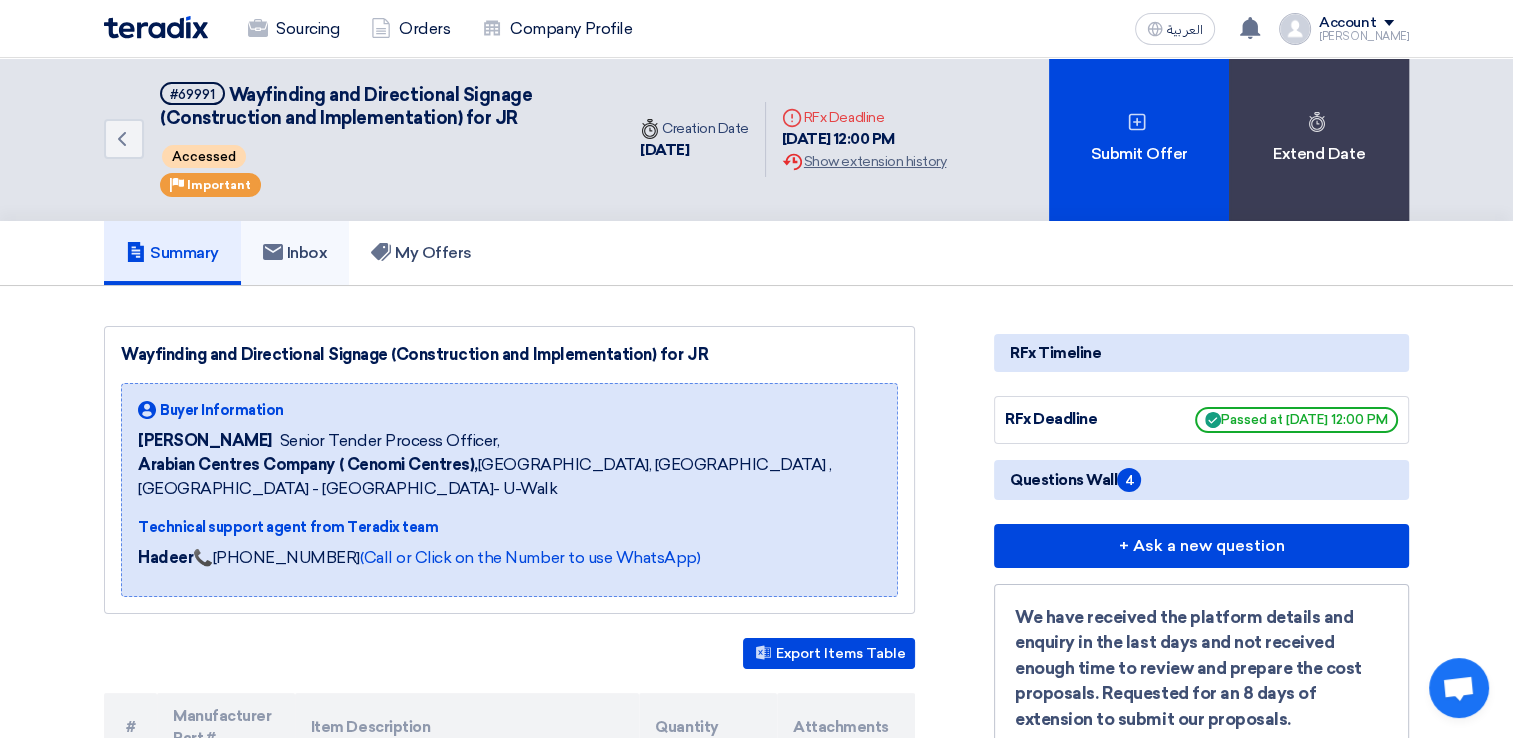 click on "Inbox" 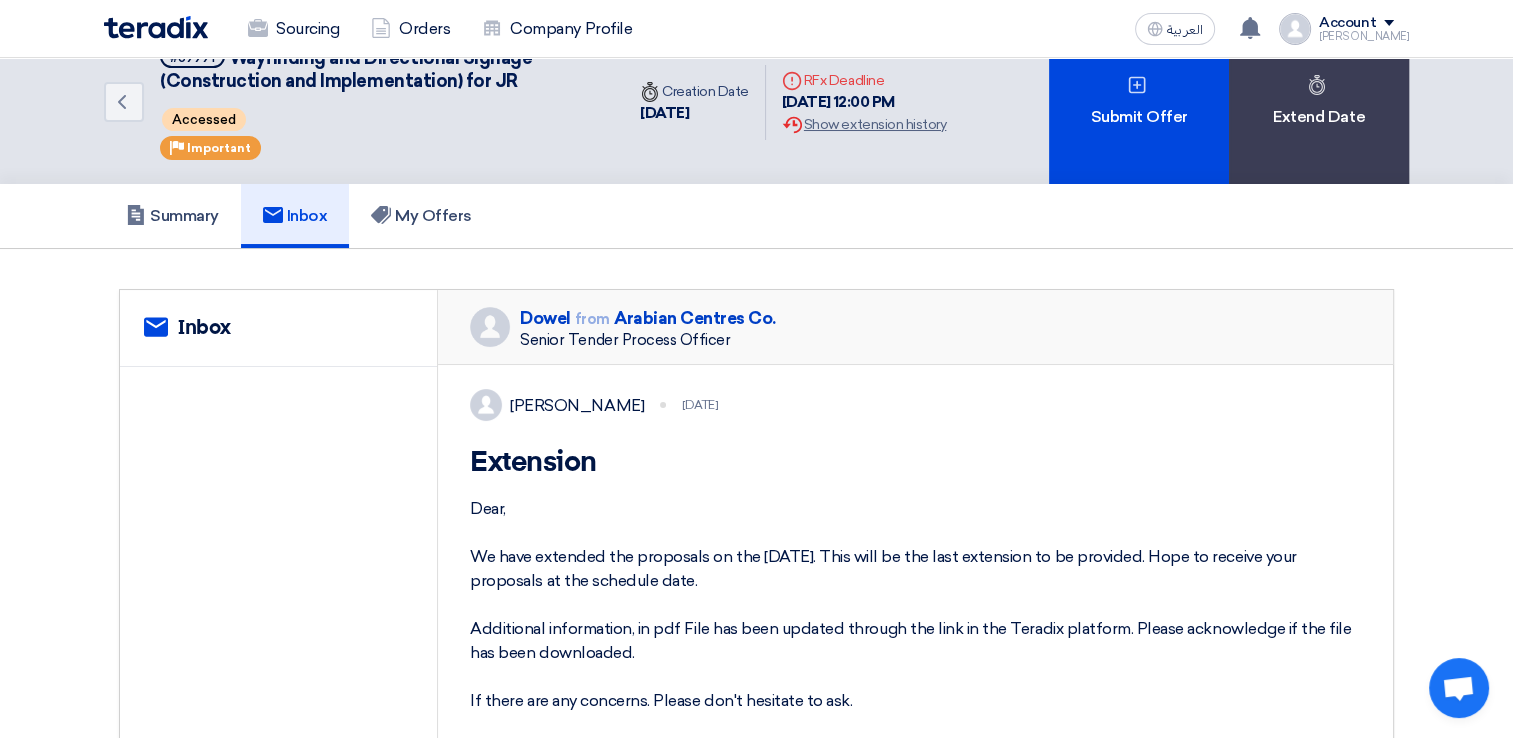 scroll, scrollTop: 0, scrollLeft: 0, axis: both 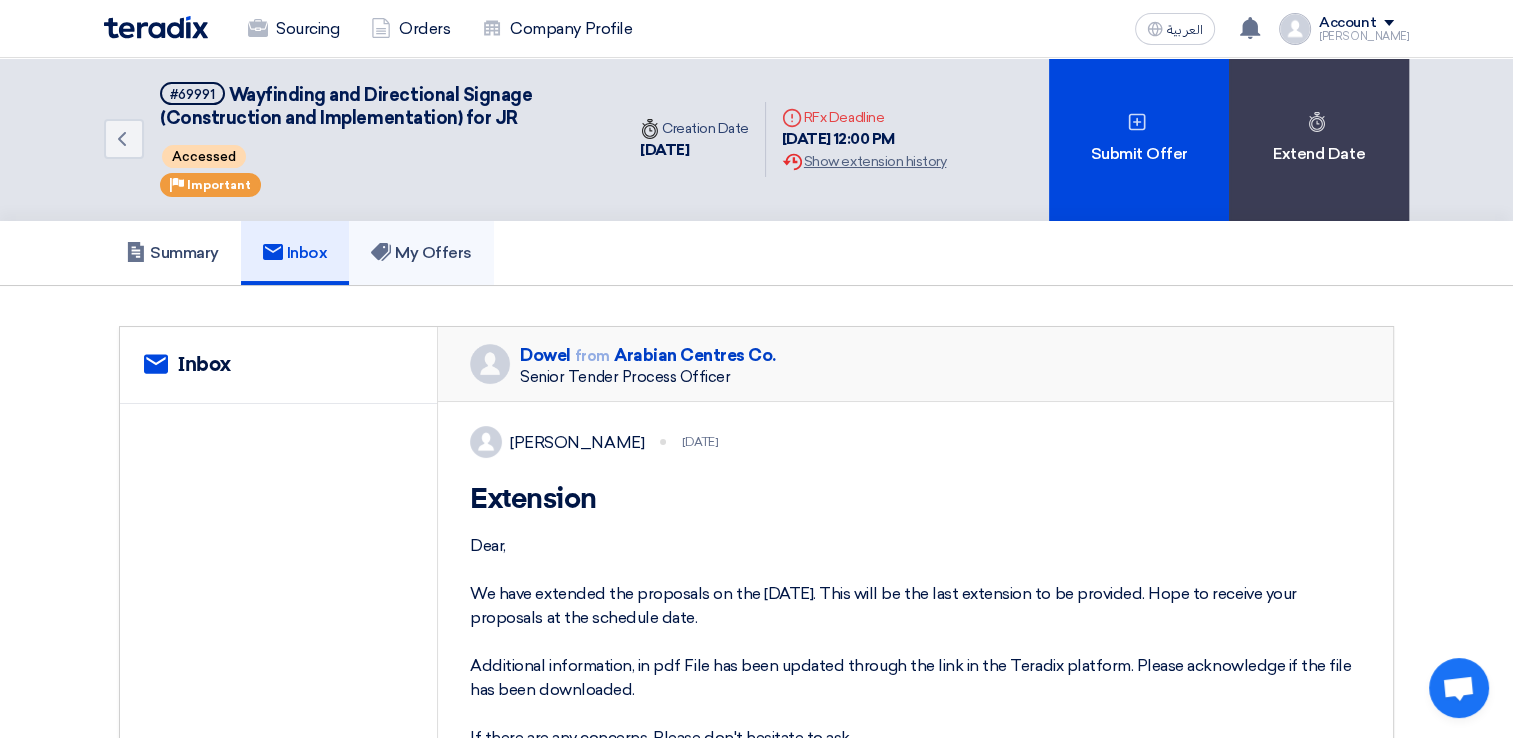 click on "My Offers" 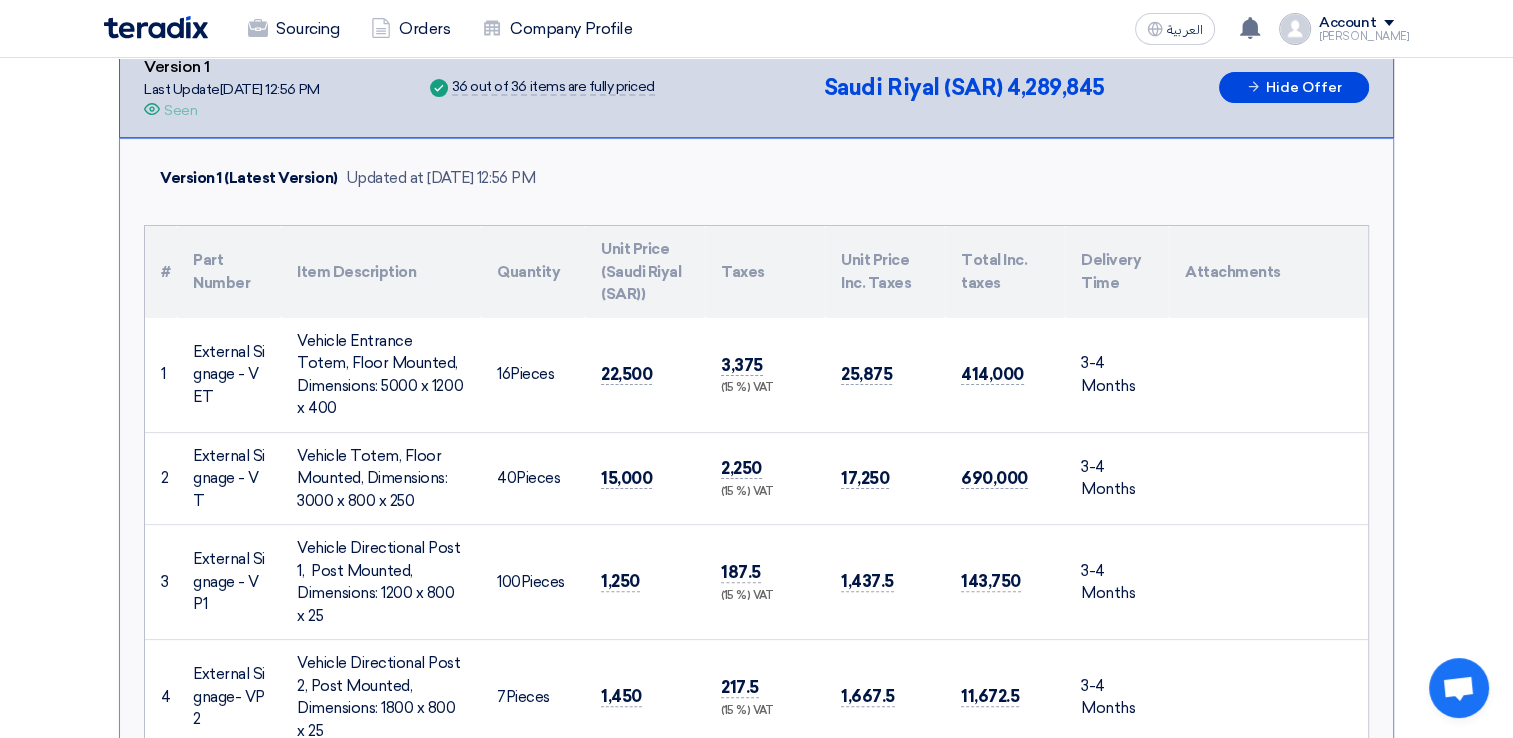 scroll, scrollTop: 0, scrollLeft: 0, axis: both 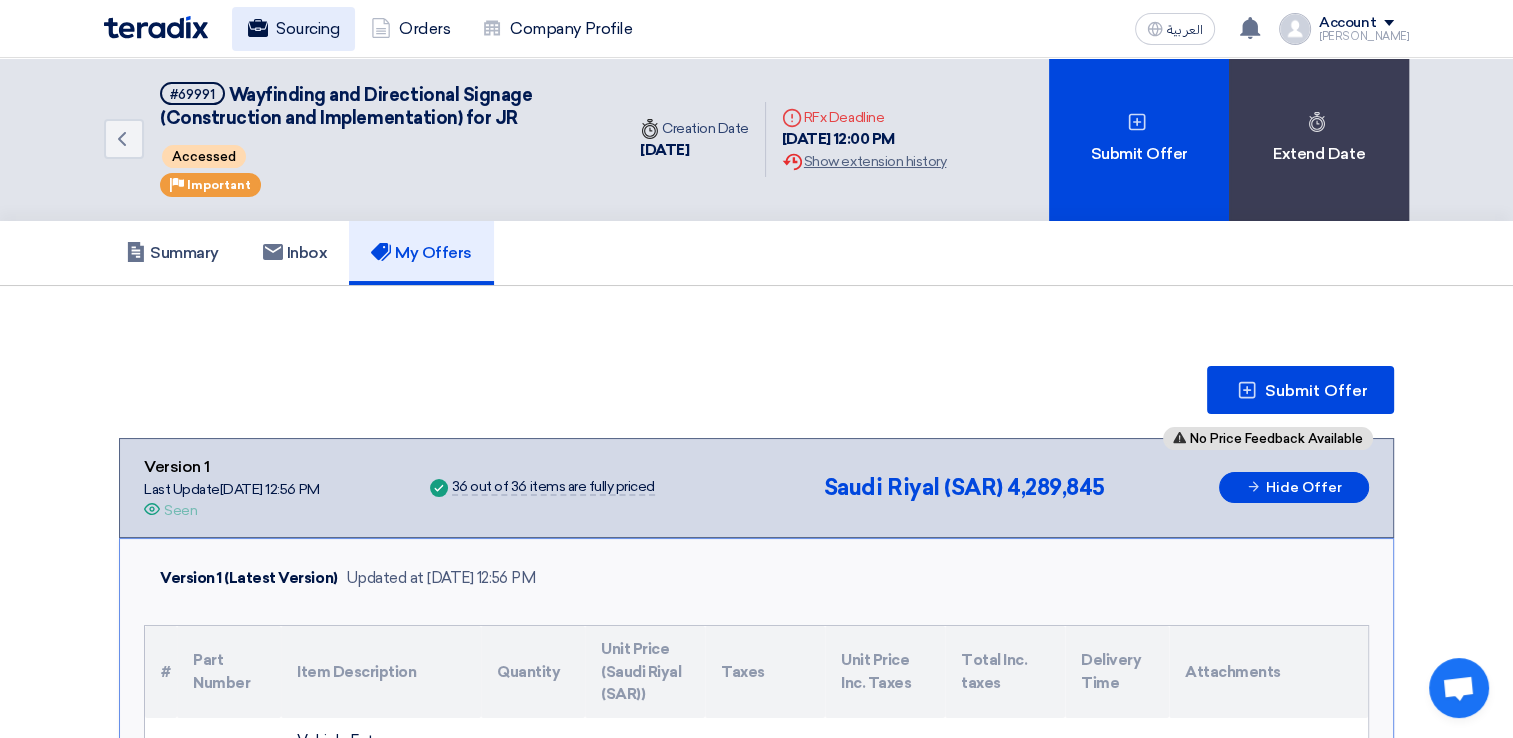 click on "Sourcing" 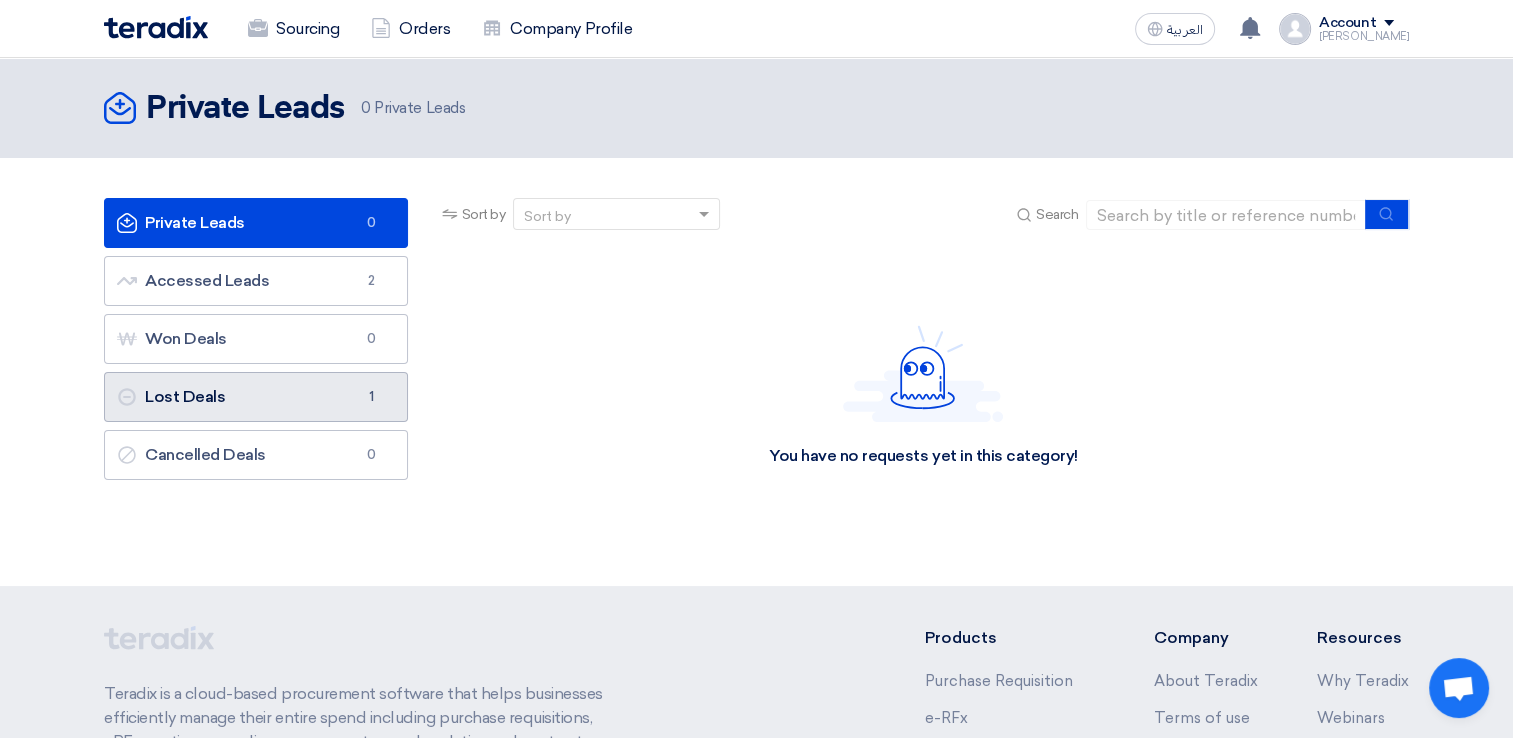 click on "Lost Deals
Lost Deals
1" 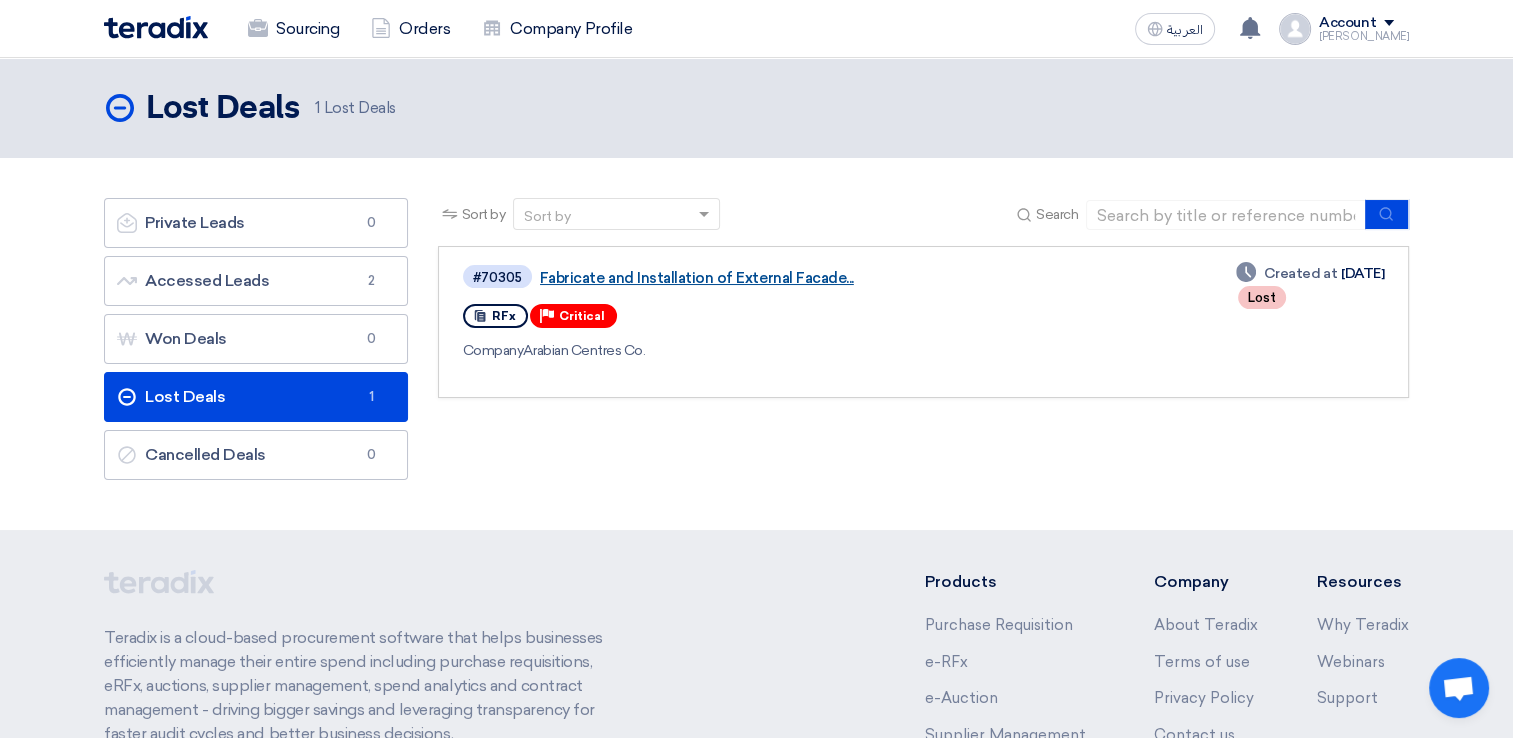 click on "Fabricate and Installation of External Facade..." 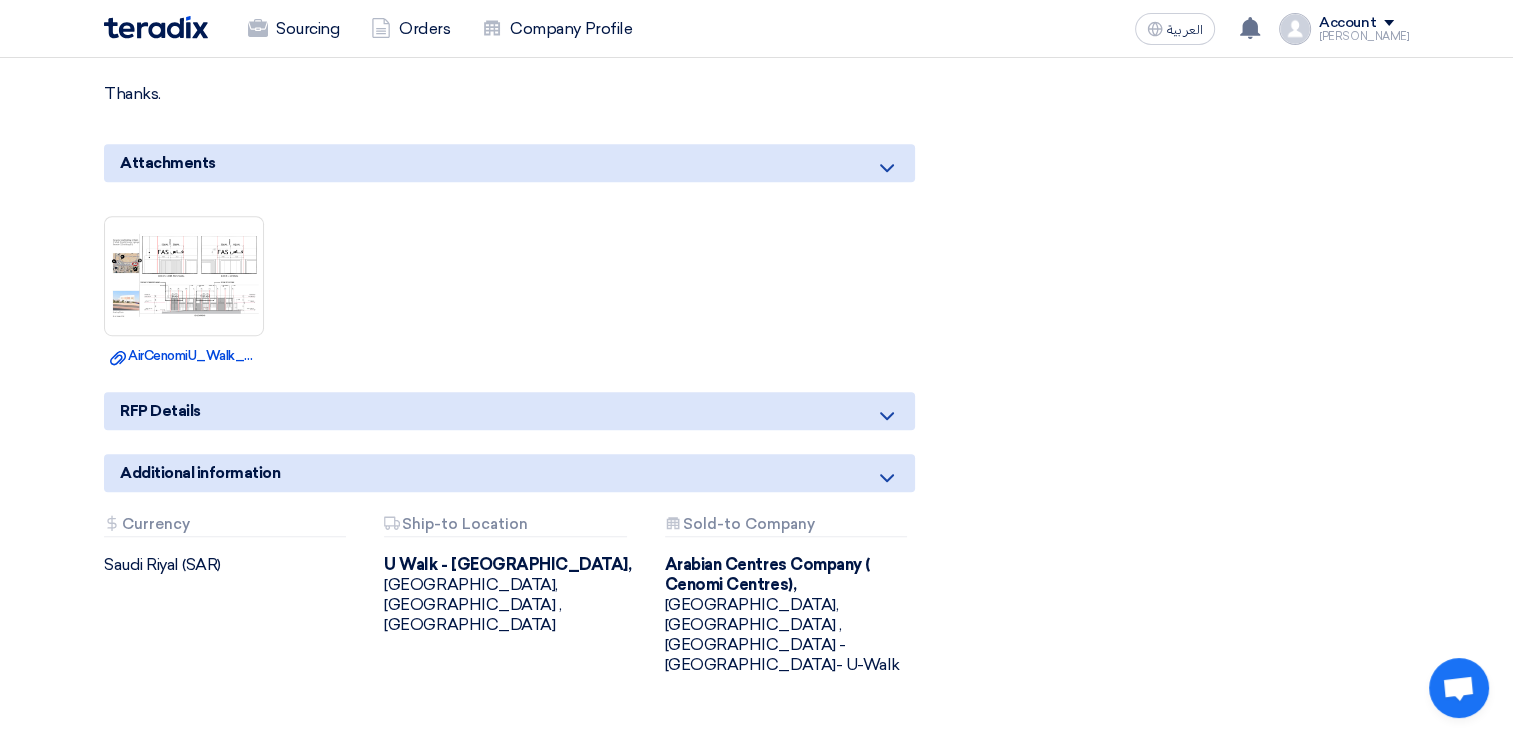 scroll, scrollTop: 1300, scrollLeft: 0, axis: vertical 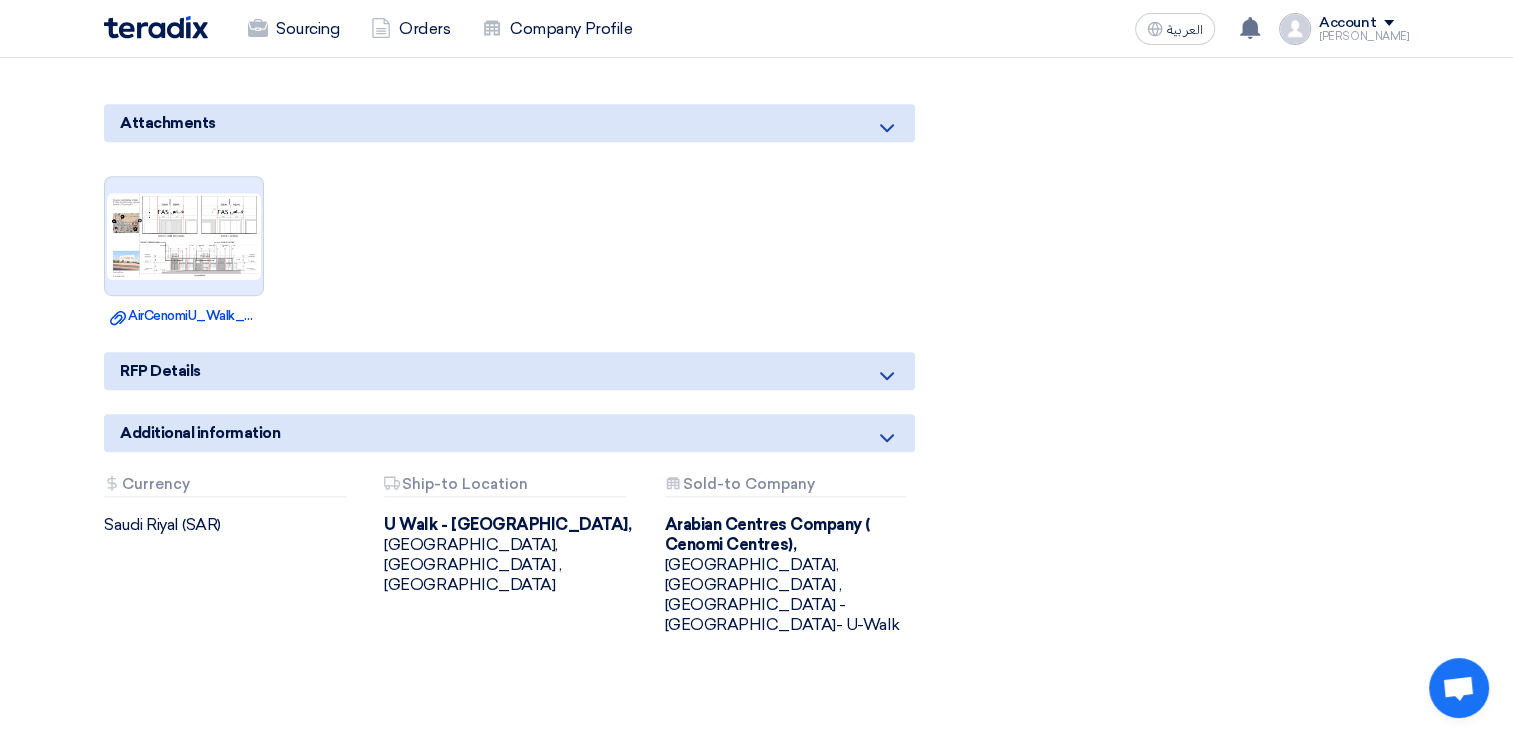 click at bounding box center (184, 236) 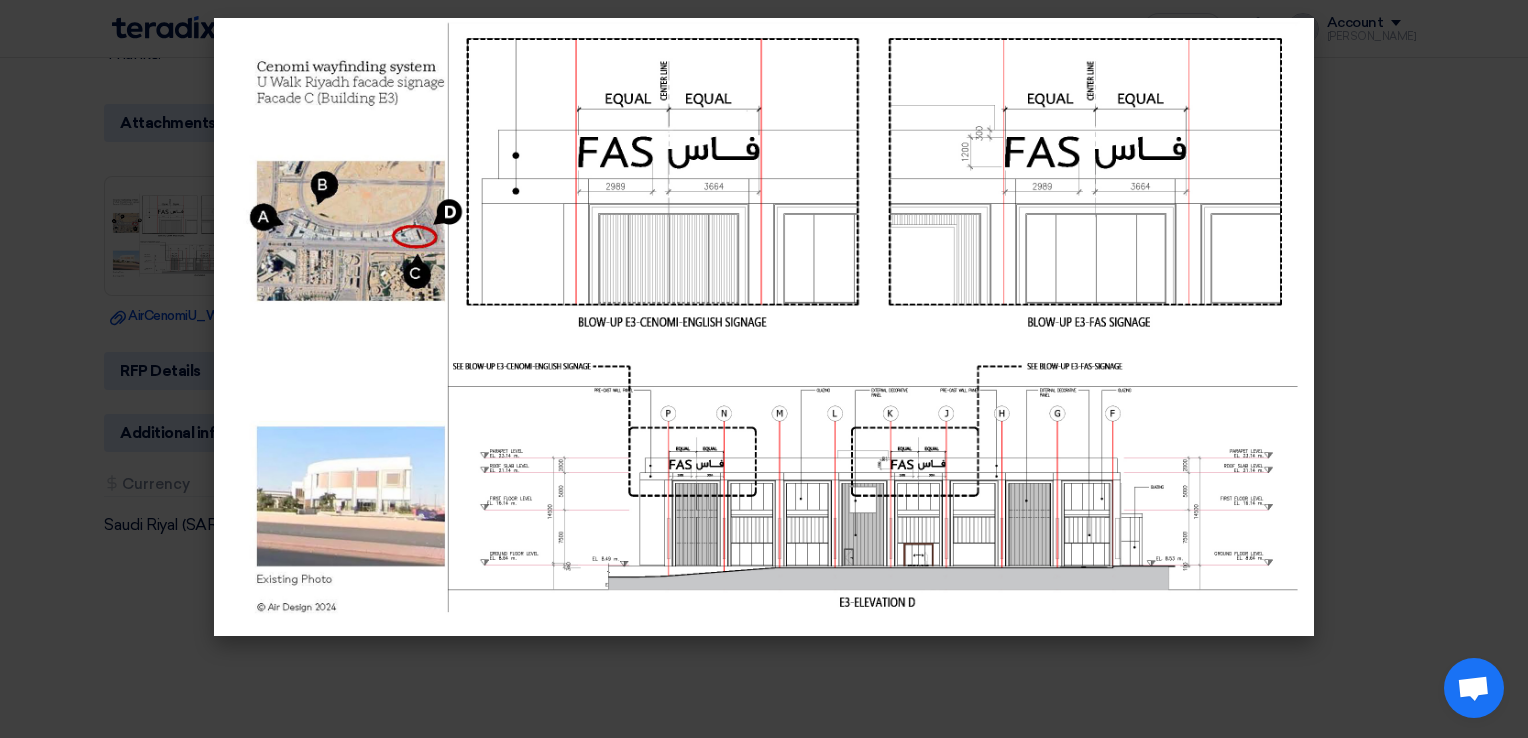 click 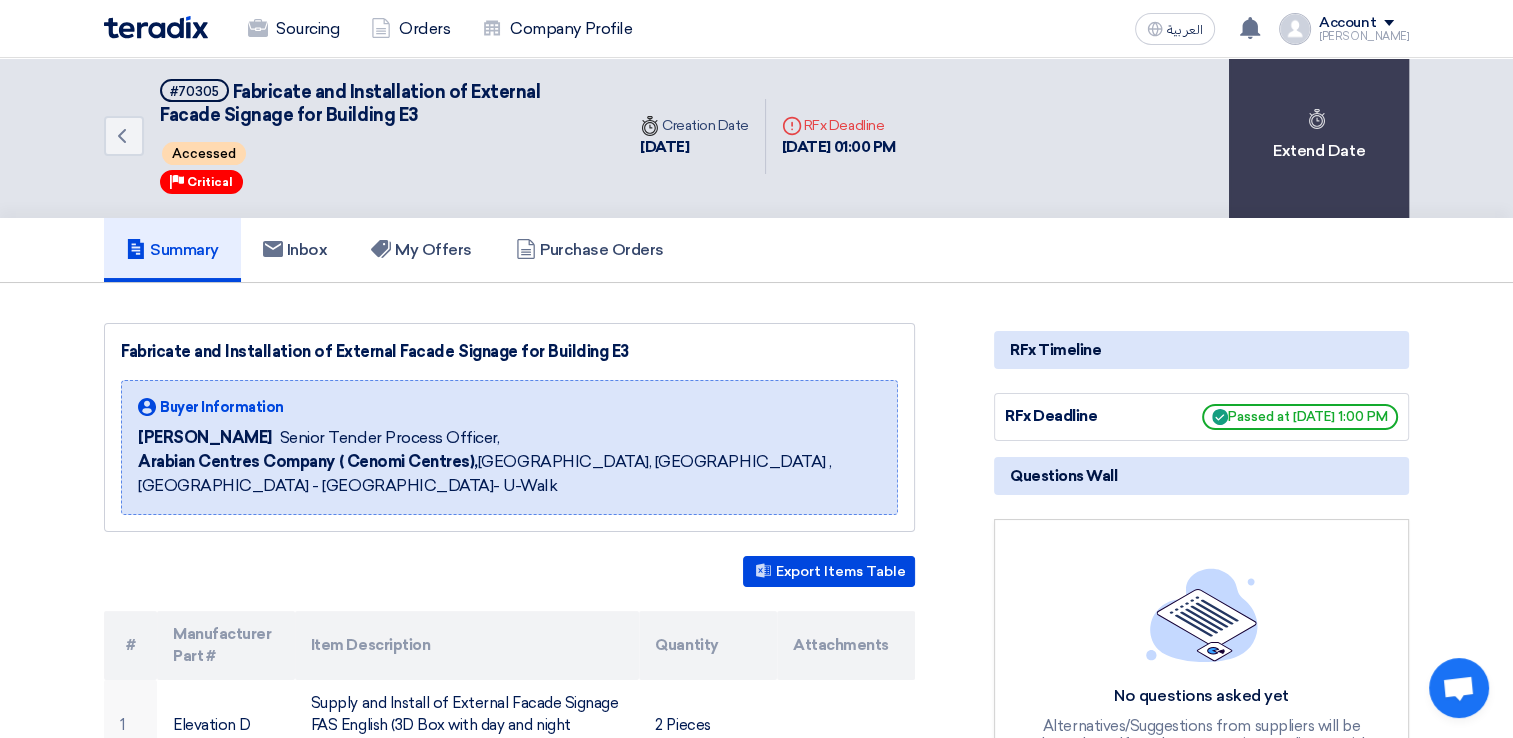 scroll, scrollTop: 0, scrollLeft: 0, axis: both 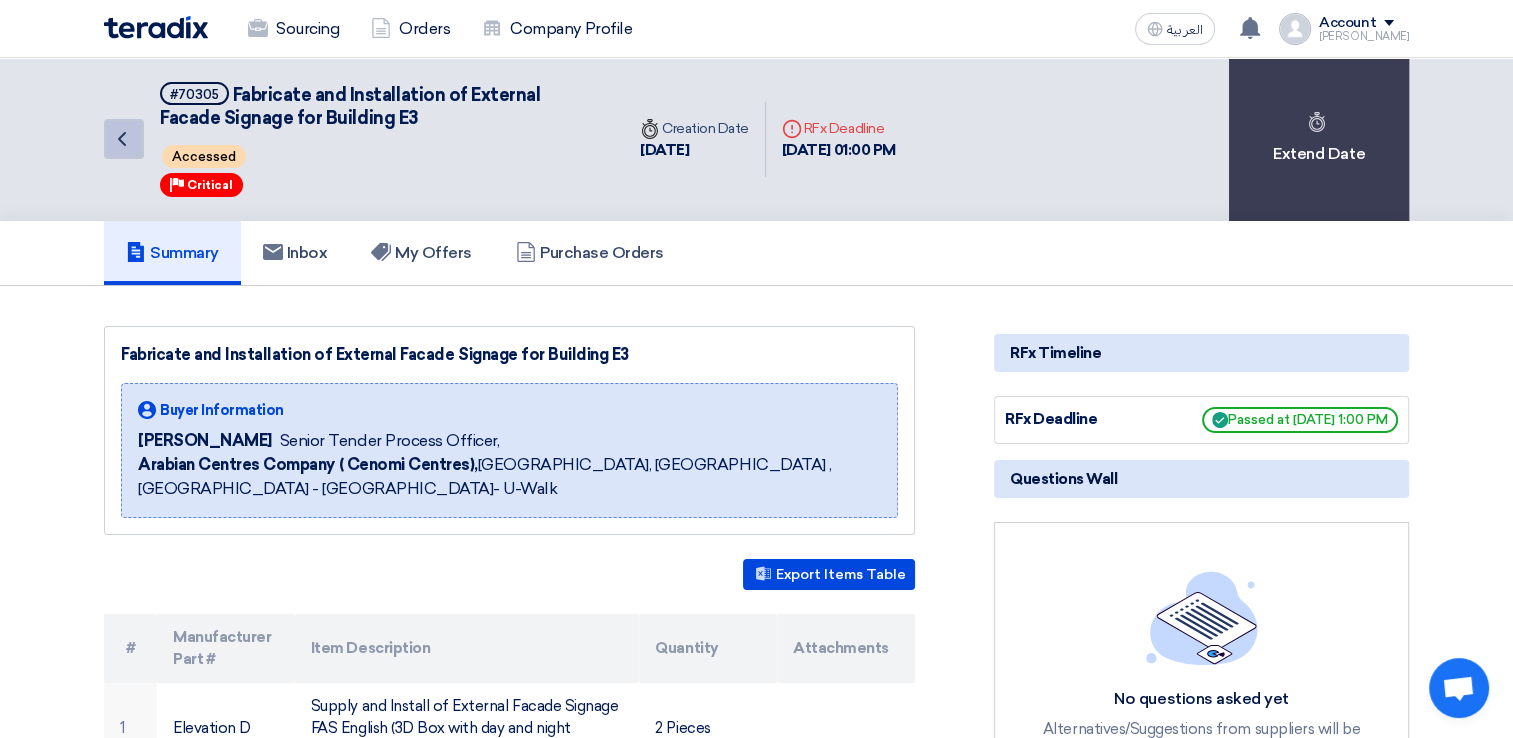 click on "Back" 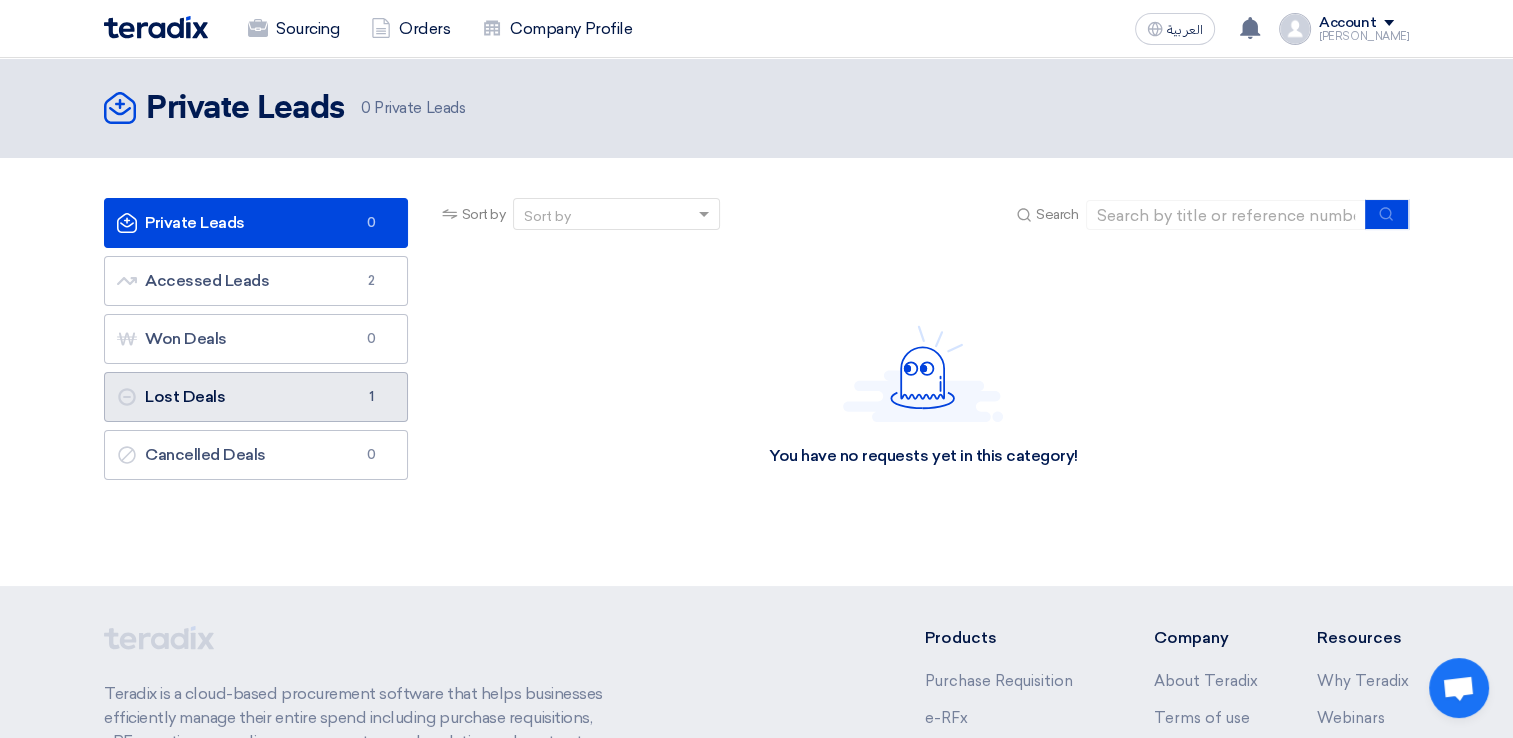 click on "Lost Deals
Lost Deals
1" 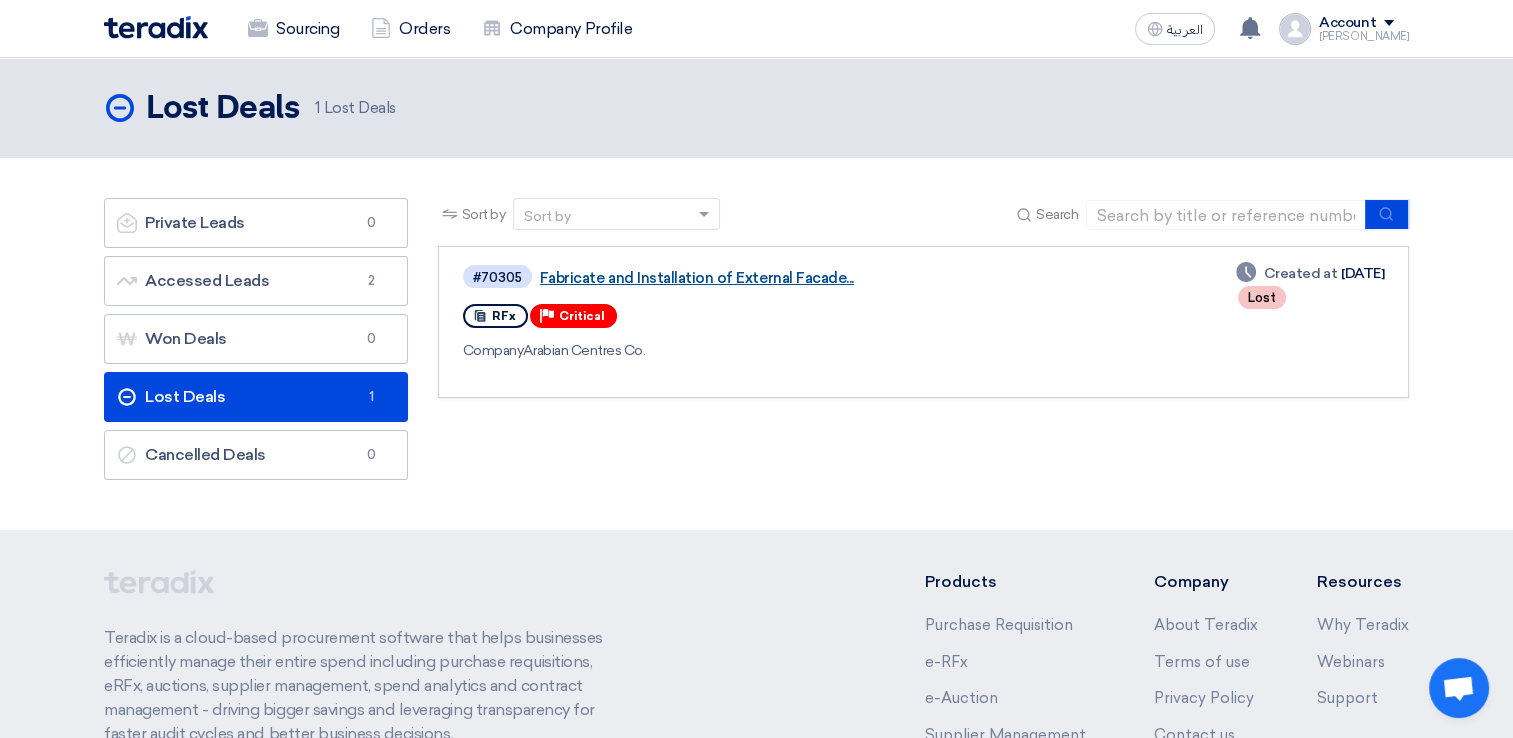 click on "Fabricate and Installation of External Facade..." 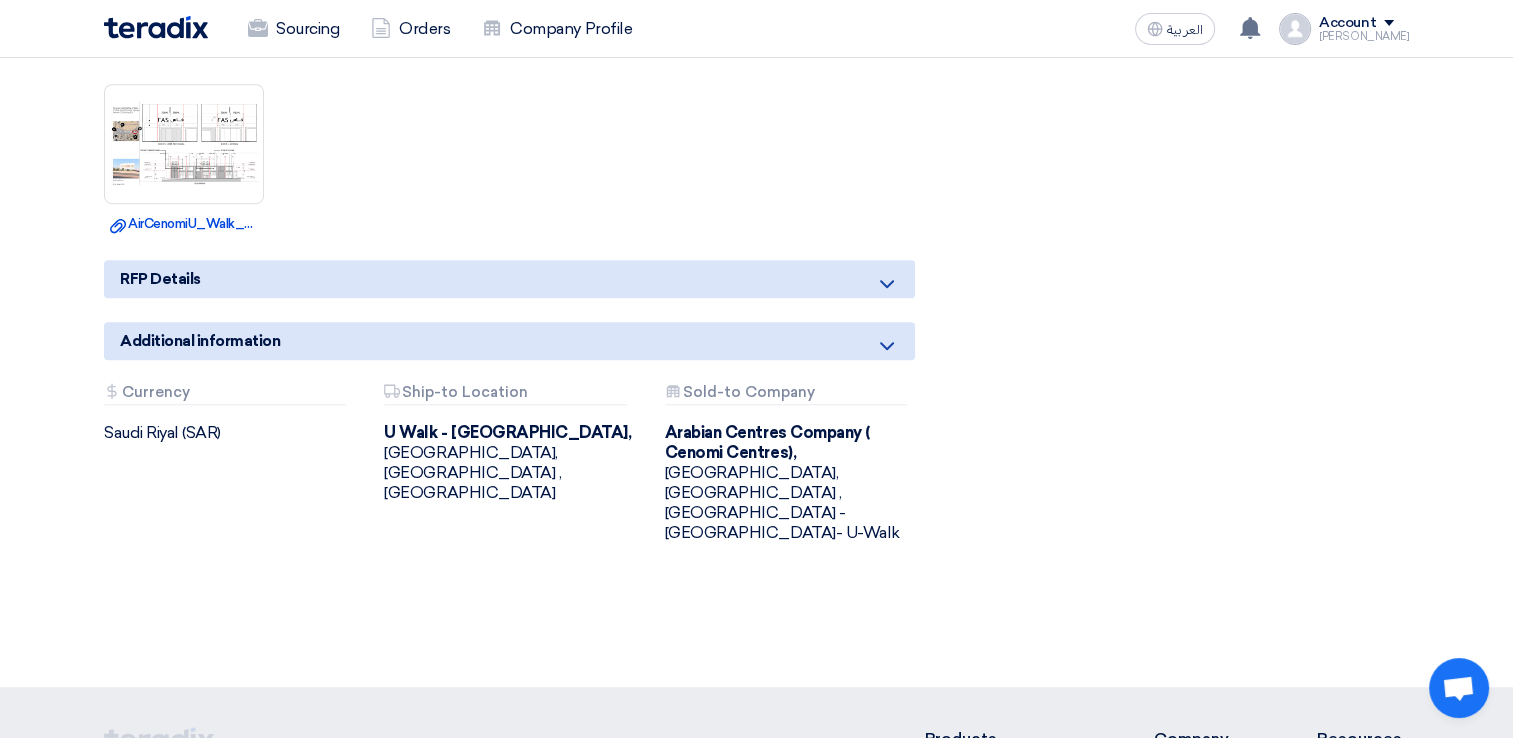 scroll, scrollTop: 1400, scrollLeft: 0, axis: vertical 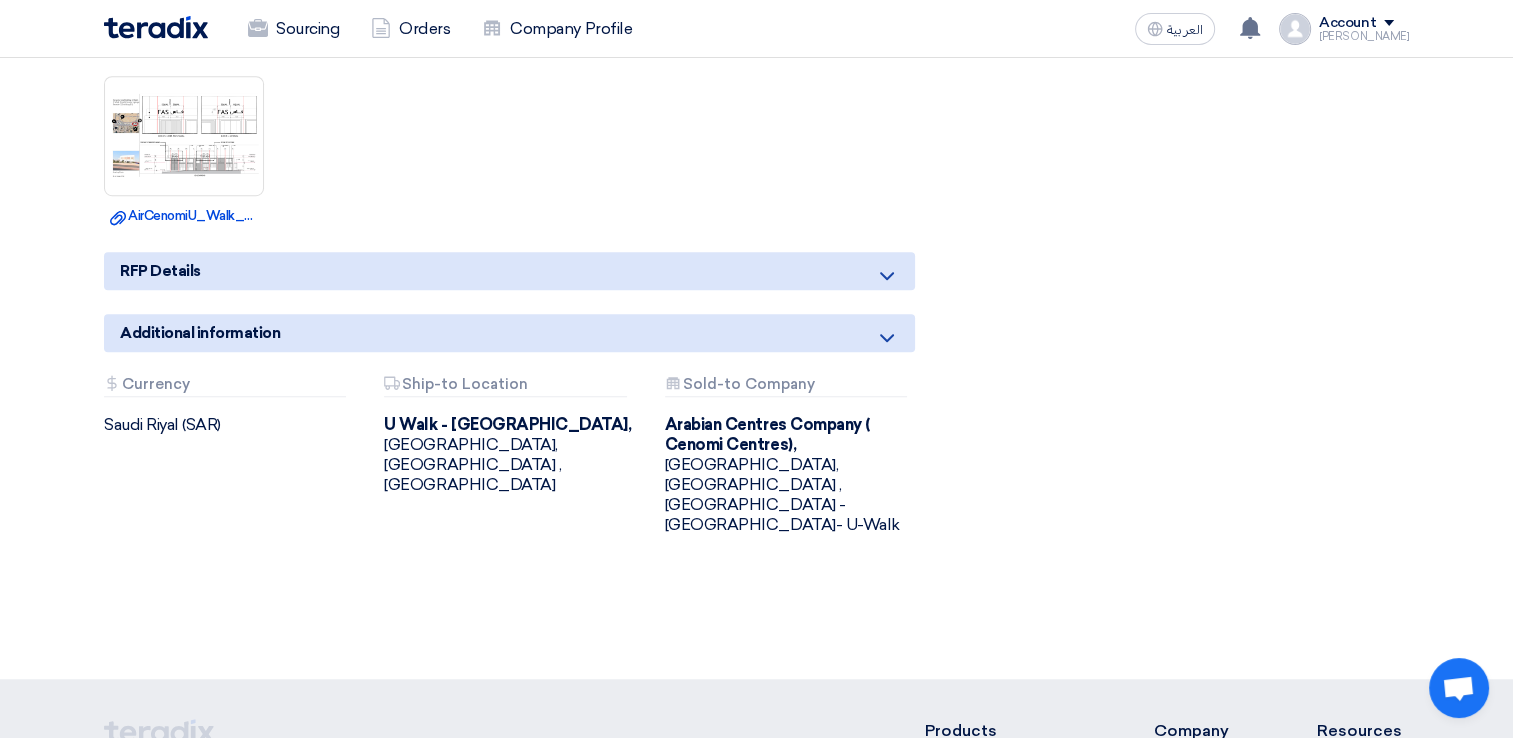 click on "RFP Details" 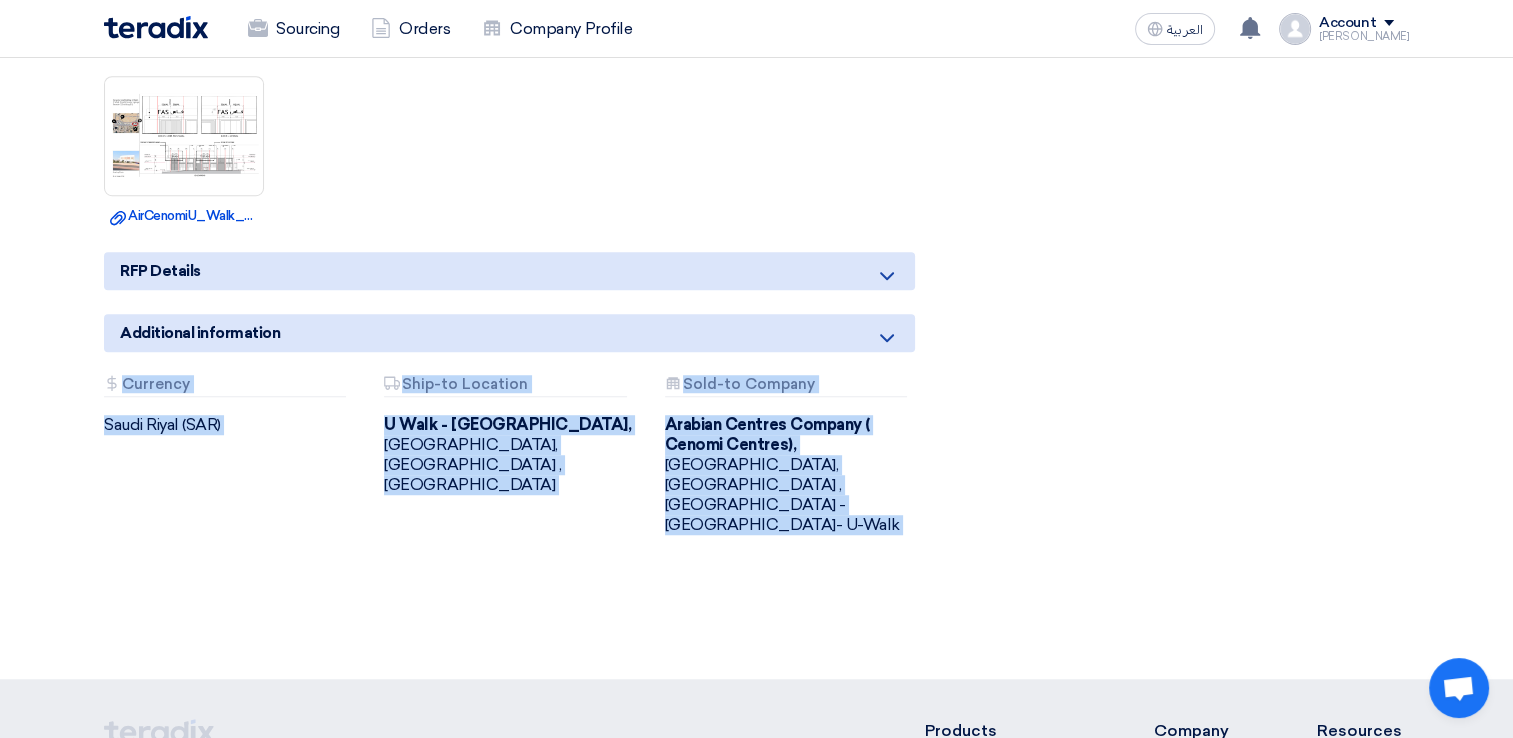 click 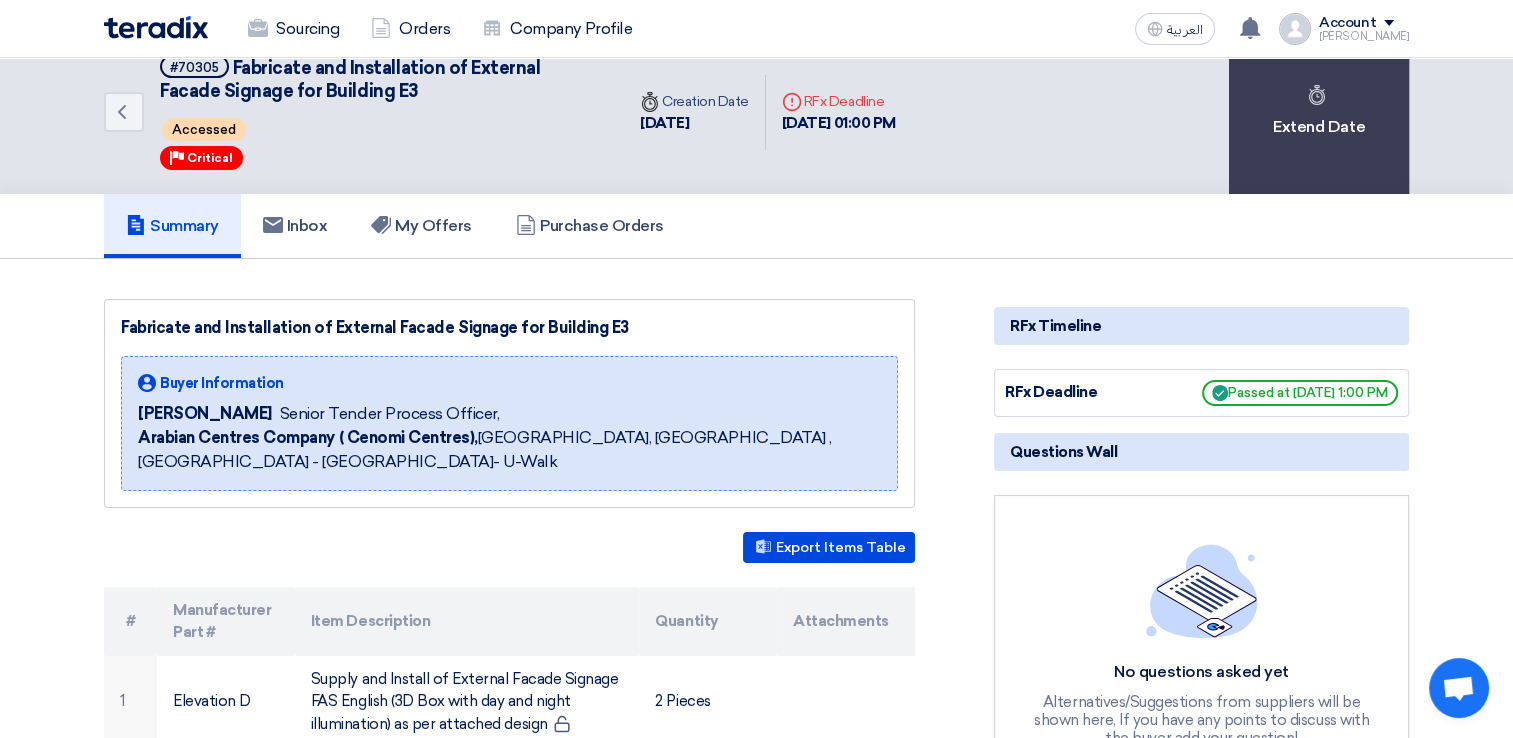 scroll, scrollTop: 0, scrollLeft: 0, axis: both 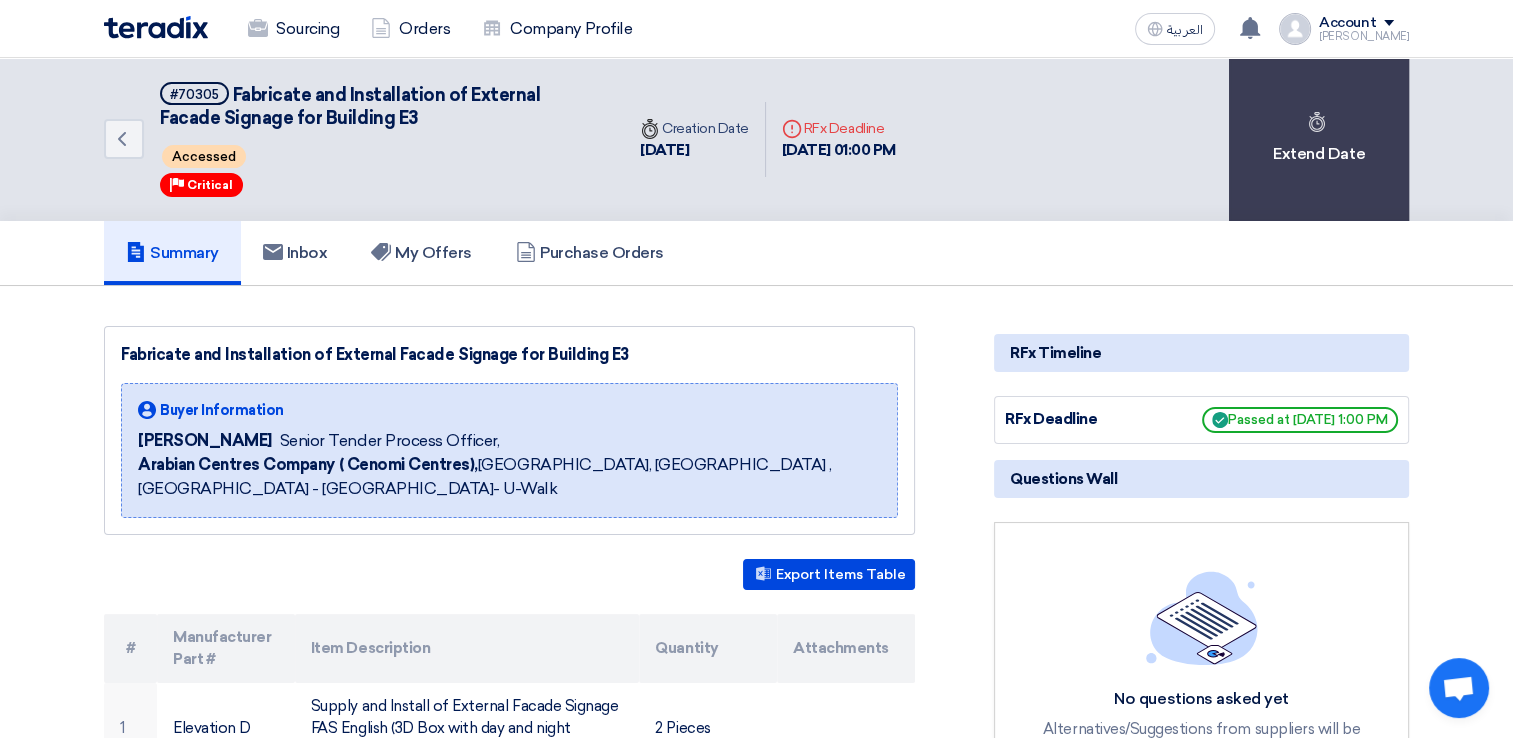 click 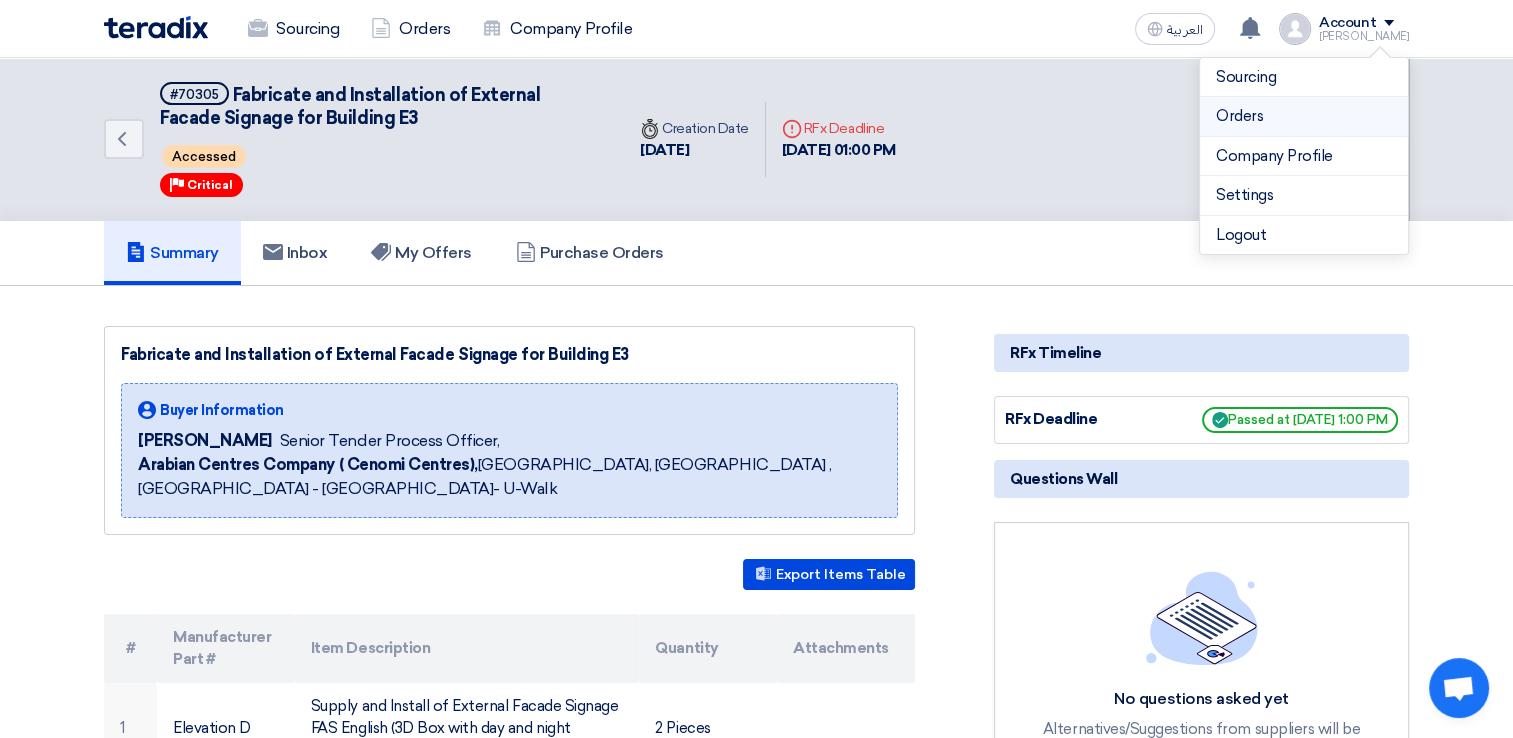 click on "Orders" 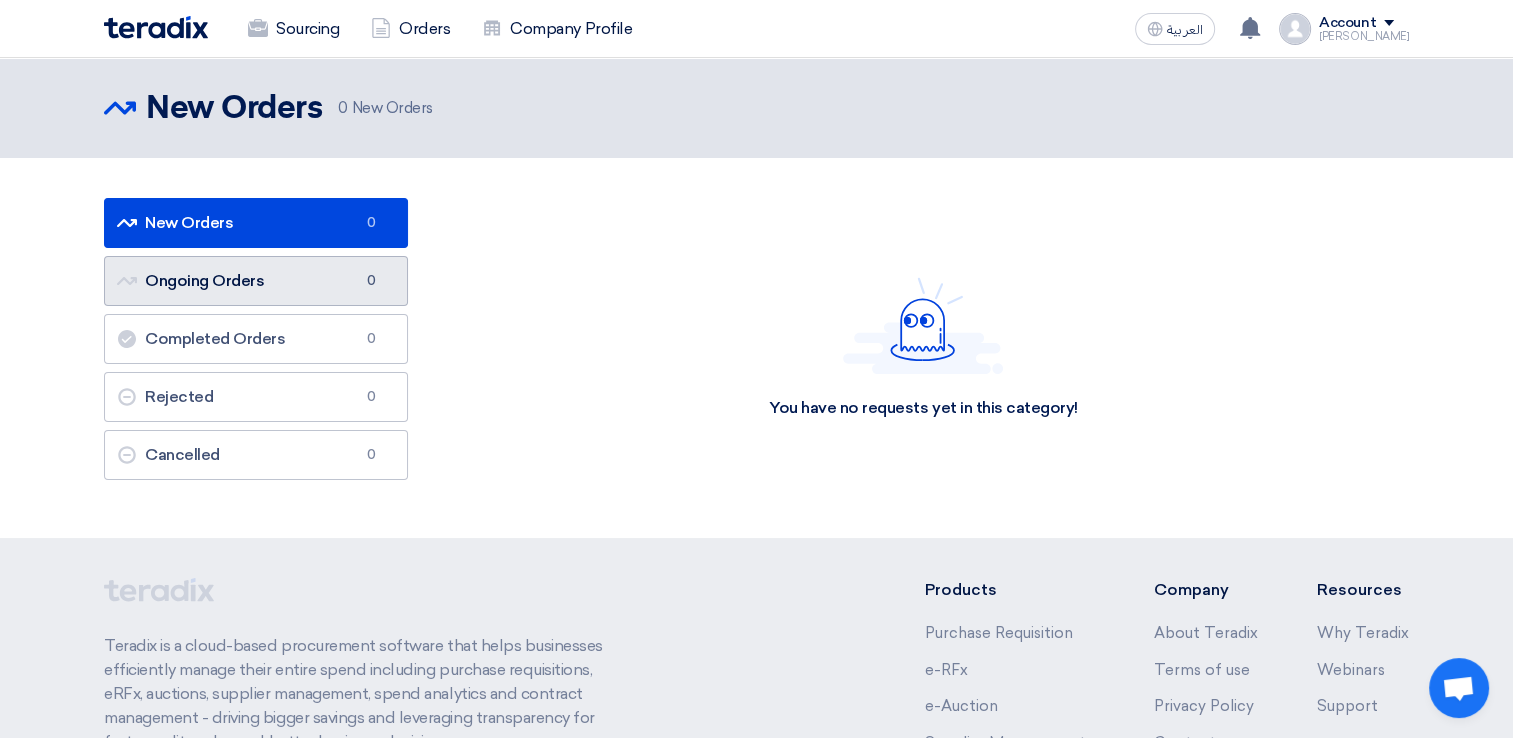 click on "Ongoing Orders
Ongoing Orders
0" 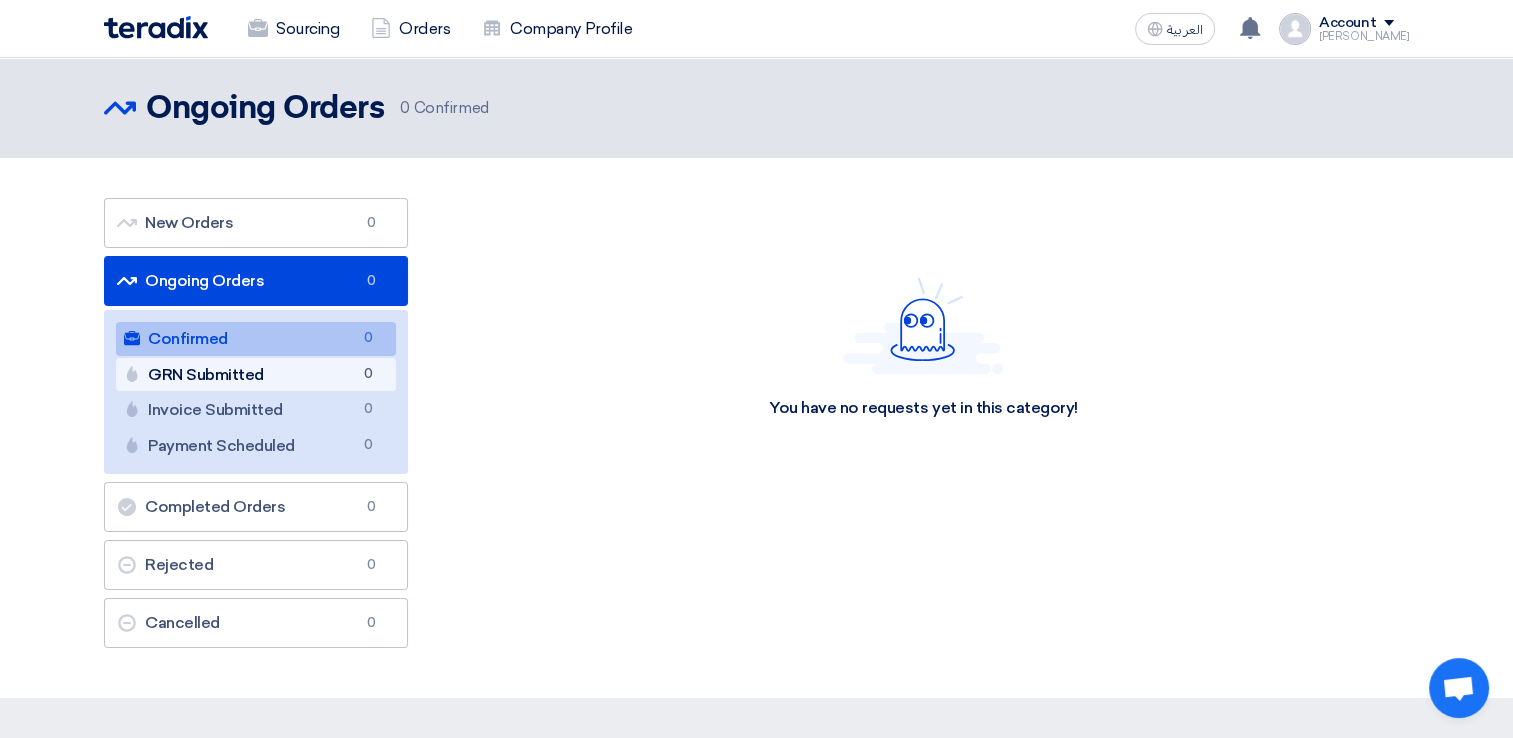 click on "GRN Submitted
GRN Submitted
0" 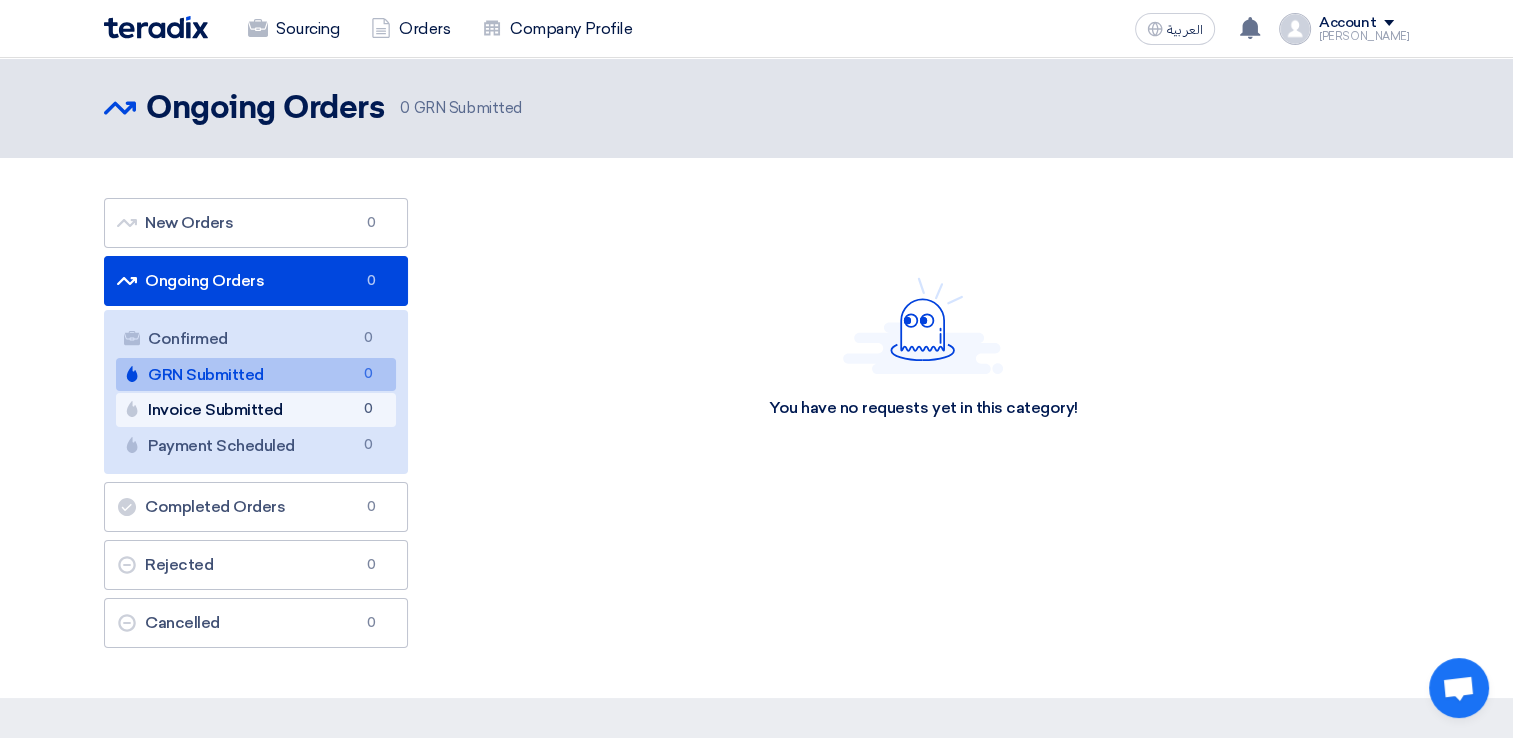 click on "Invoice Submitted
Invoice Submitted
0" 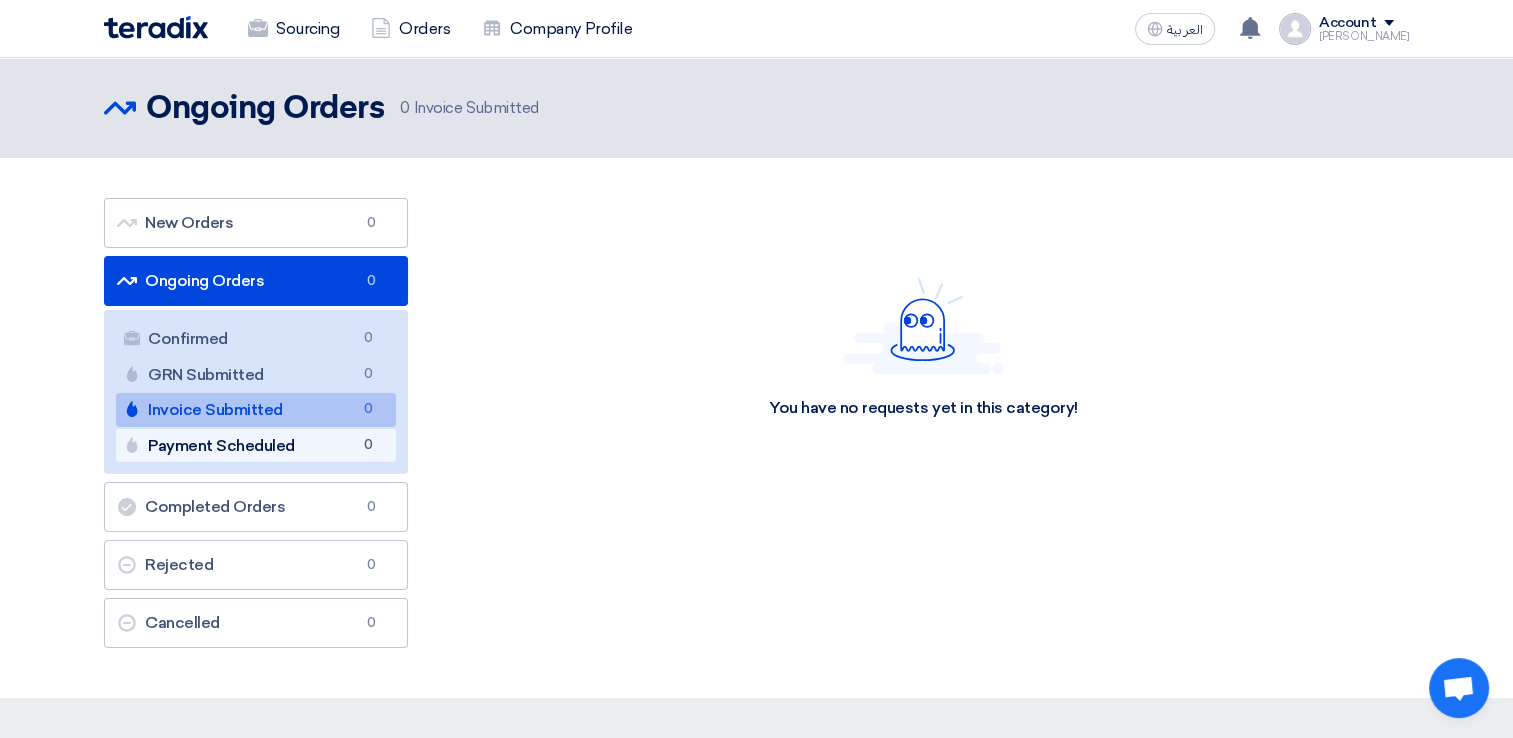 click on "Payment Scheduled
Payment Scheduled
0" 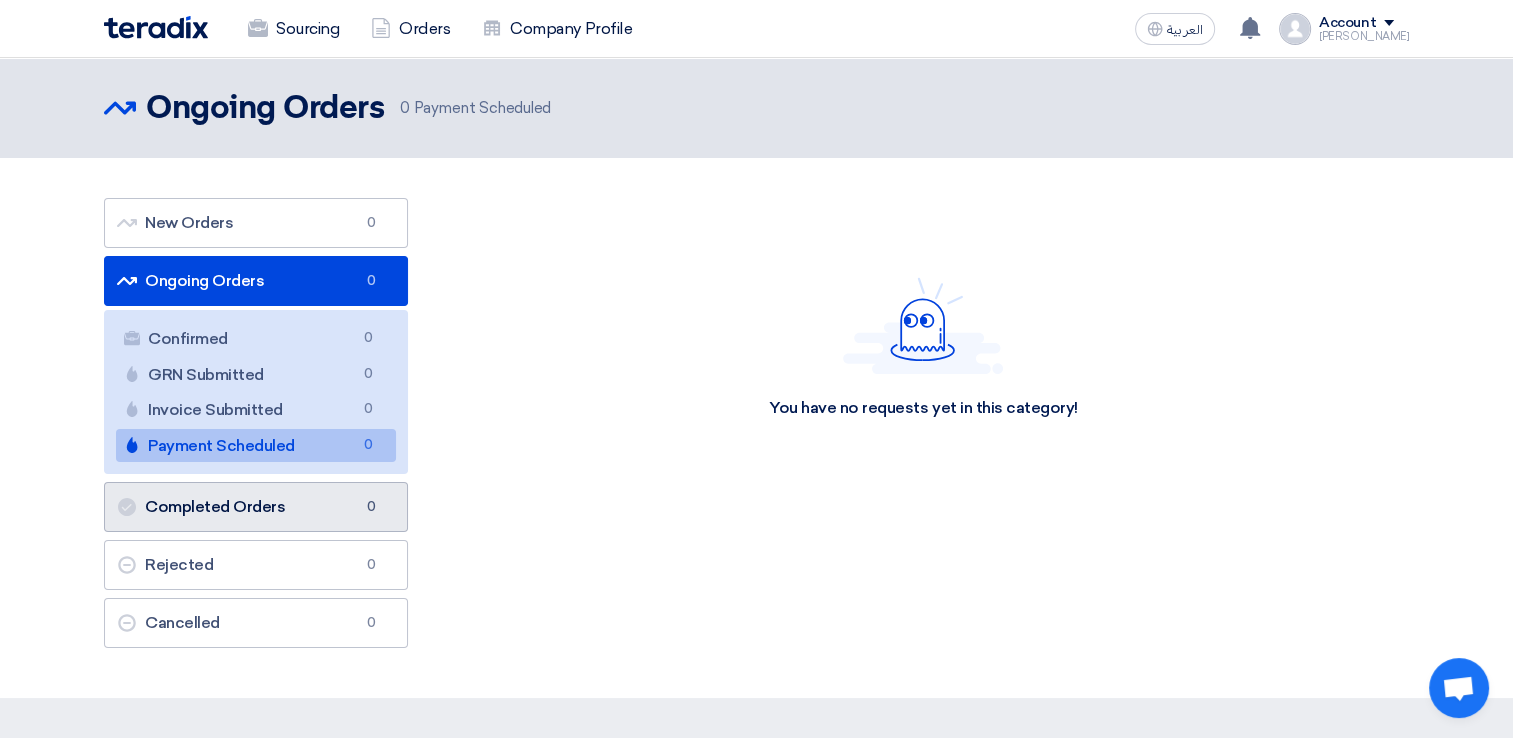 click on "Completed Orders
Completed Orders
0" 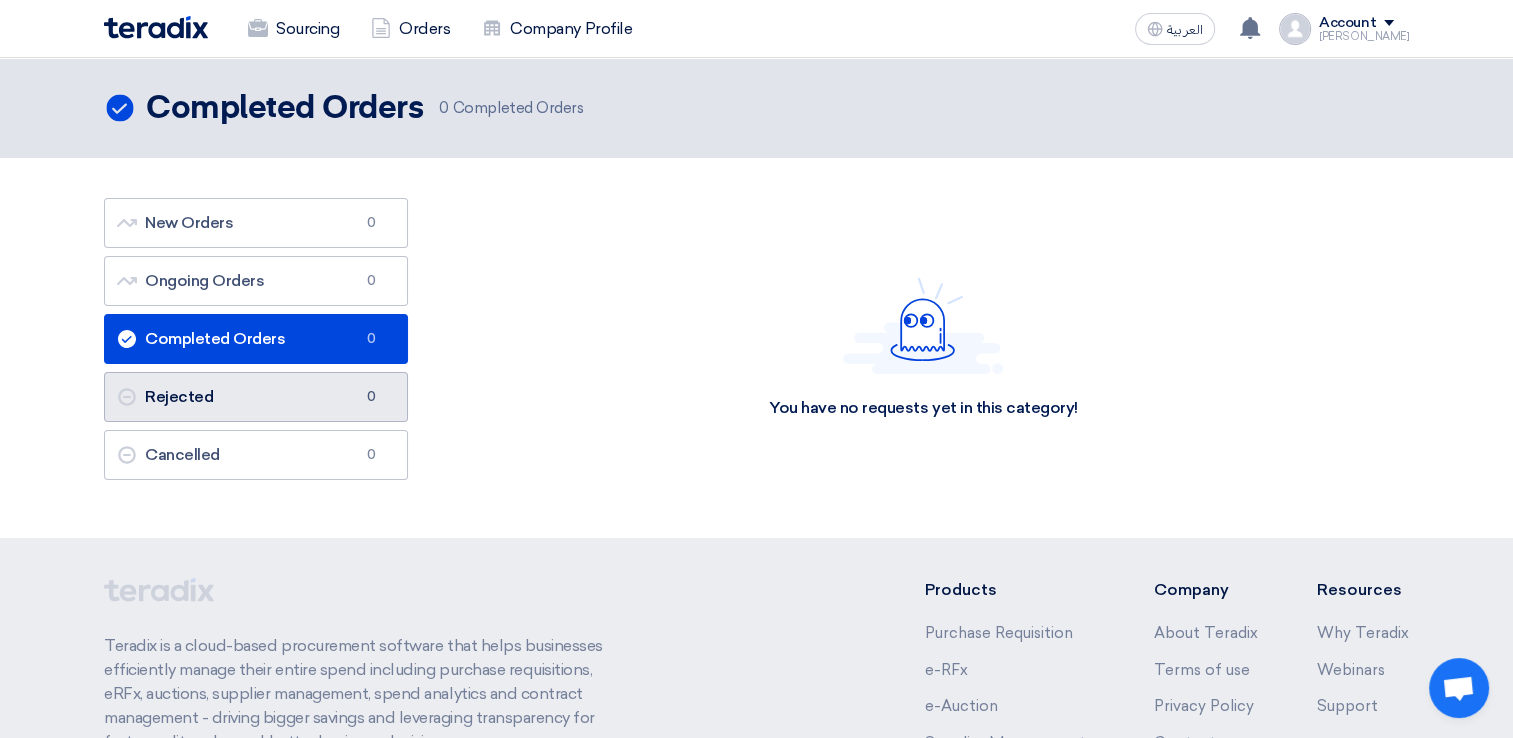 click on "Rejected
Rejected
0" 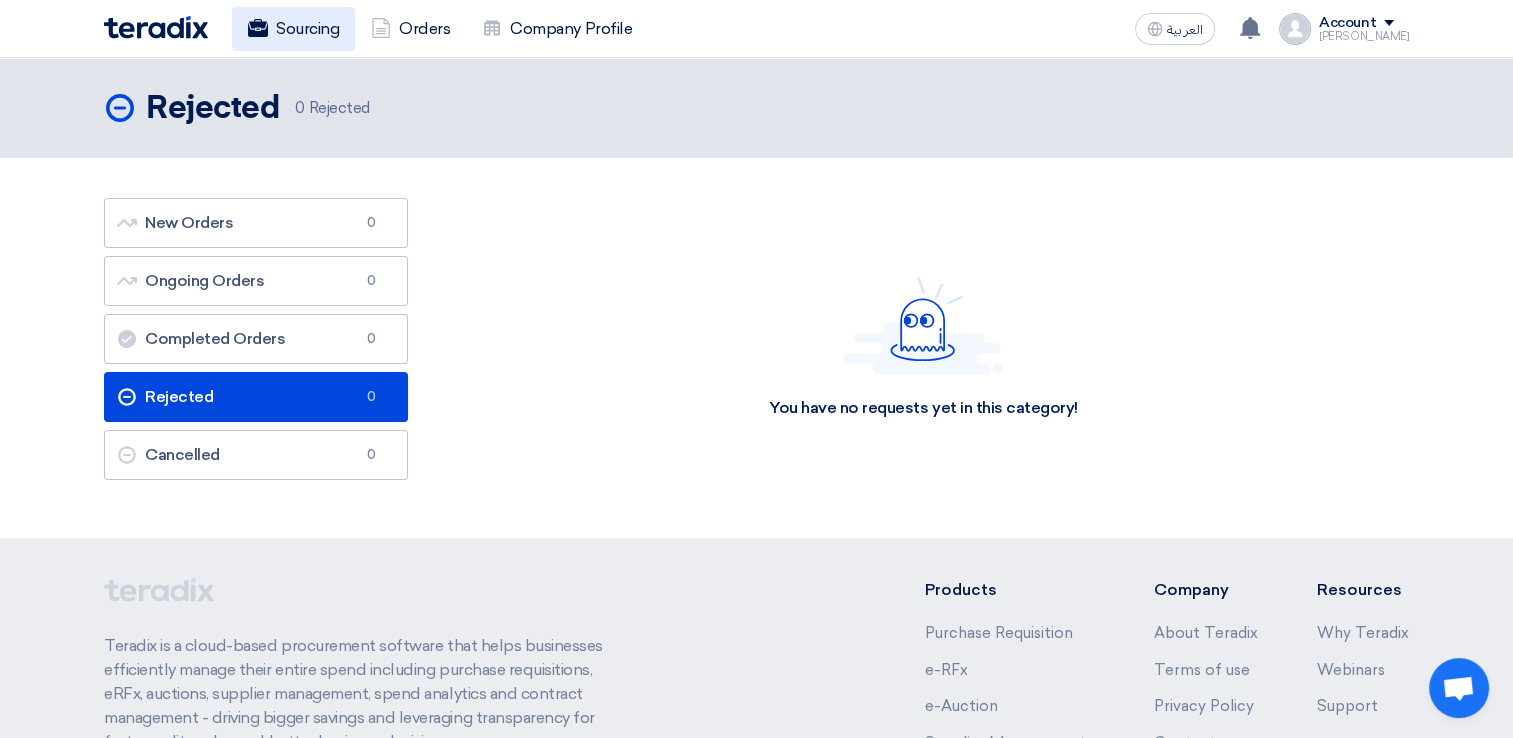 click on "Sourcing" 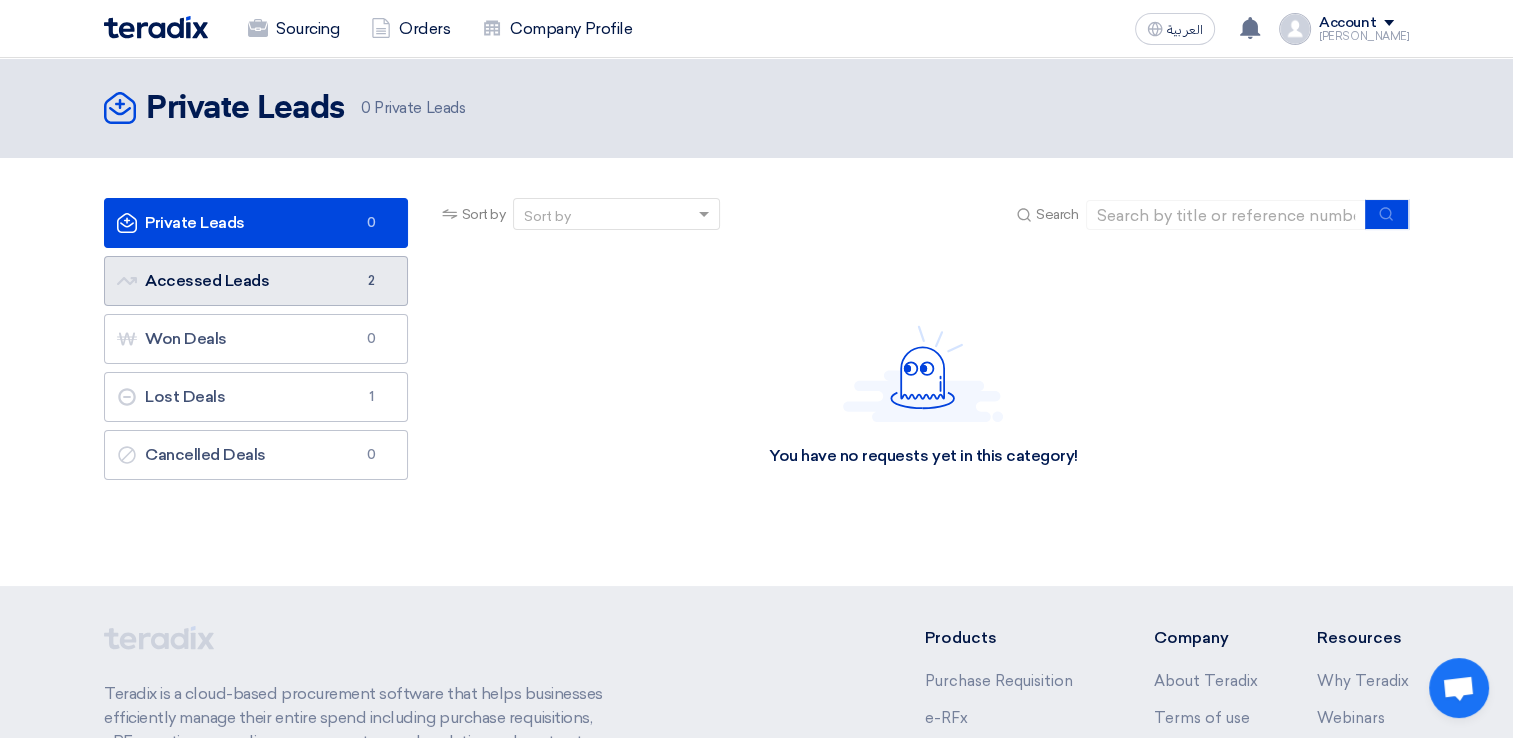 click on "Accessed Leads
Accessed Leads
2" 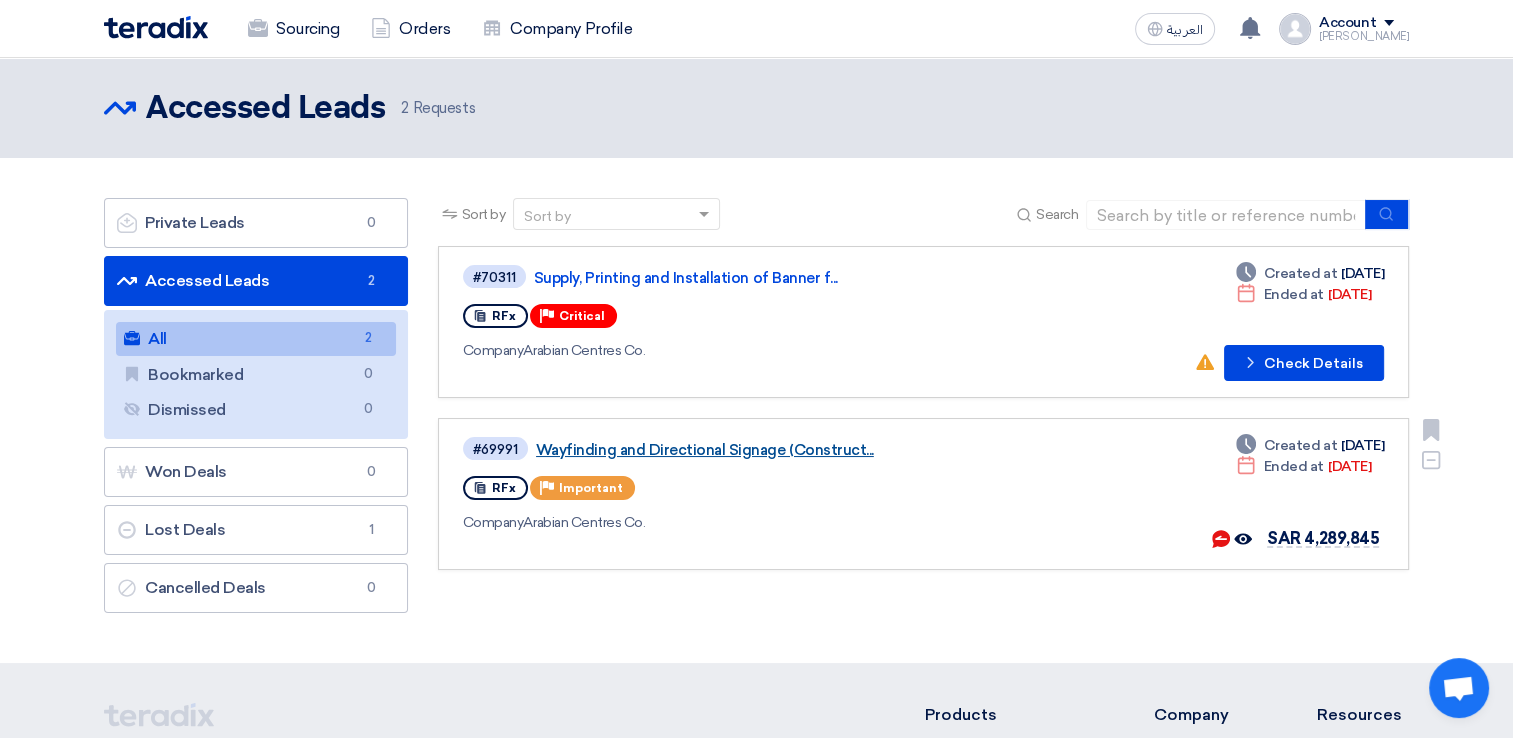 click on "Wayfinding and Directional Signage (Construct..." 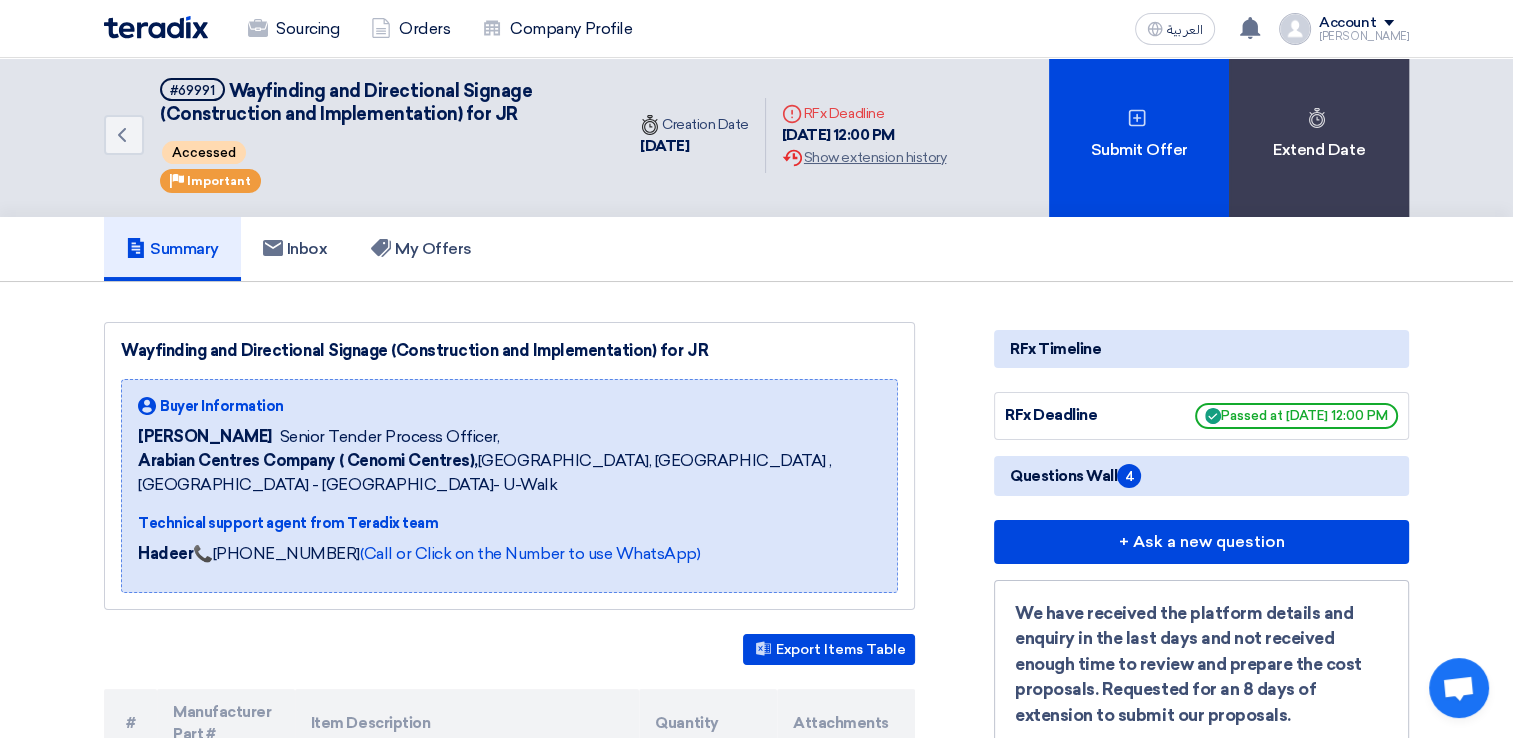 scroll, scrollTop: 0, scrollLeft: 0, axis: both 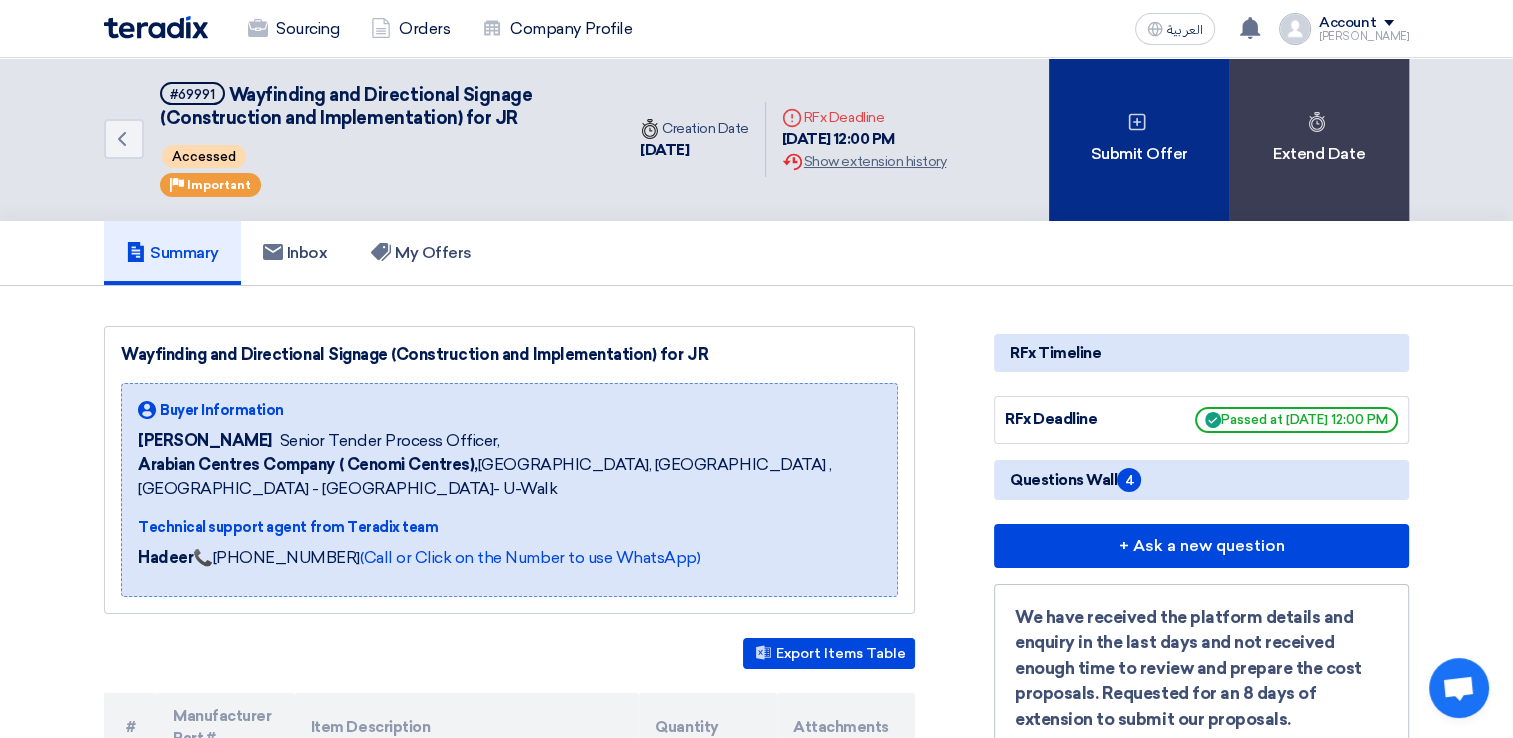 click on "Submit Offer" 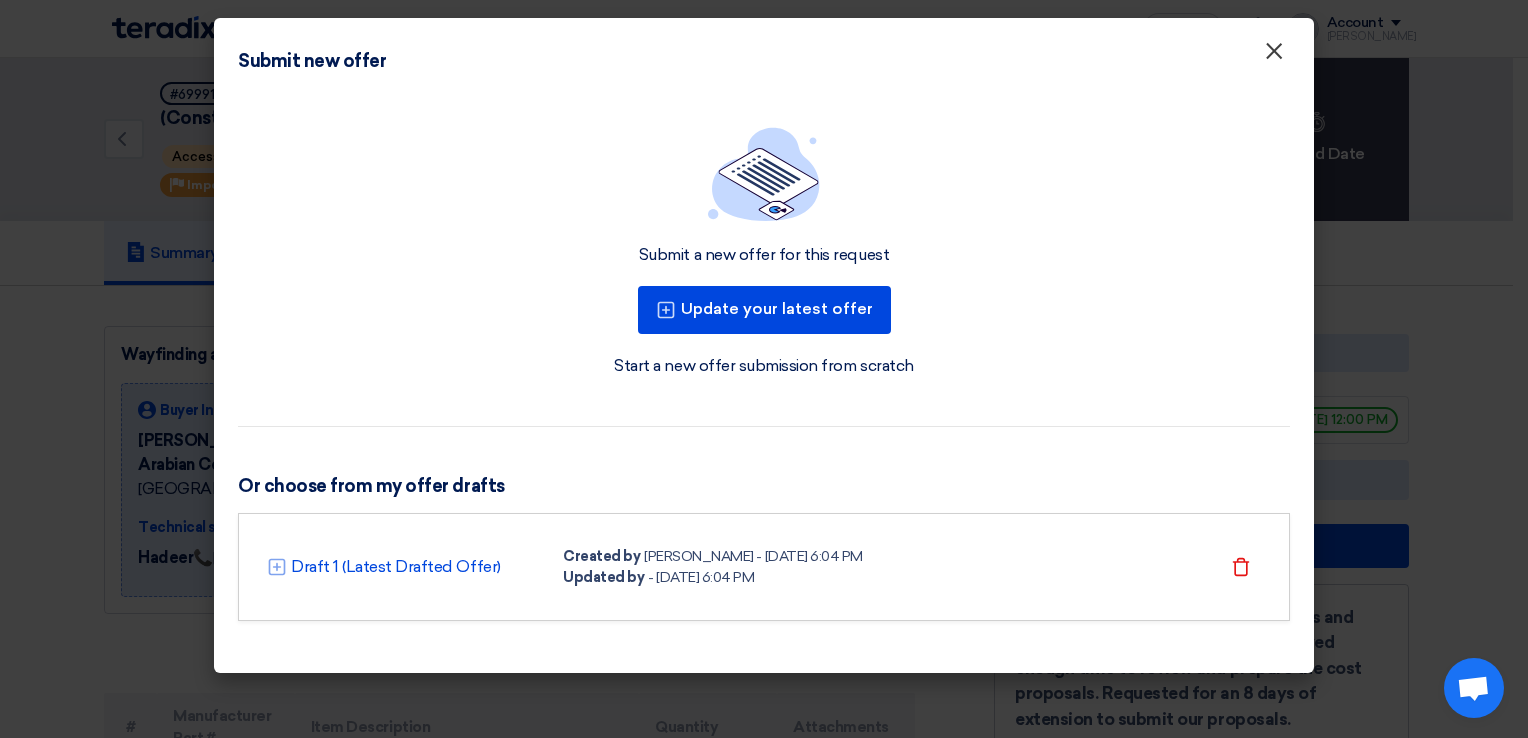 click on "×" 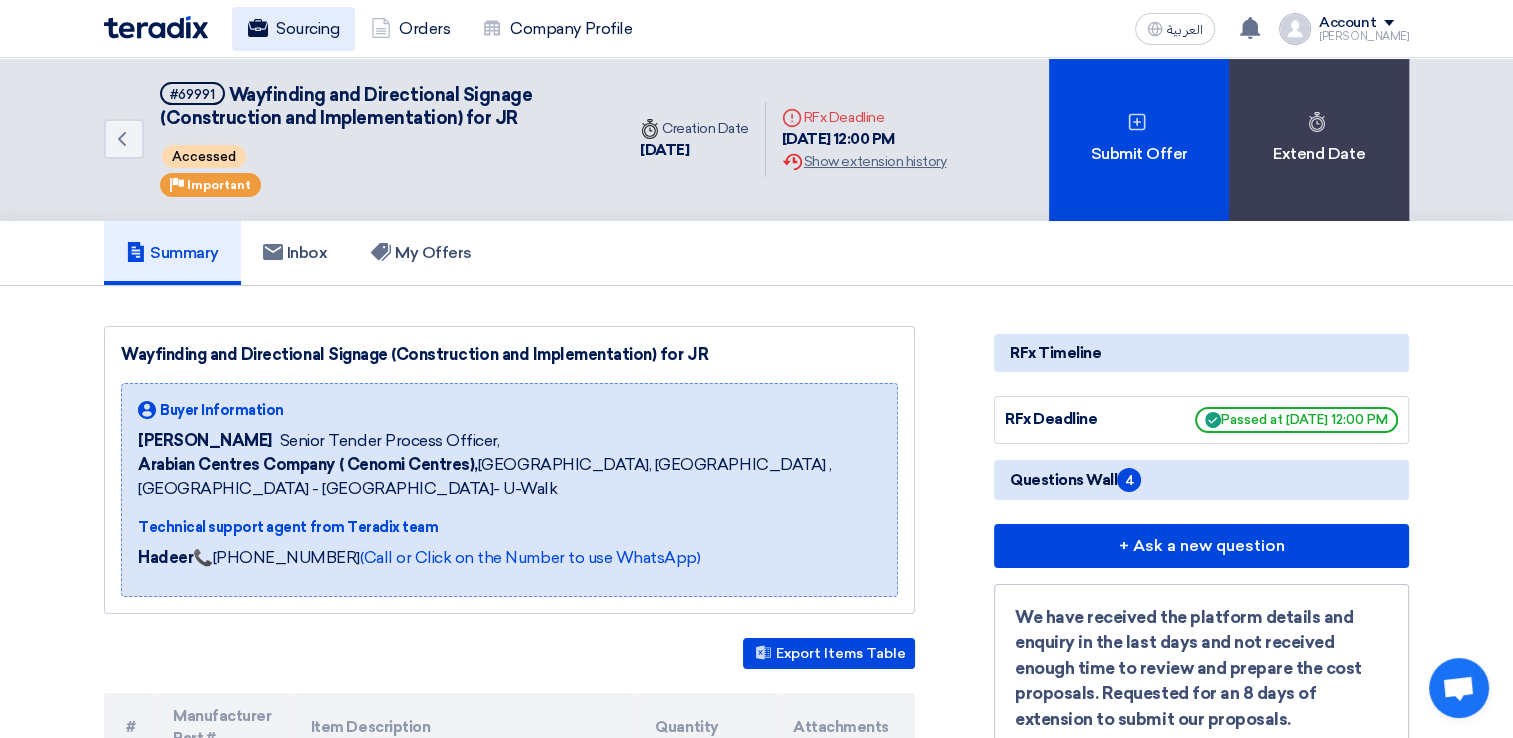 click on "Sourcing" 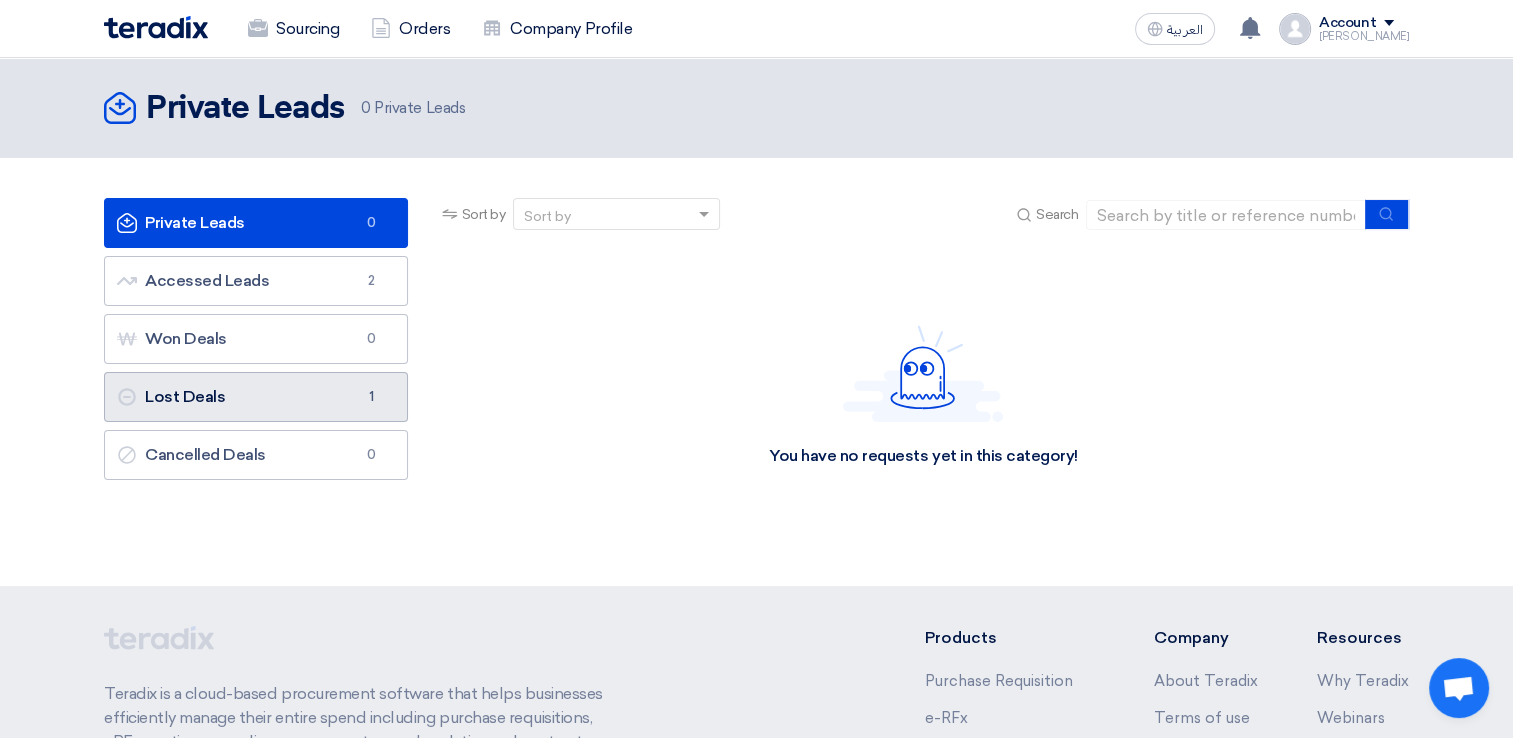 click on "Lost Deals
Lost Deals
1" 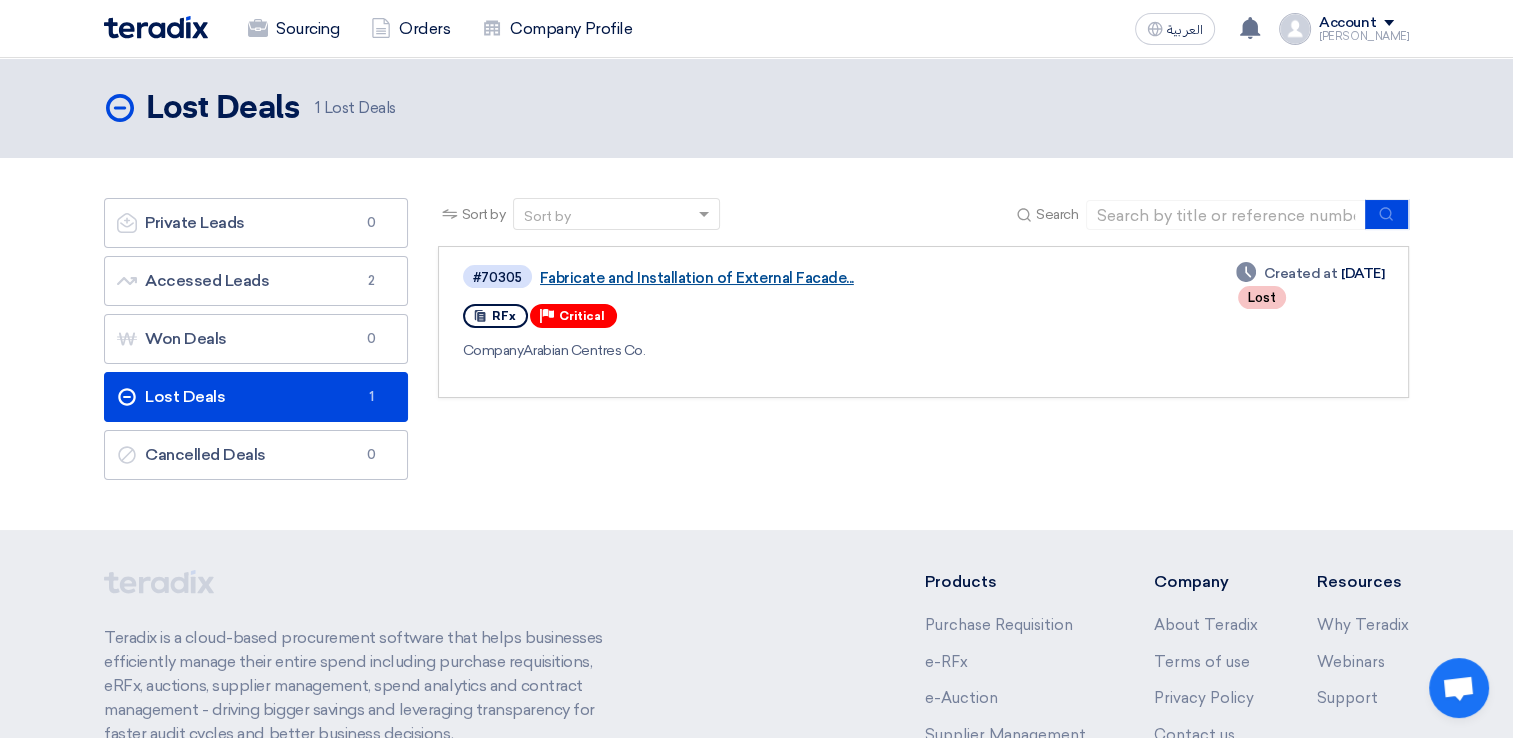 click on "Fabricate and Installation of External Facade..." 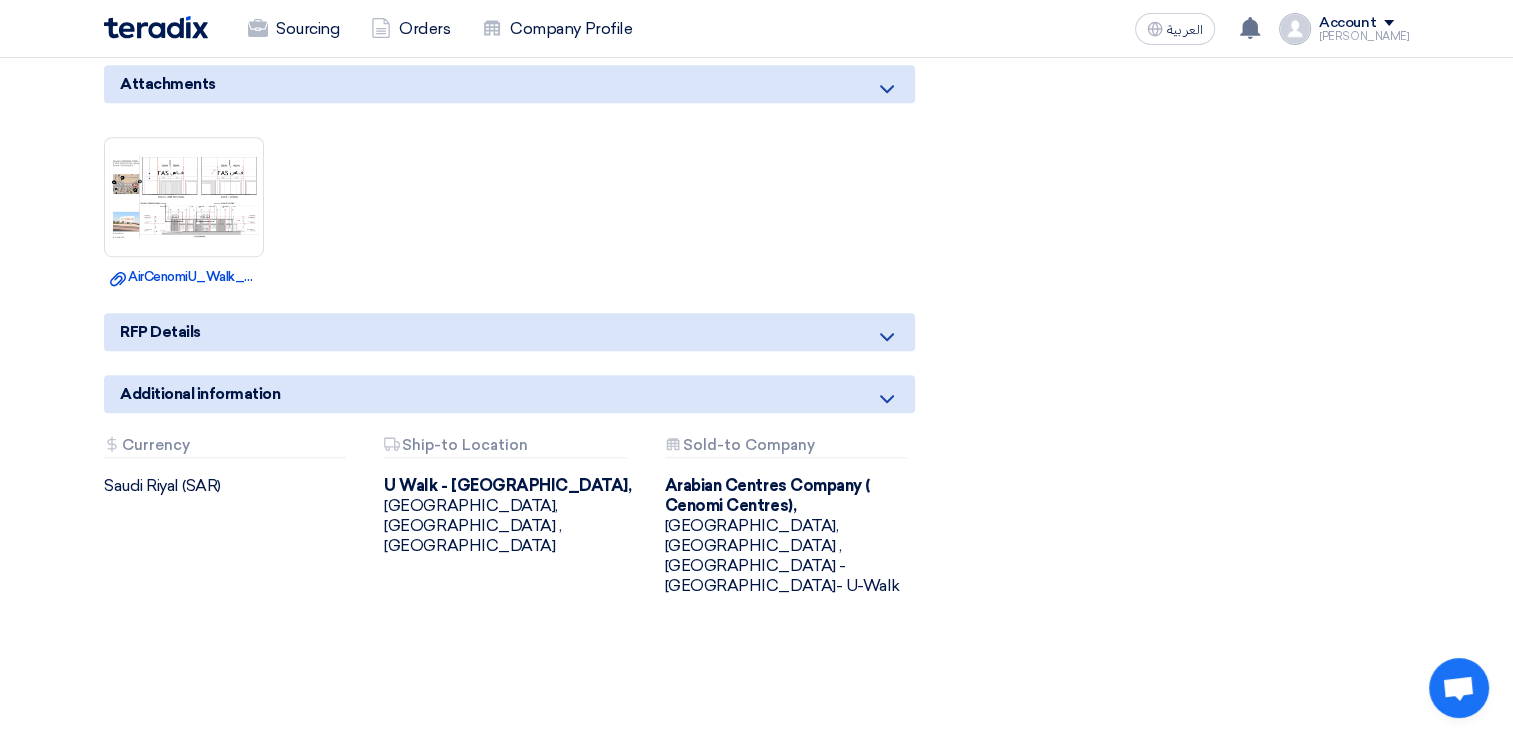 scroll, scrollTop: 1400, scrollLeft: 0, axis: vertical 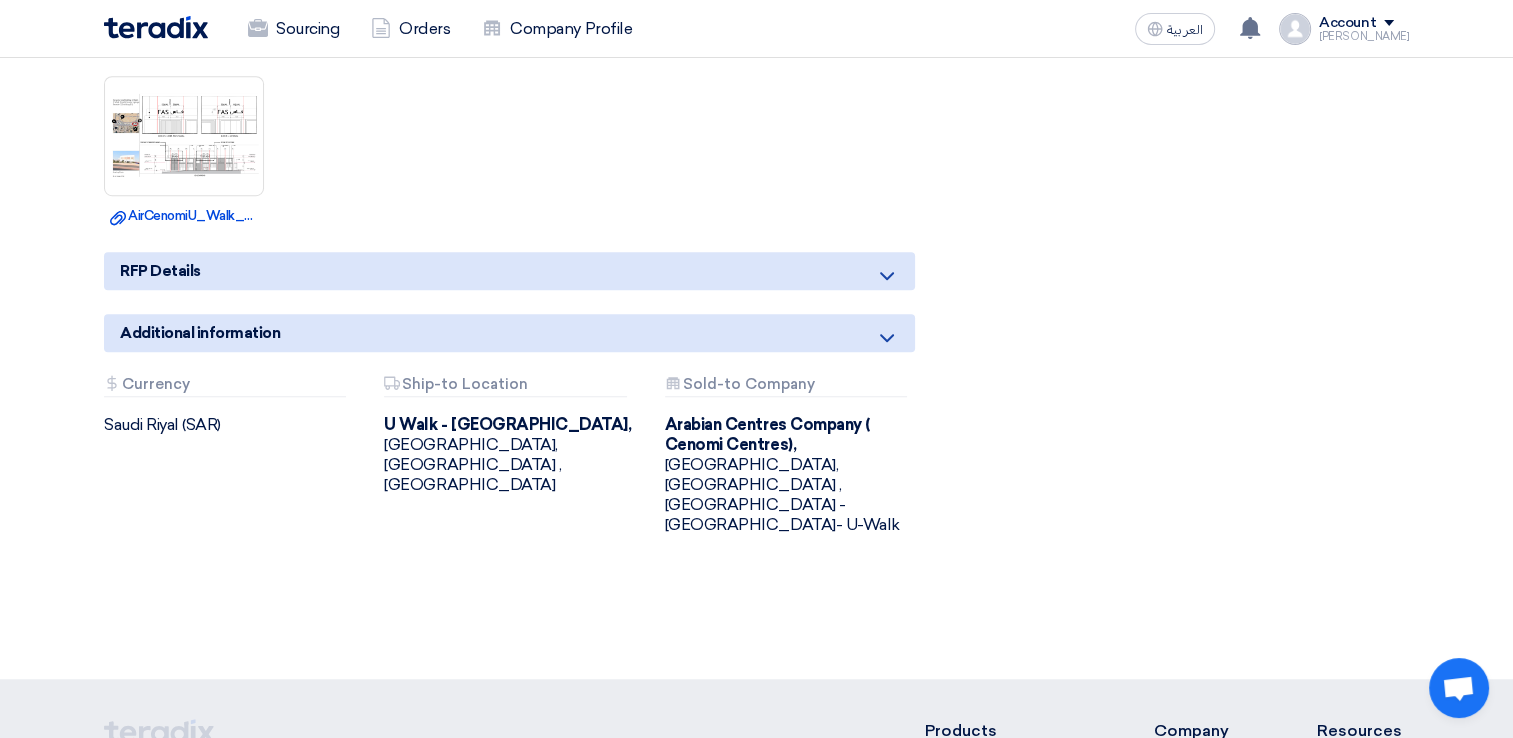 click on "Additional information" 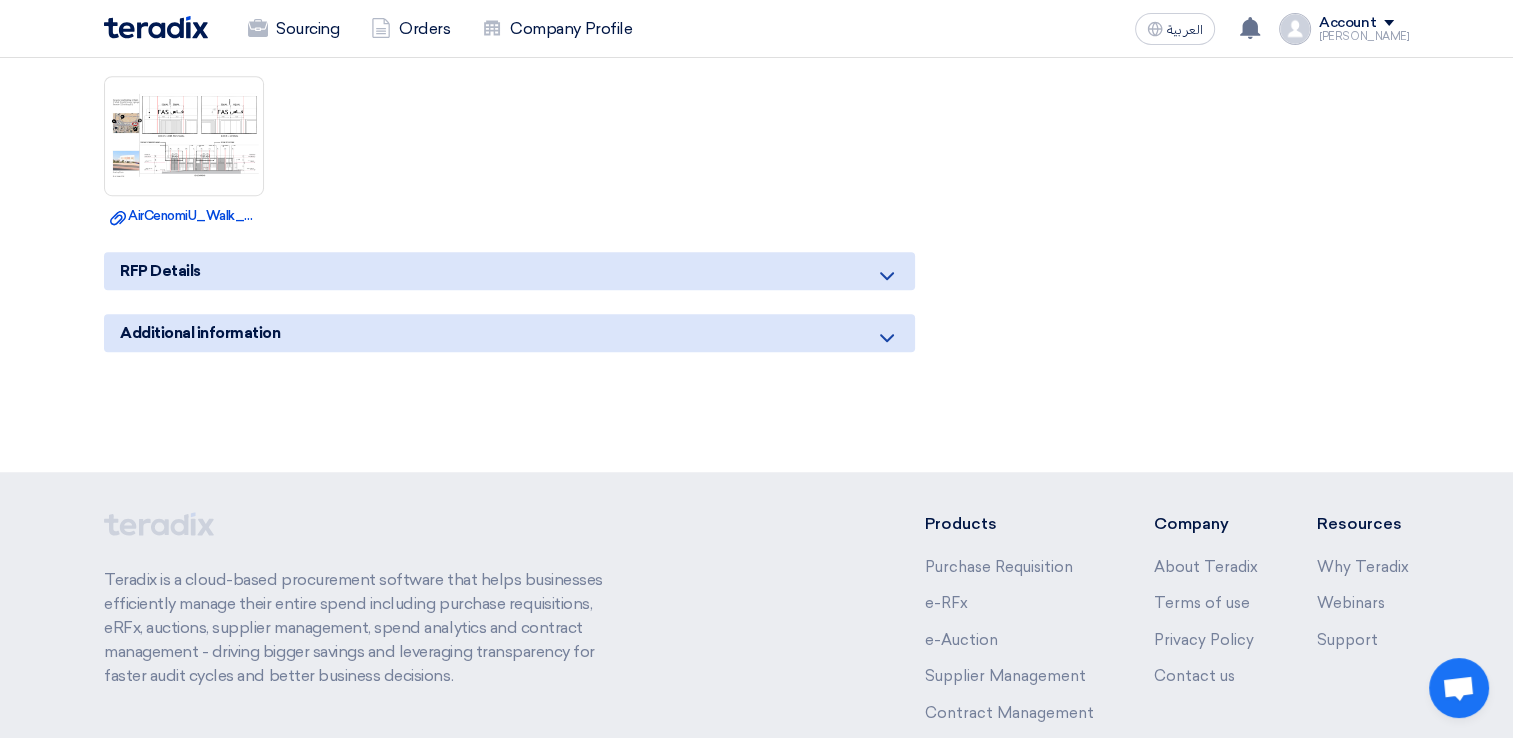 click on "RFP Details" 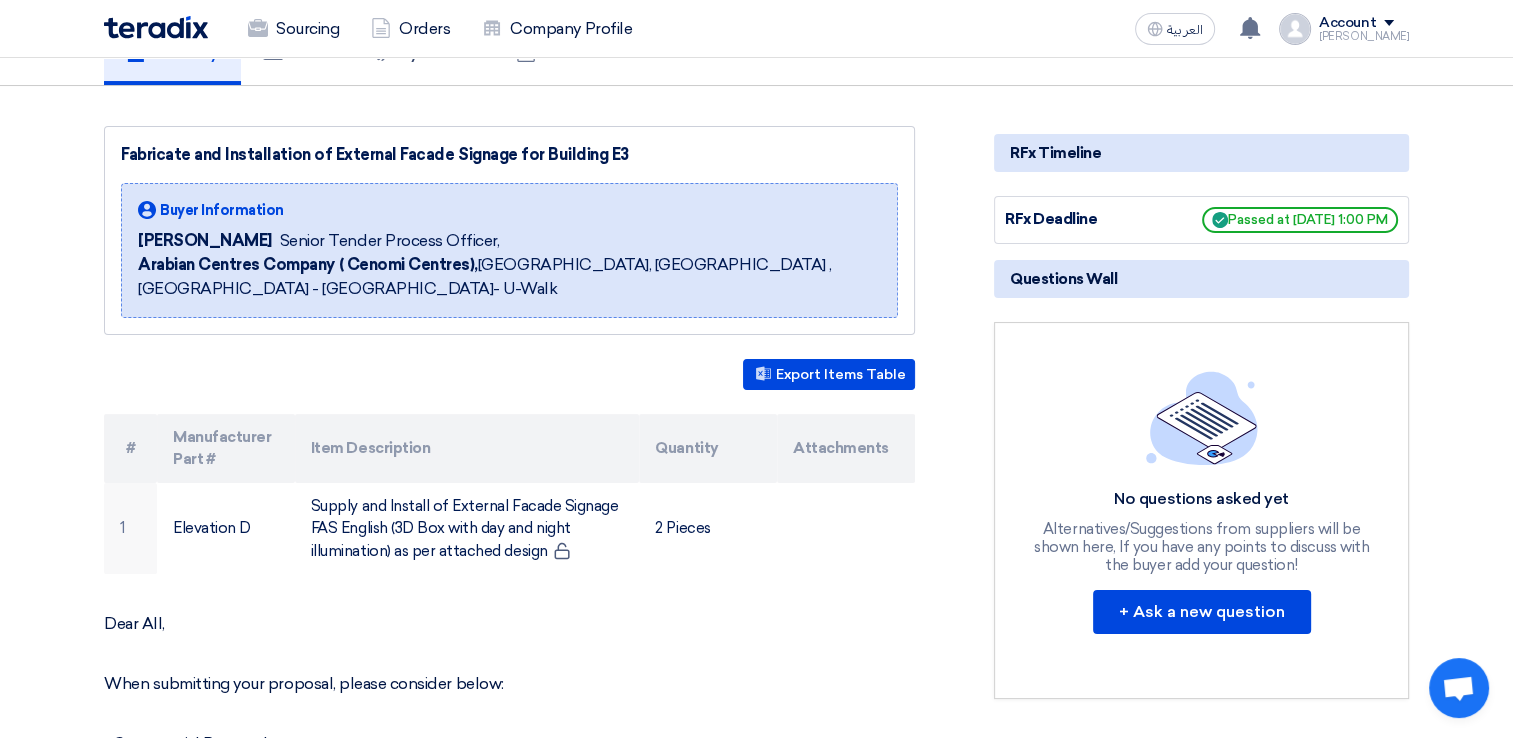 scroll, scrollTop: 100, scrollLeft: 0, axis: vertical 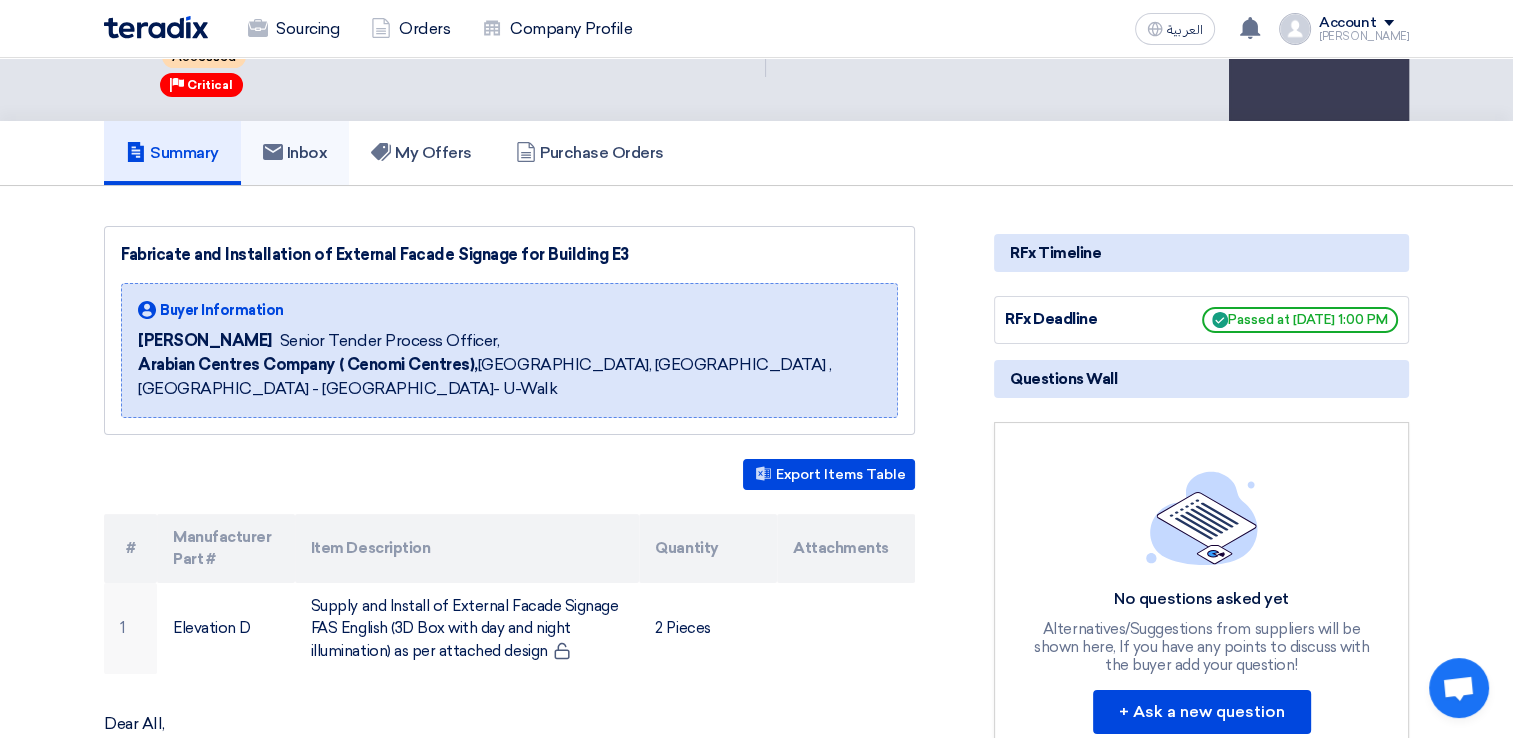 click on "Inbox" 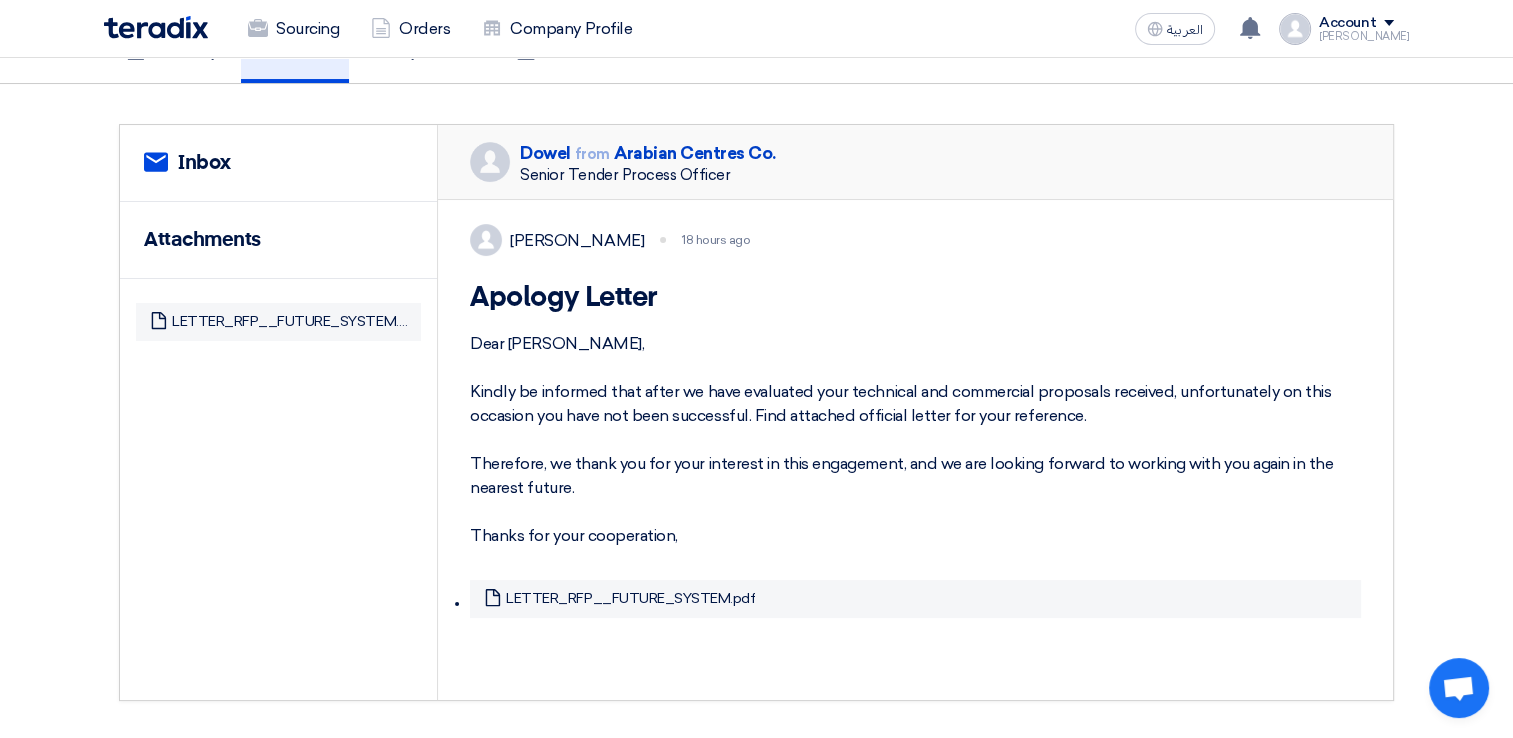 scroll, scrollTop: 200, scrollLeft: 0, axis: vertical 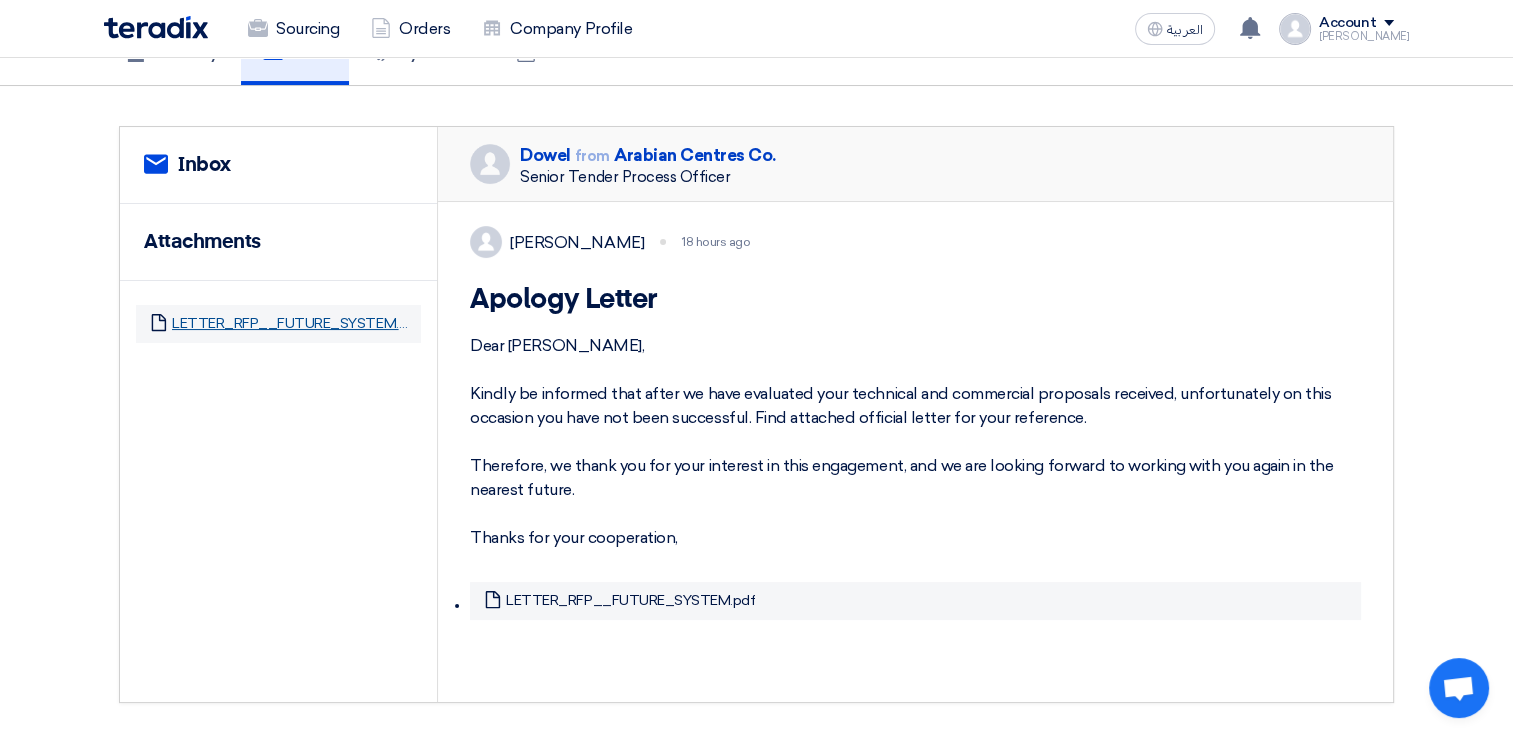 click on "LETTER_RFP__FUTURE_SYSTEM.pdf" 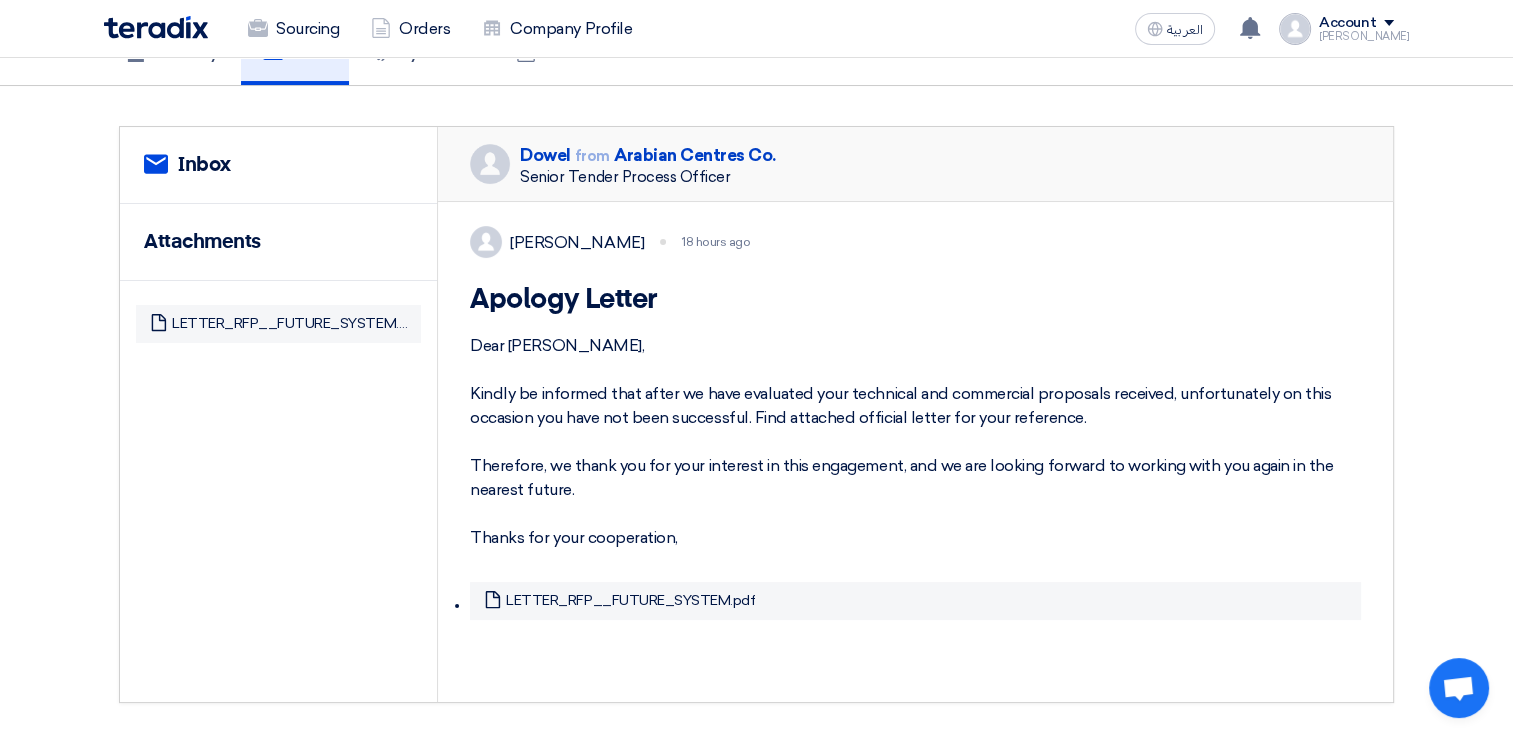 click on "service
Inbox
Attachments
Attachment
LETTER_RFP__FUTURE_SYSTEM.pdf
Dowel  from
[GEOGRAPHIC_DATA] Co.
Senior Tender Process Officer
[PERSON_NAME]
18 hours ago
Apology Letter" 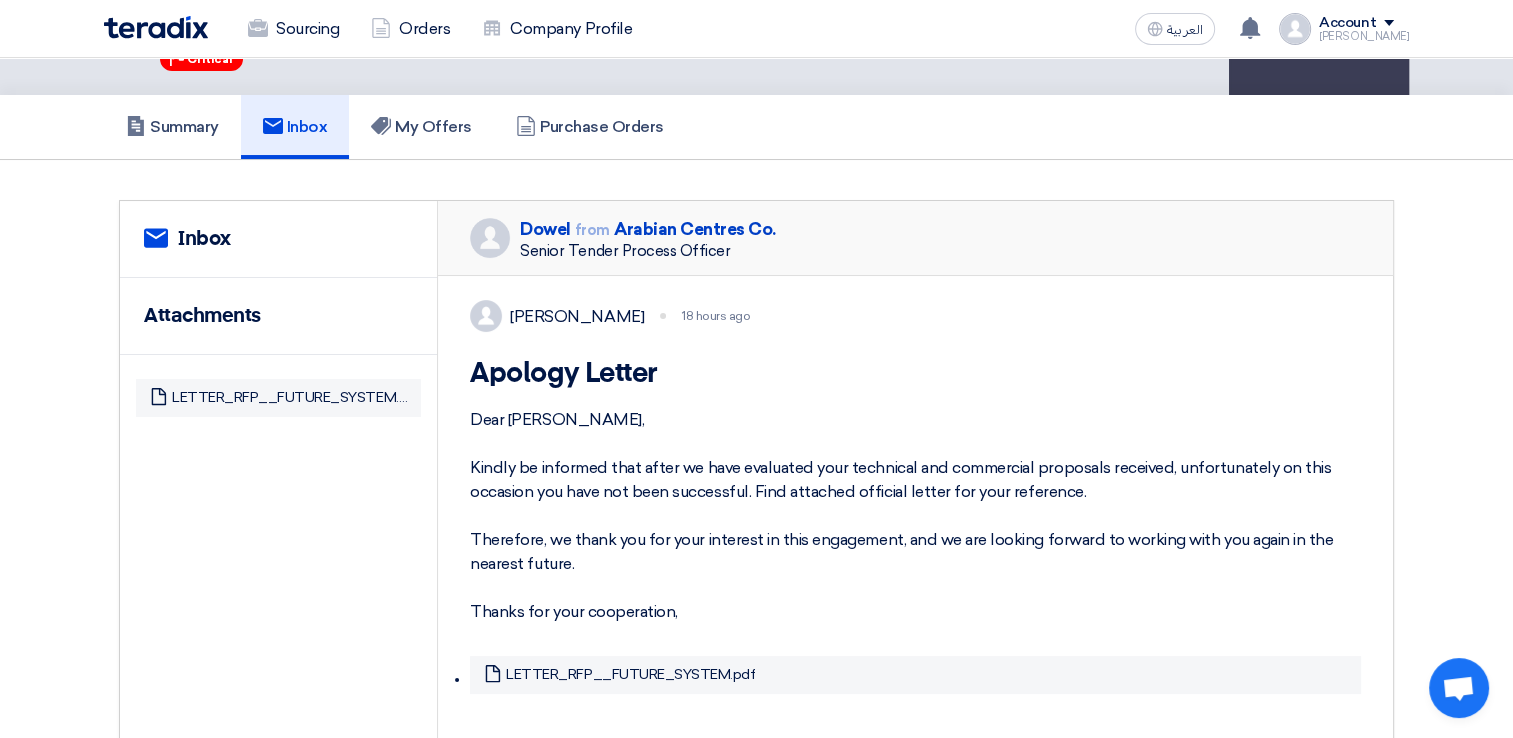 scroll, scrollTop: 0, scrollLeft: 0, axis: both 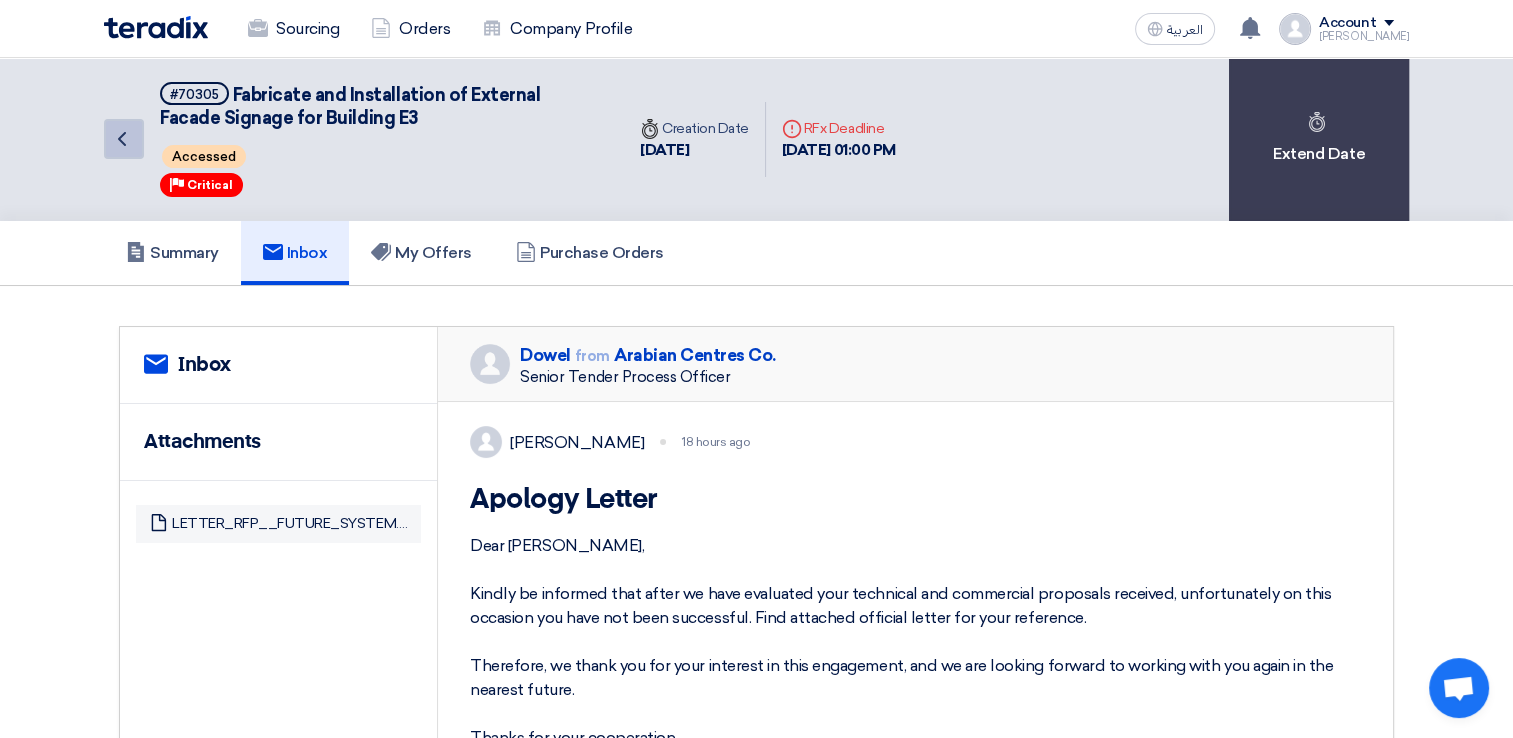 click on "Back" 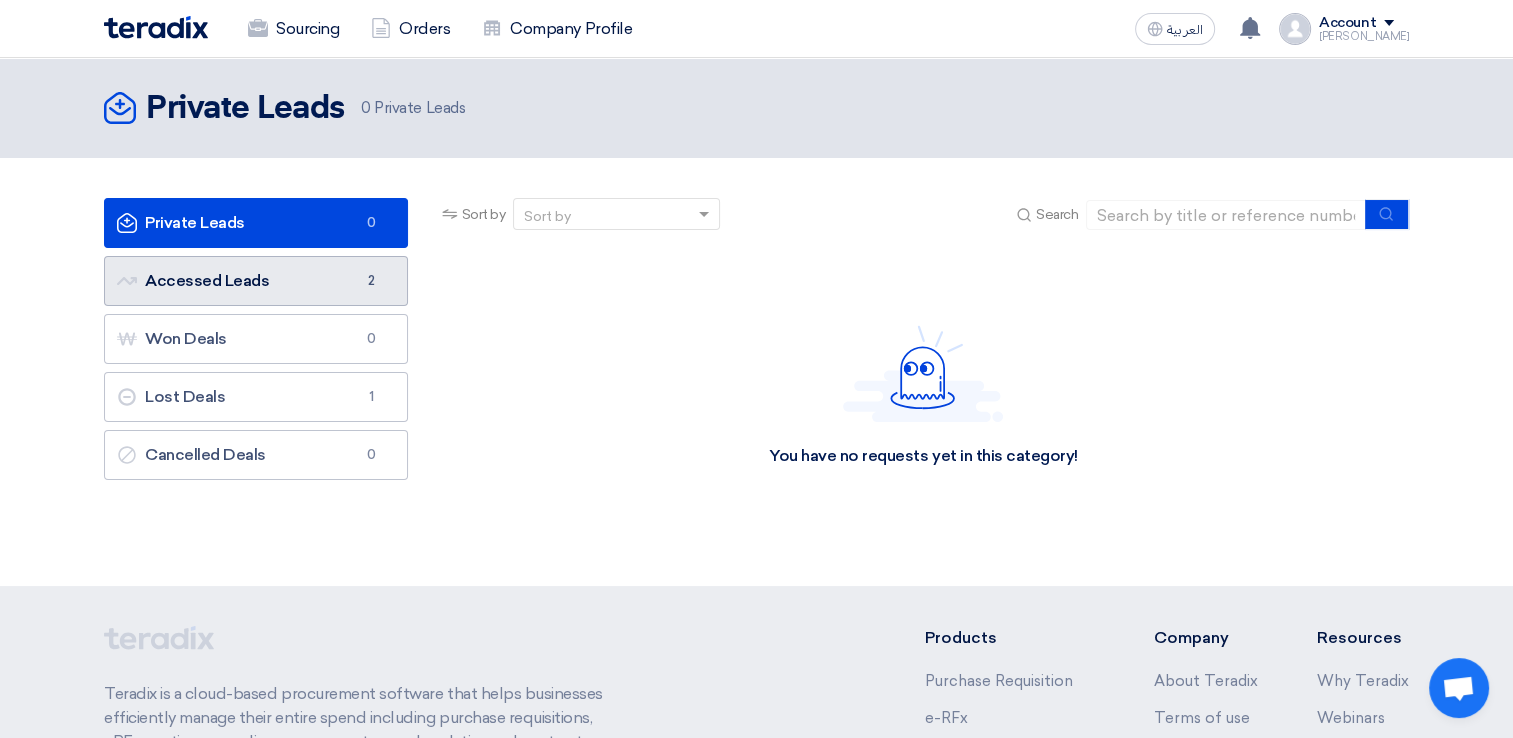 click on "Accessed Leads
Accessed Leads
2" 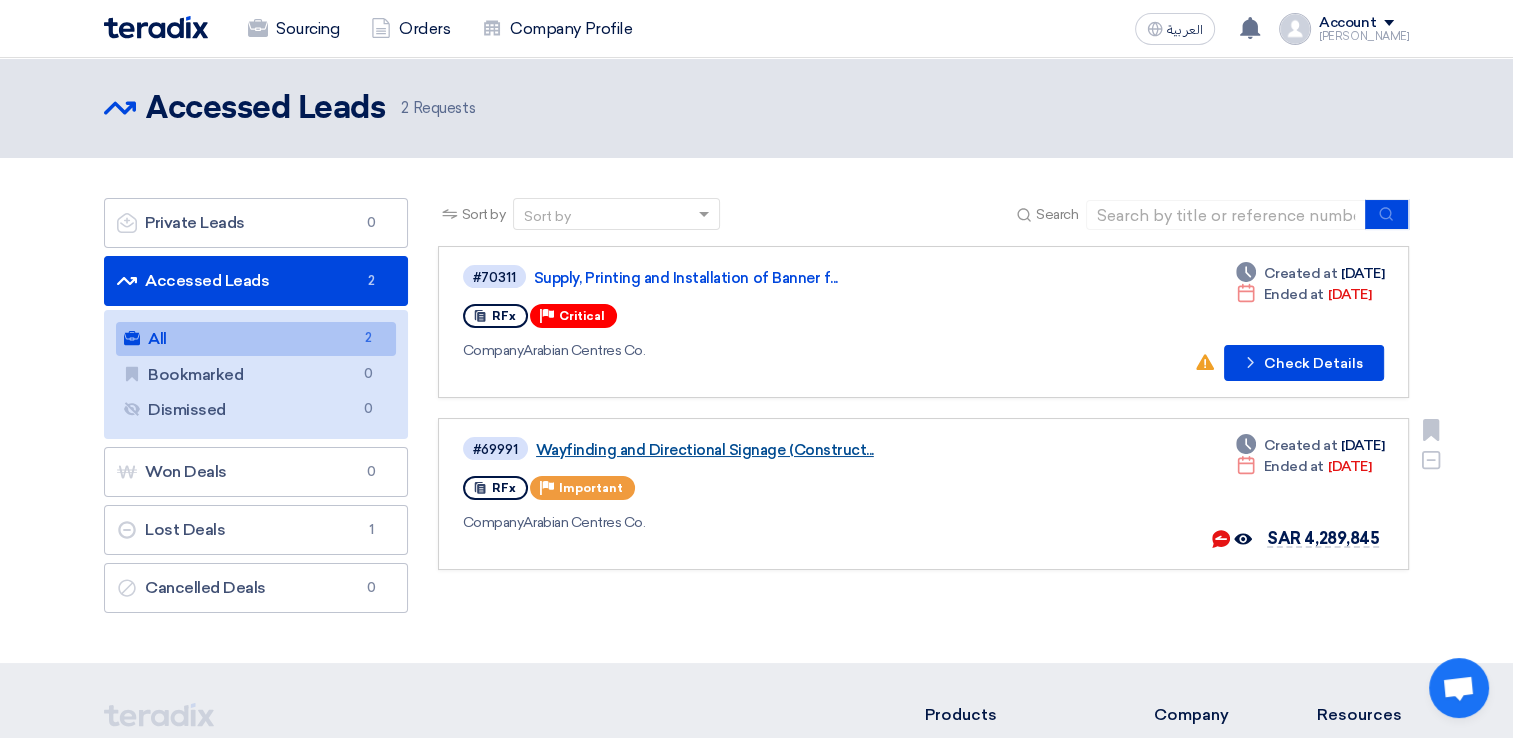 click on "Wayfinding and Directional Signage (Construct..." 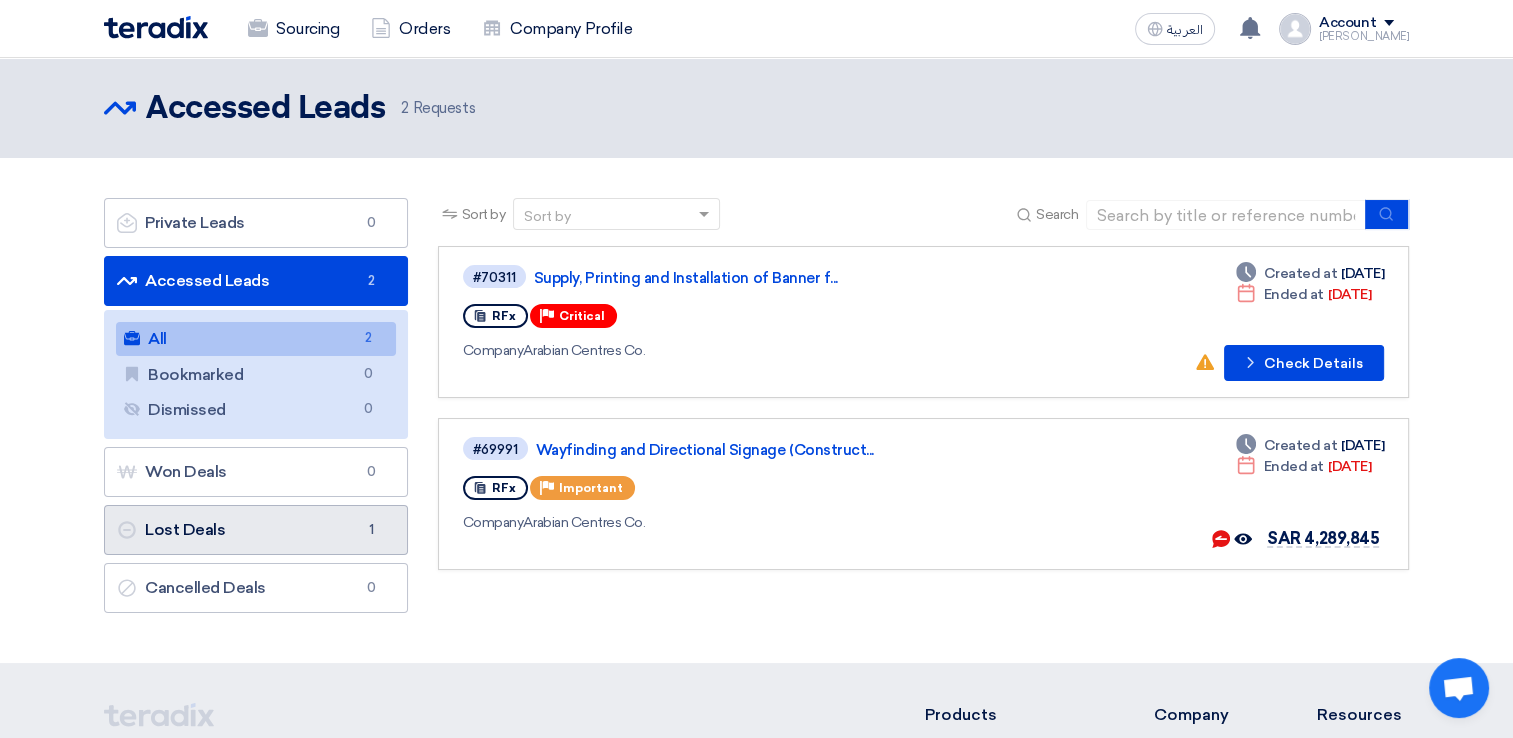 click on "Lost Deals
Lost Deals
1" 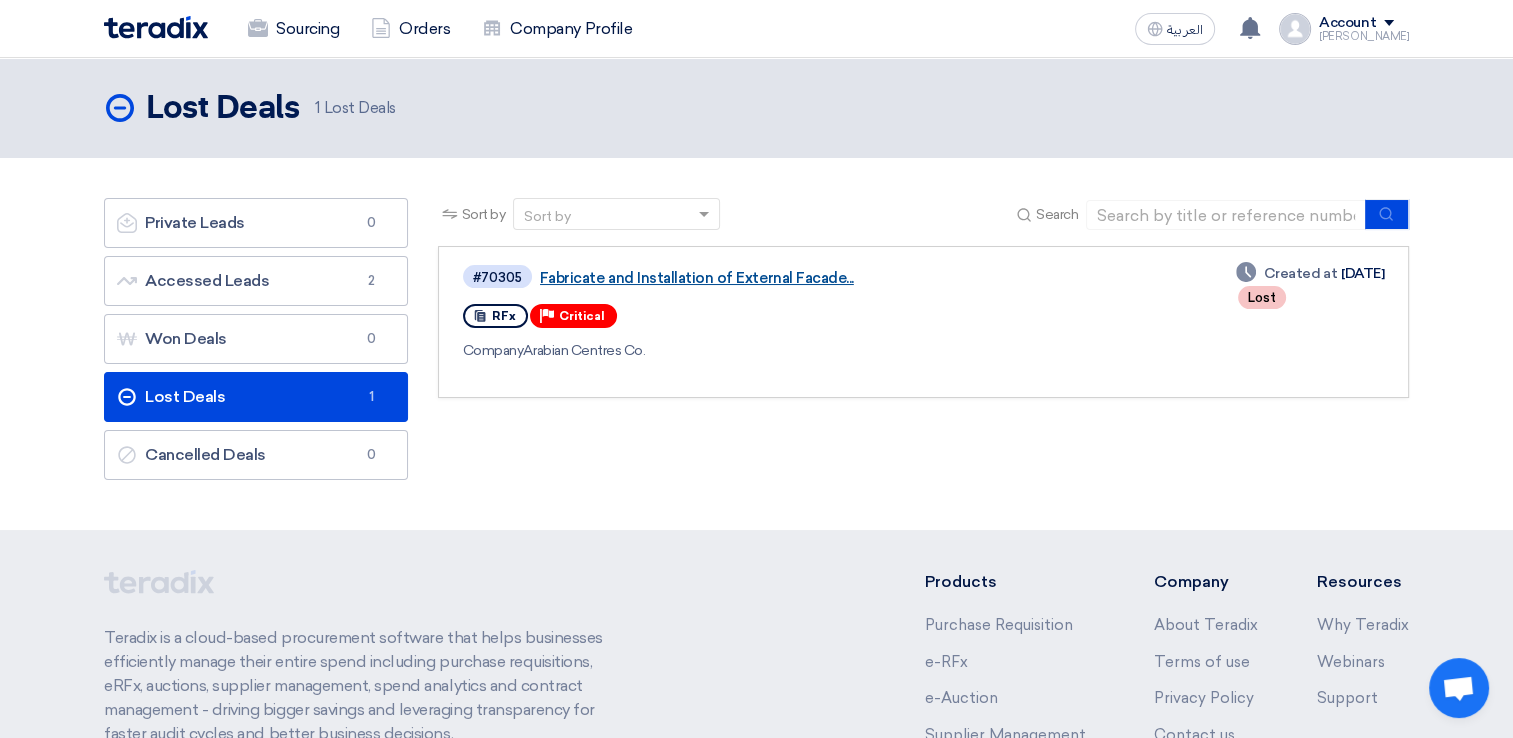 click on "Fabricate and Installation of External Facade..." 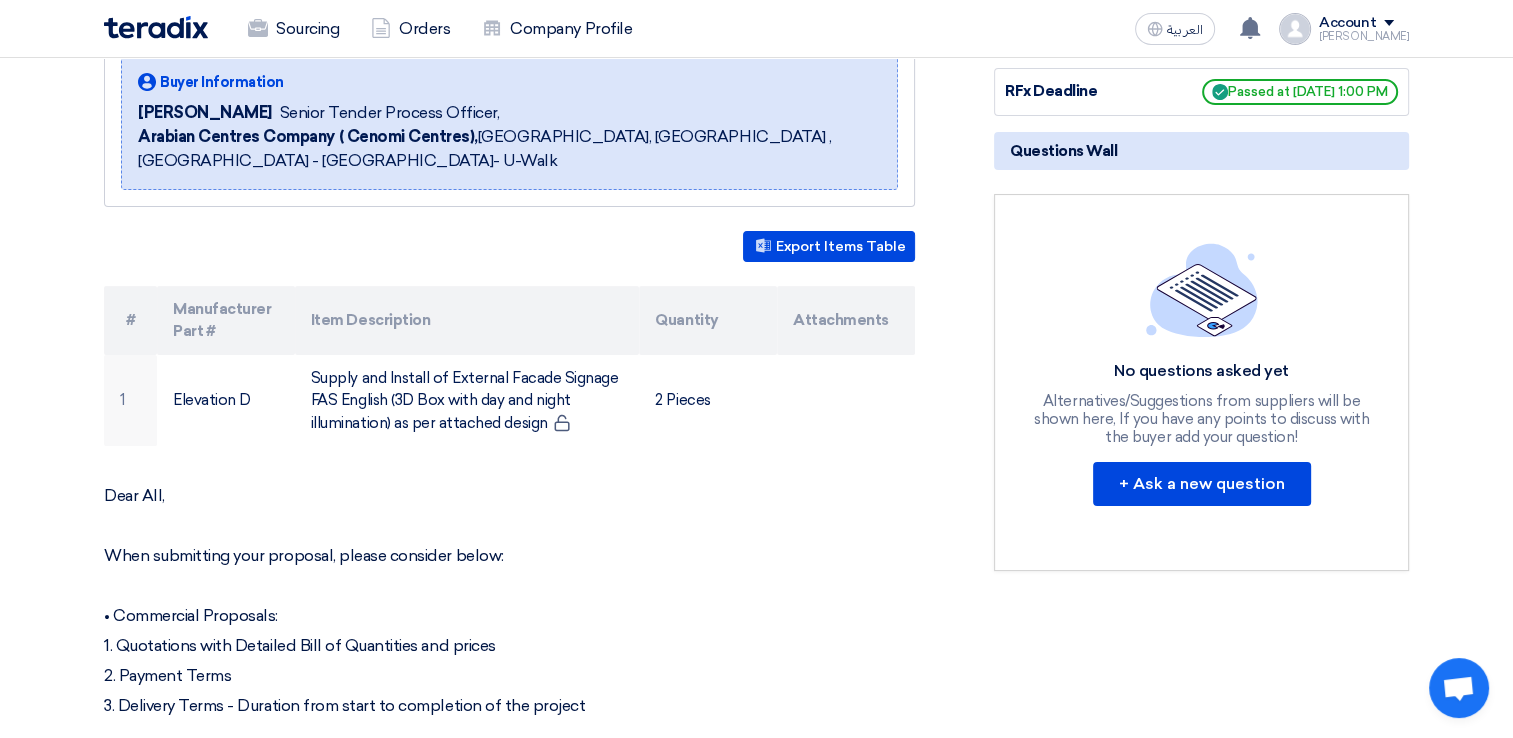 scroll, scrollTop: 0, scrollLeft: 0, axis: both 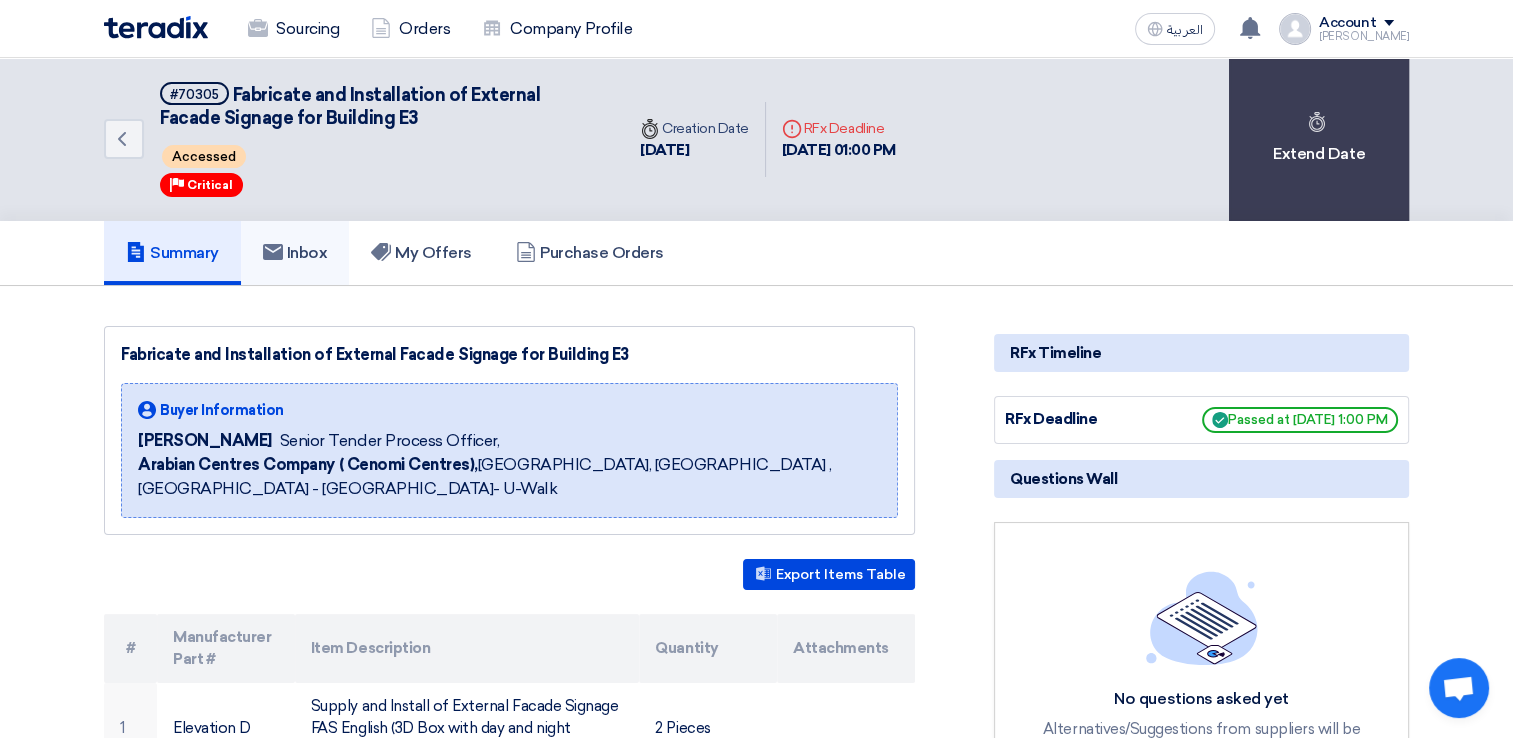 click 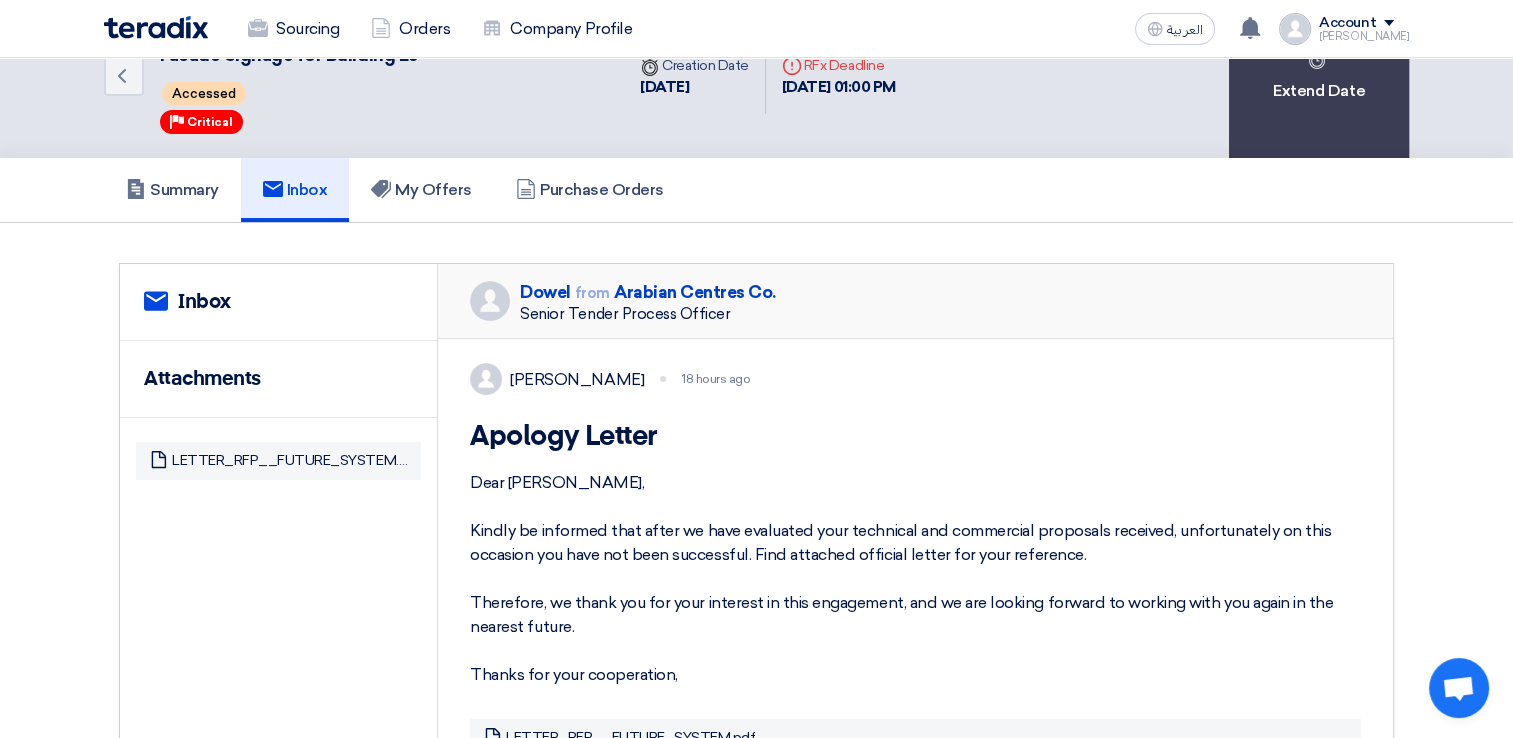 scroll, scrollTop: 0, scrollLeft: 0, axis: both 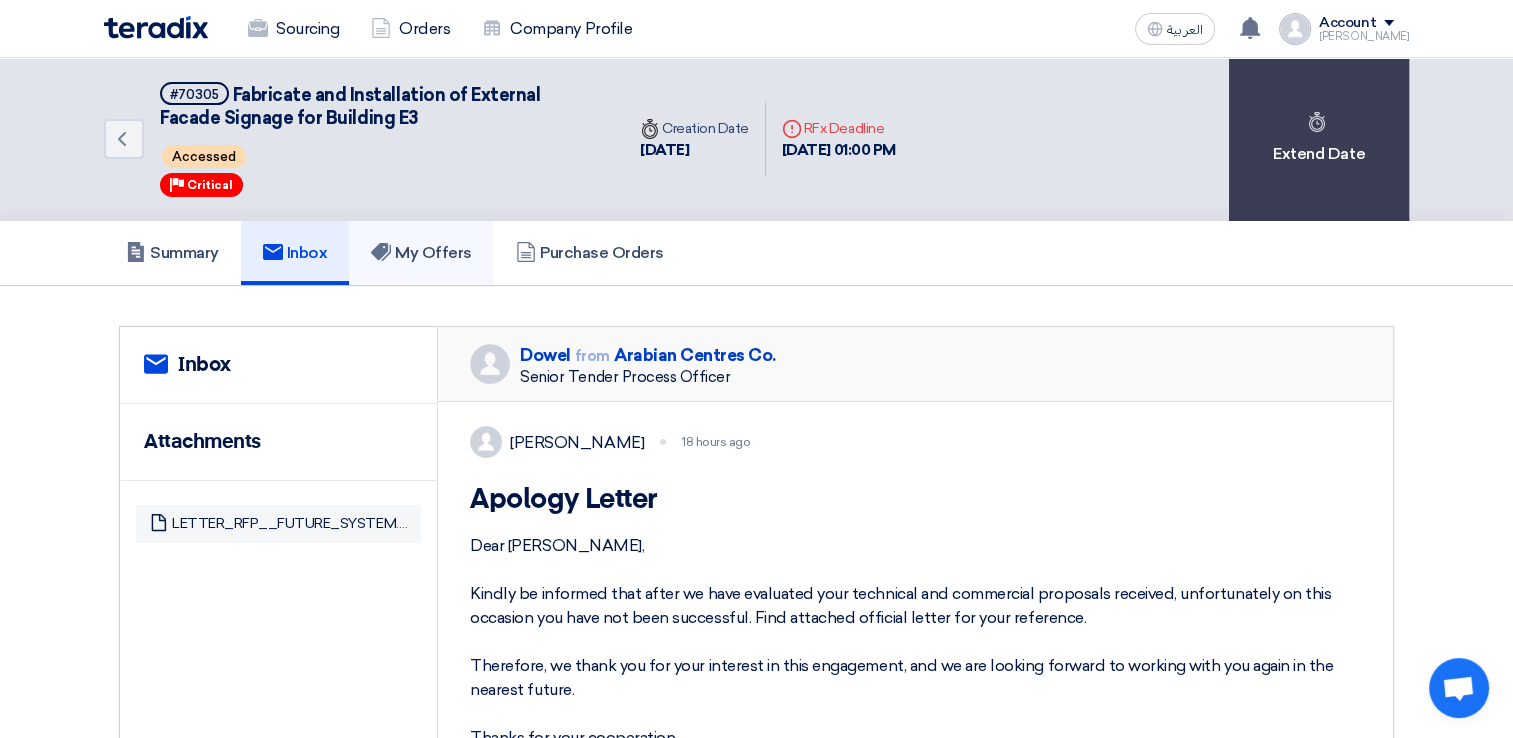 click on "My Offers" 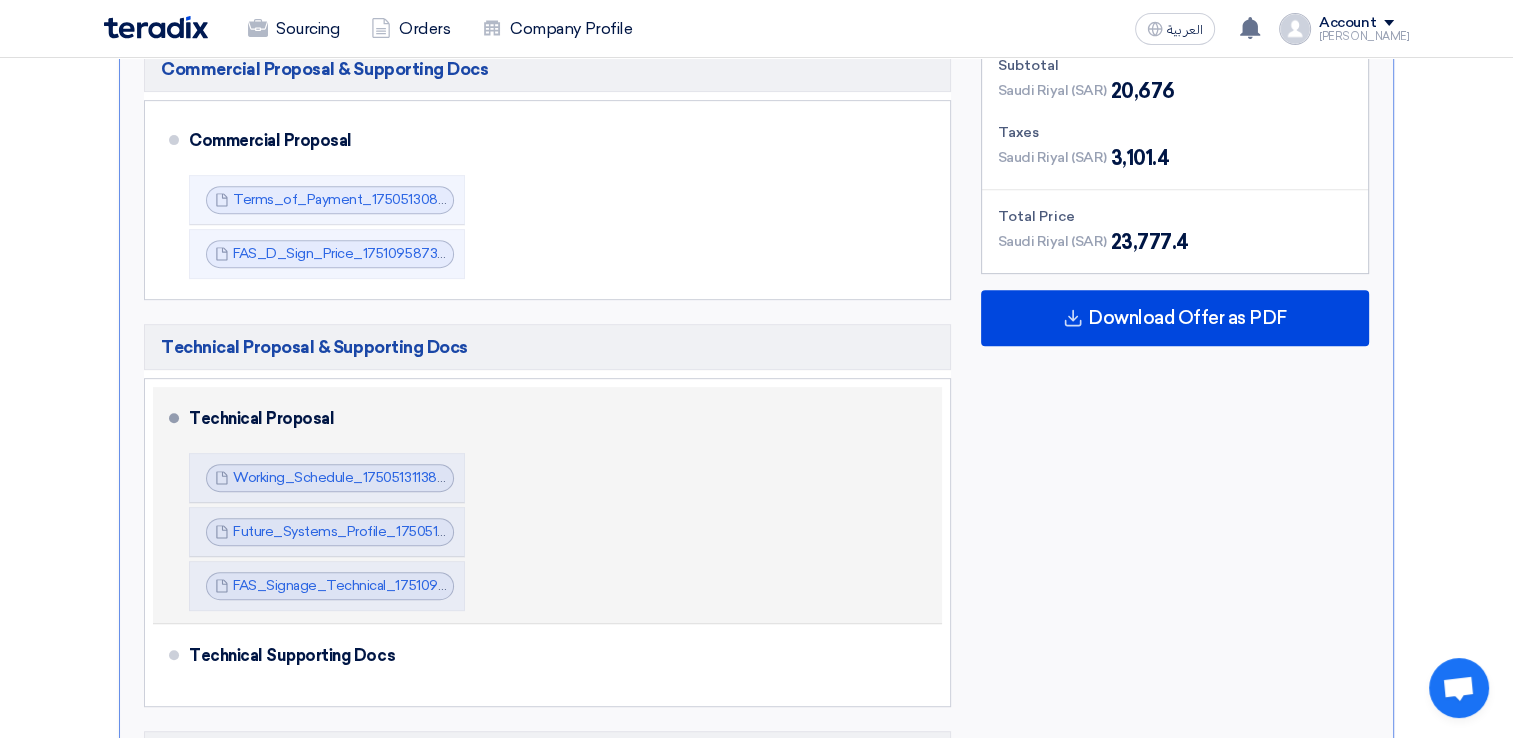 scroll, scrollTop: 800, scrollLeft: 0, axis: vertical 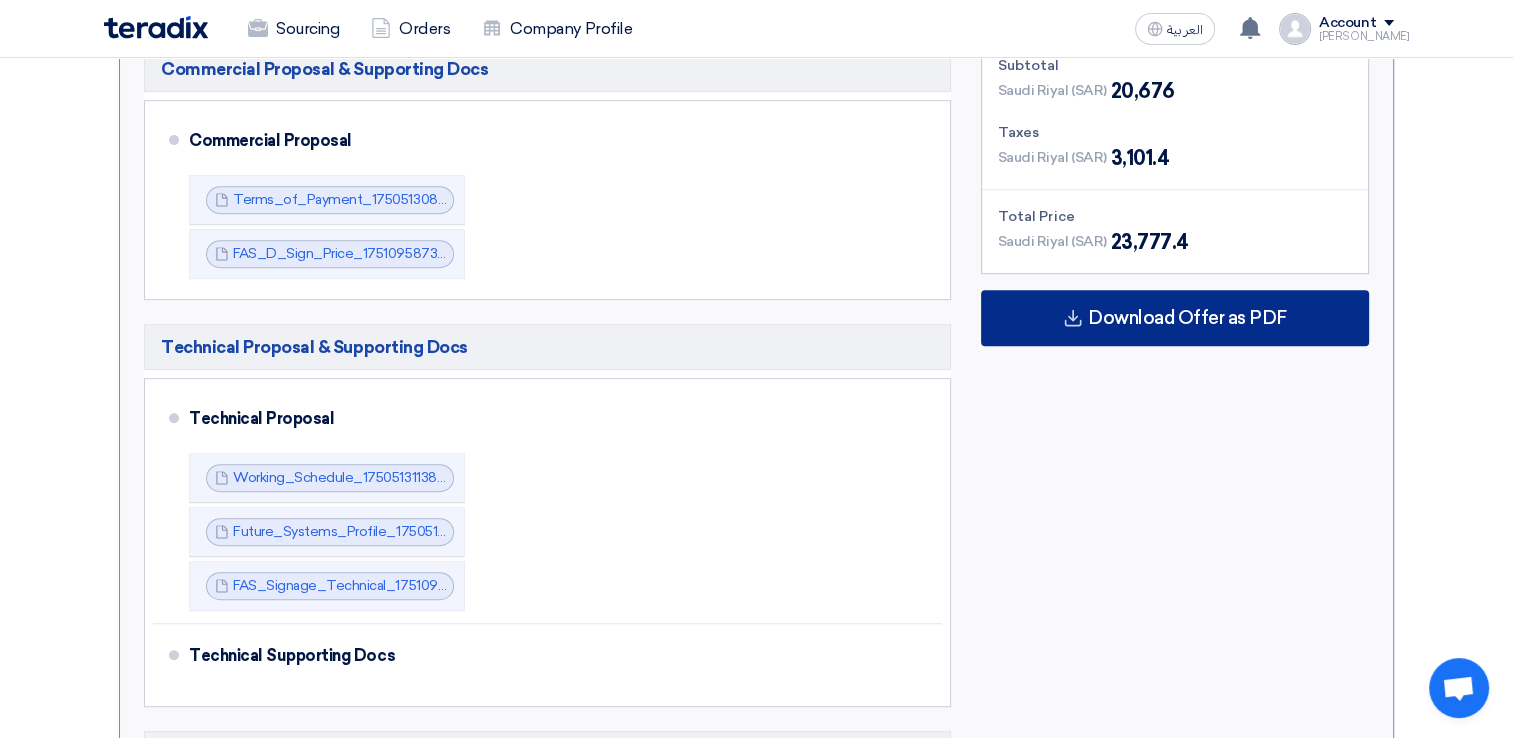 click on "Download Offer as PDF" at bounding box center (1187, 318) 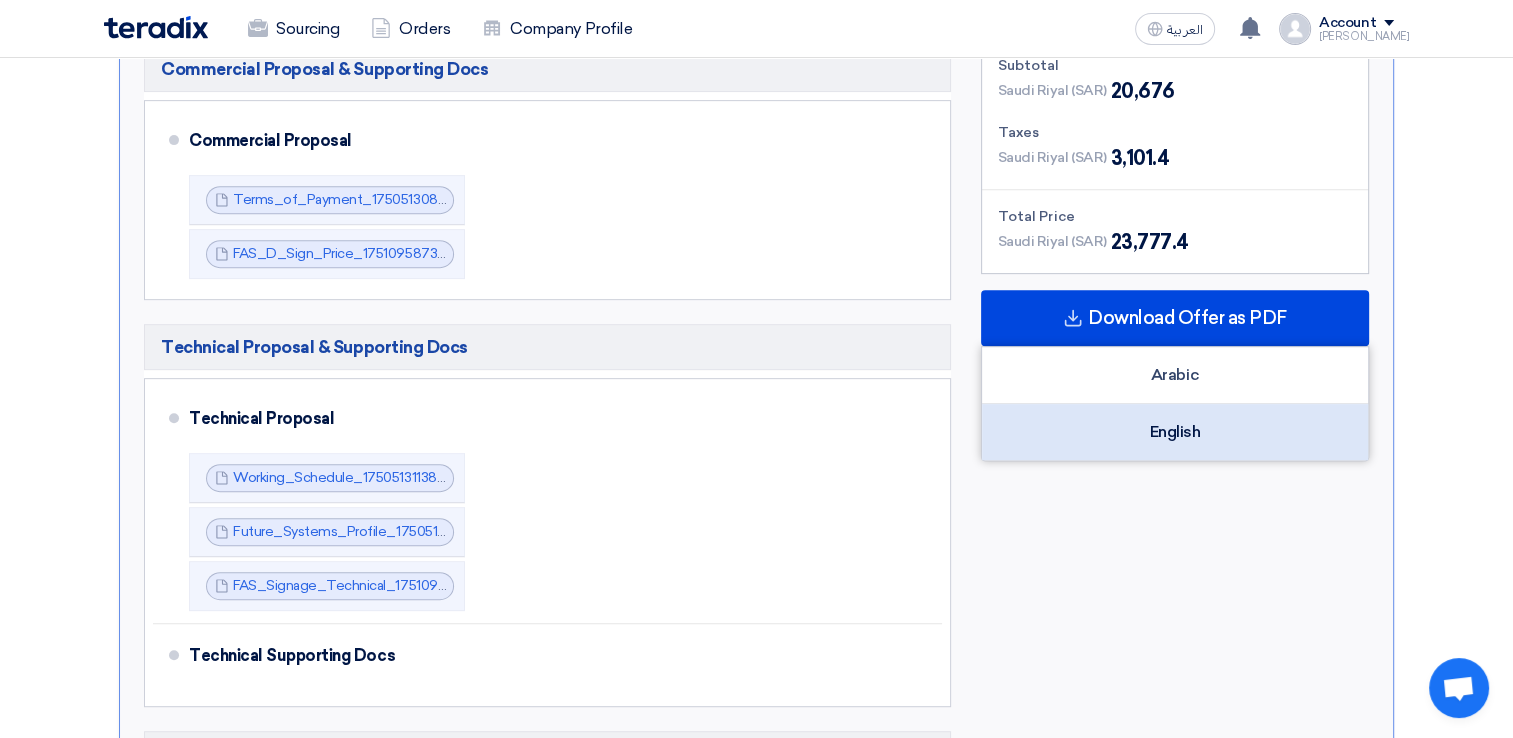click on "English" at bounding box center (1175, 432) 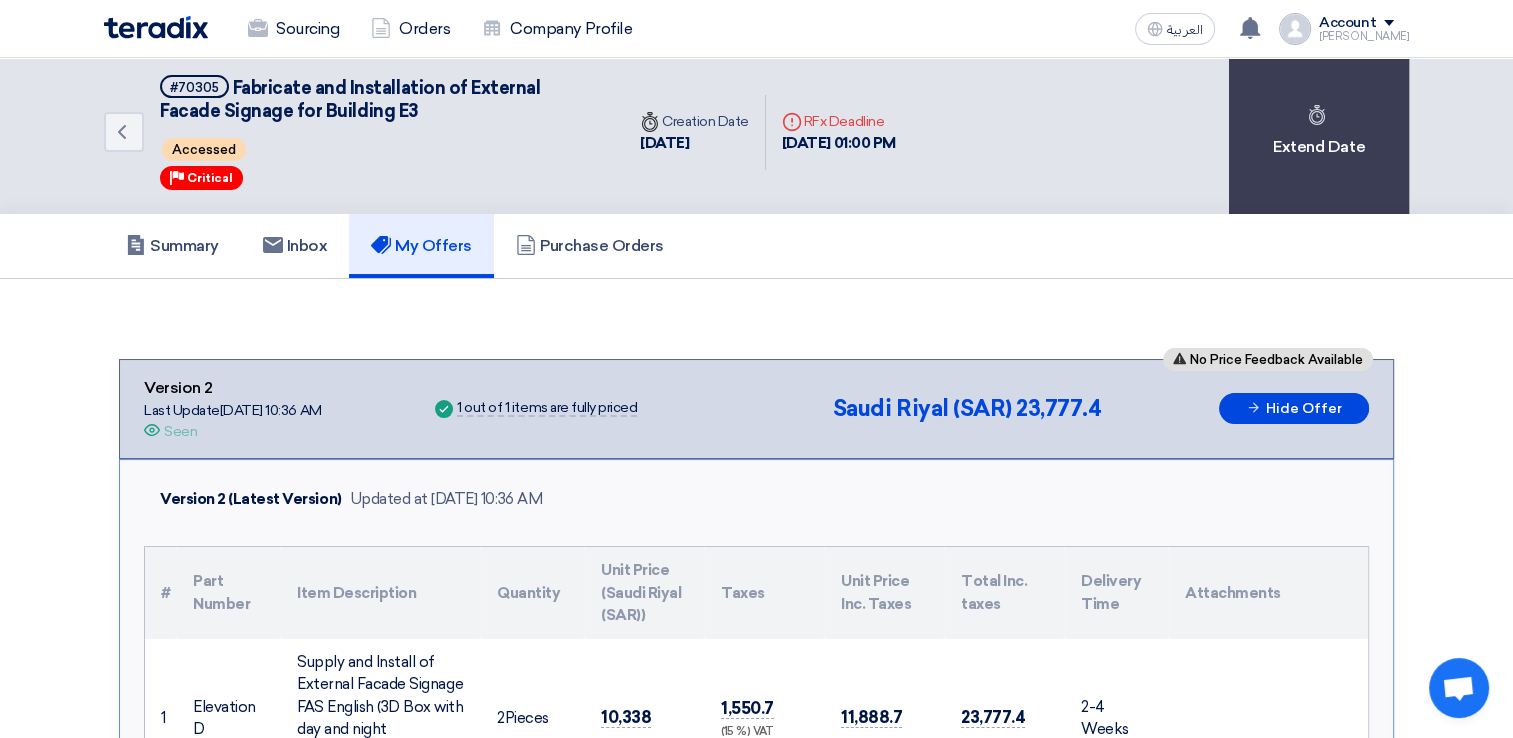 scroll, scrollTop: 0, scrollLeft: 0, axis: both 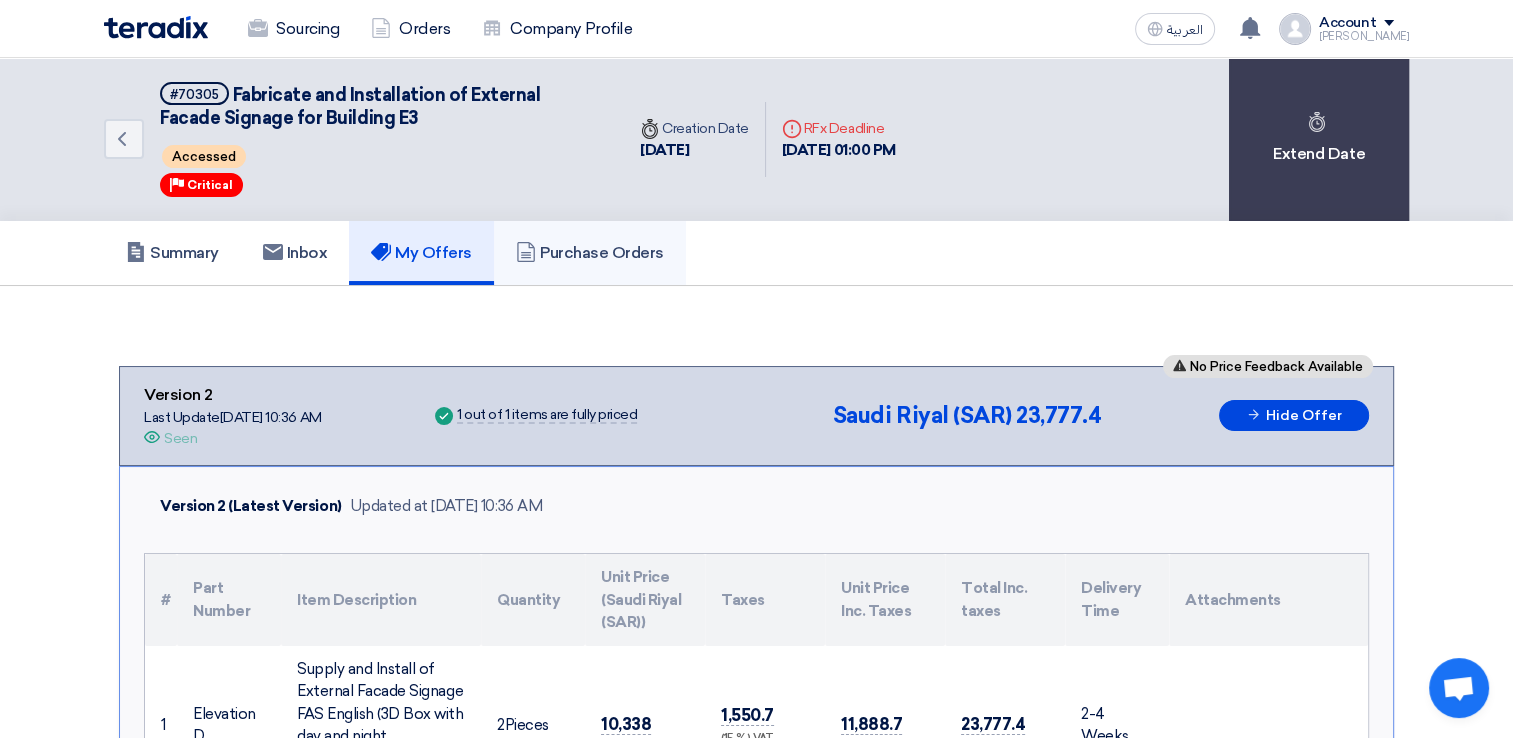 click on "Purchase Orders" 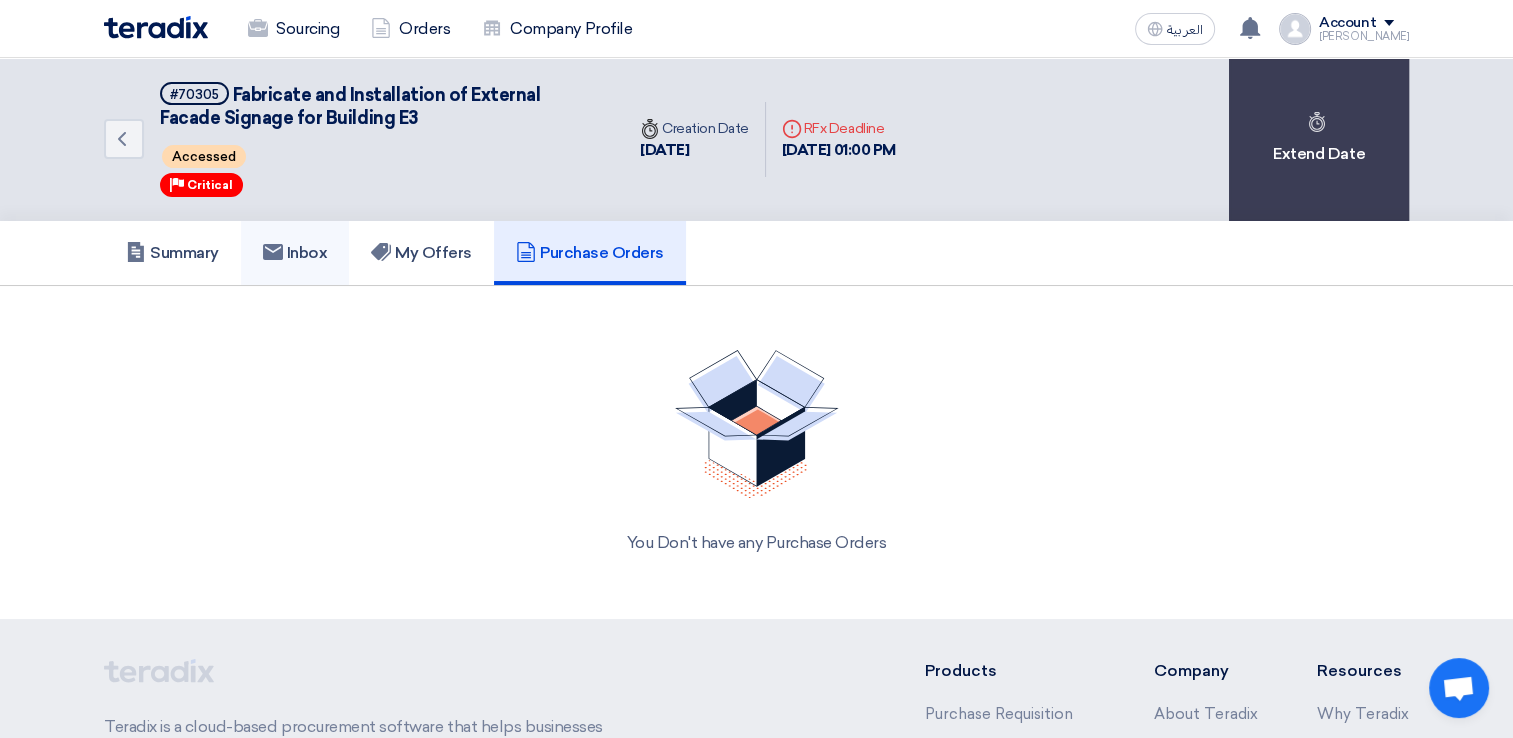 click on "Inbox" 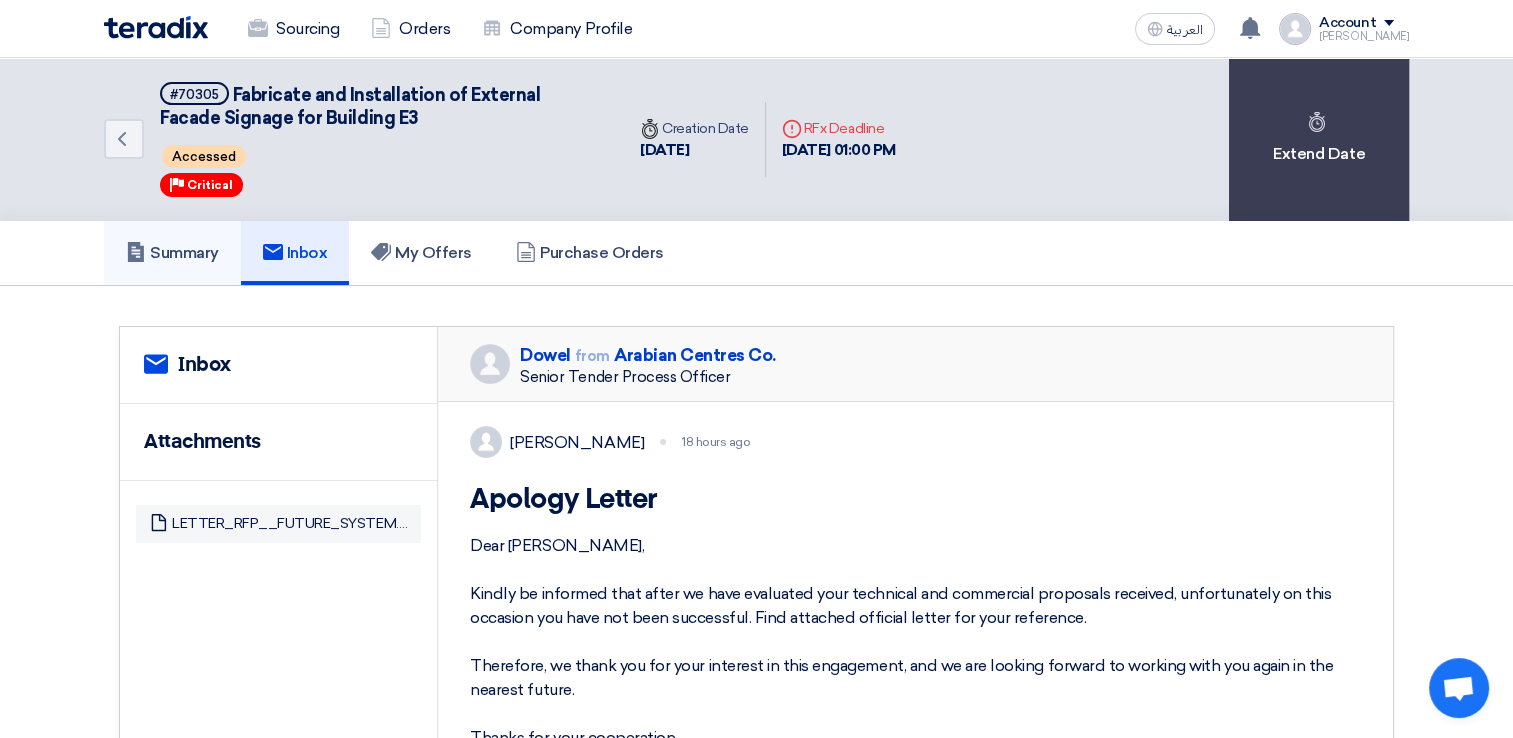 click on "Summary" 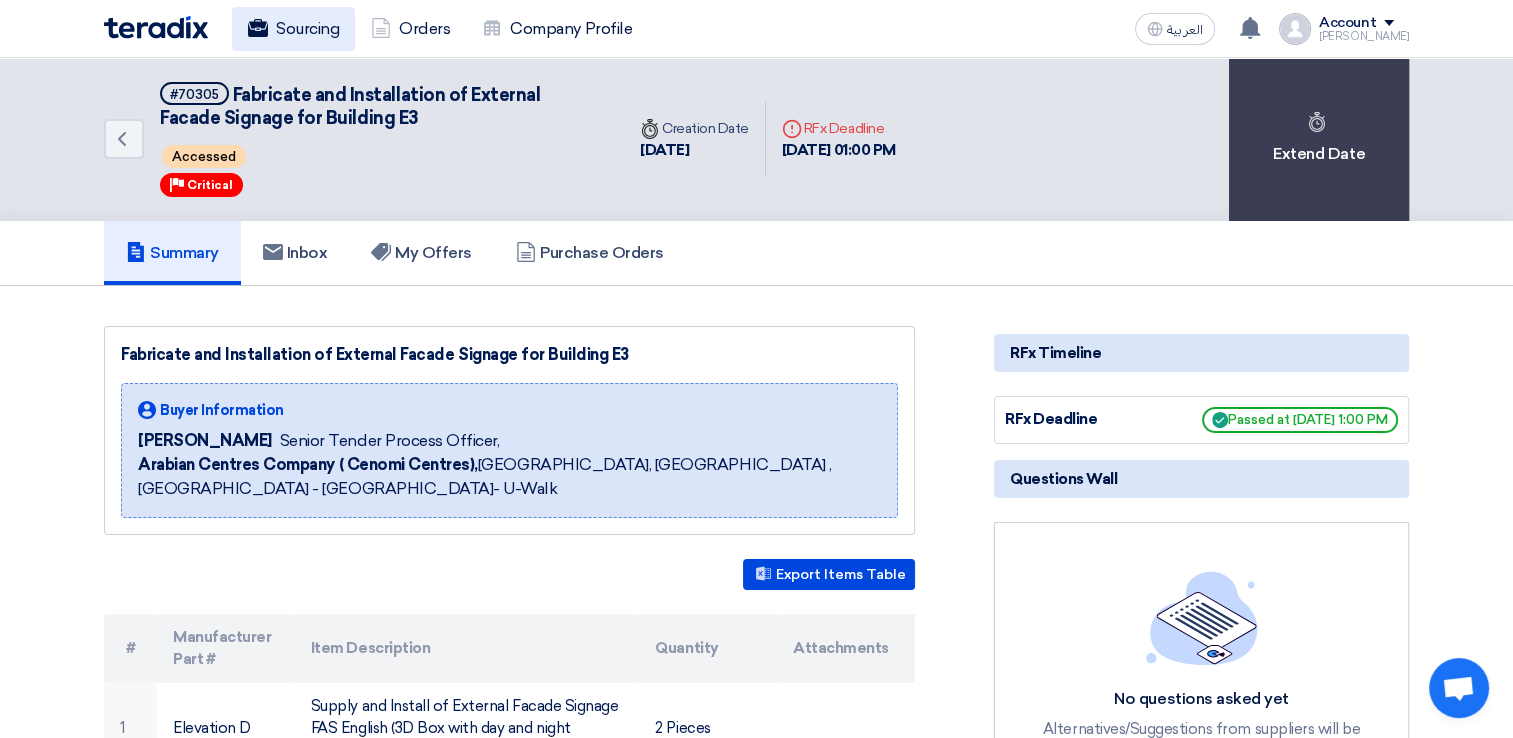 click on "Sourcing" 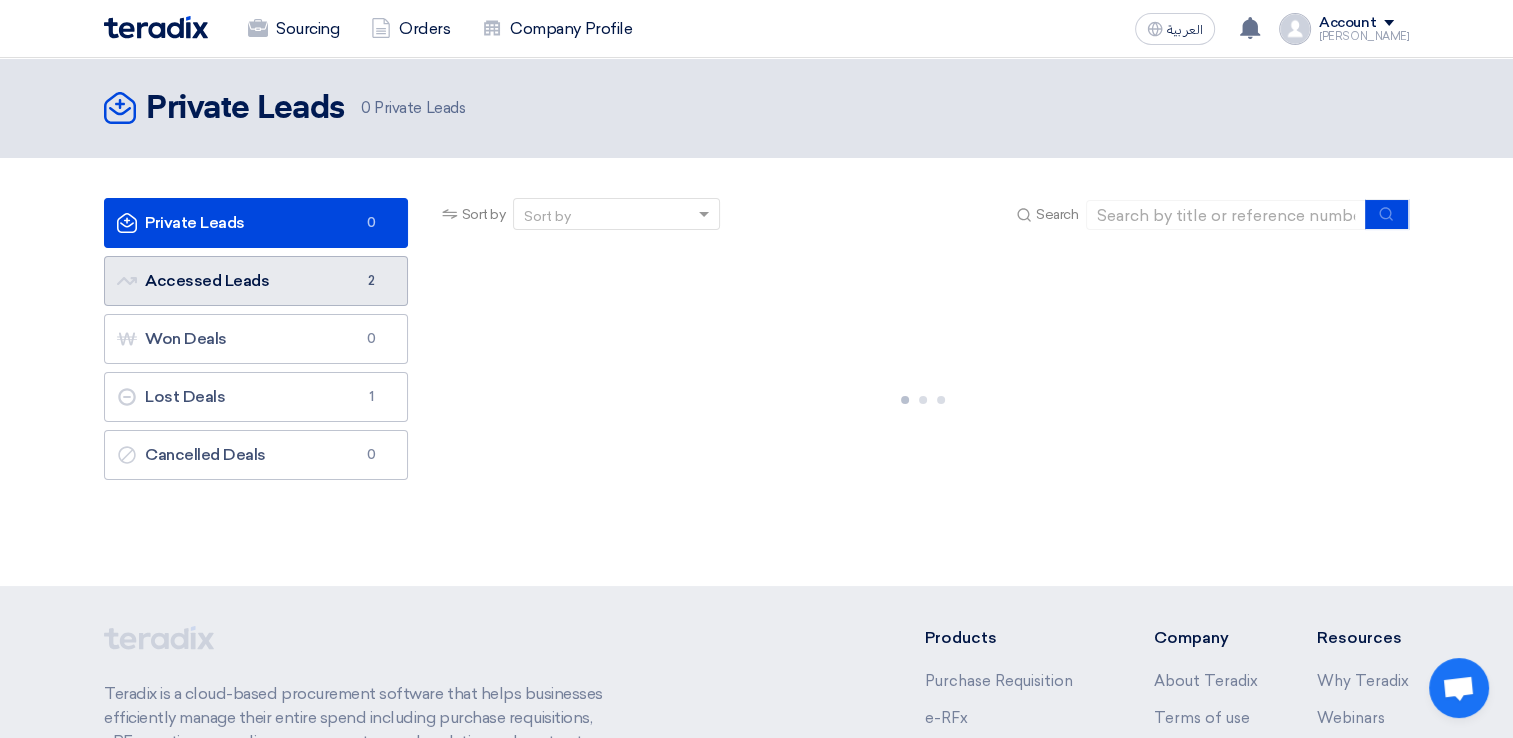 click on "Accessed Leads
Accessed Leads
2" 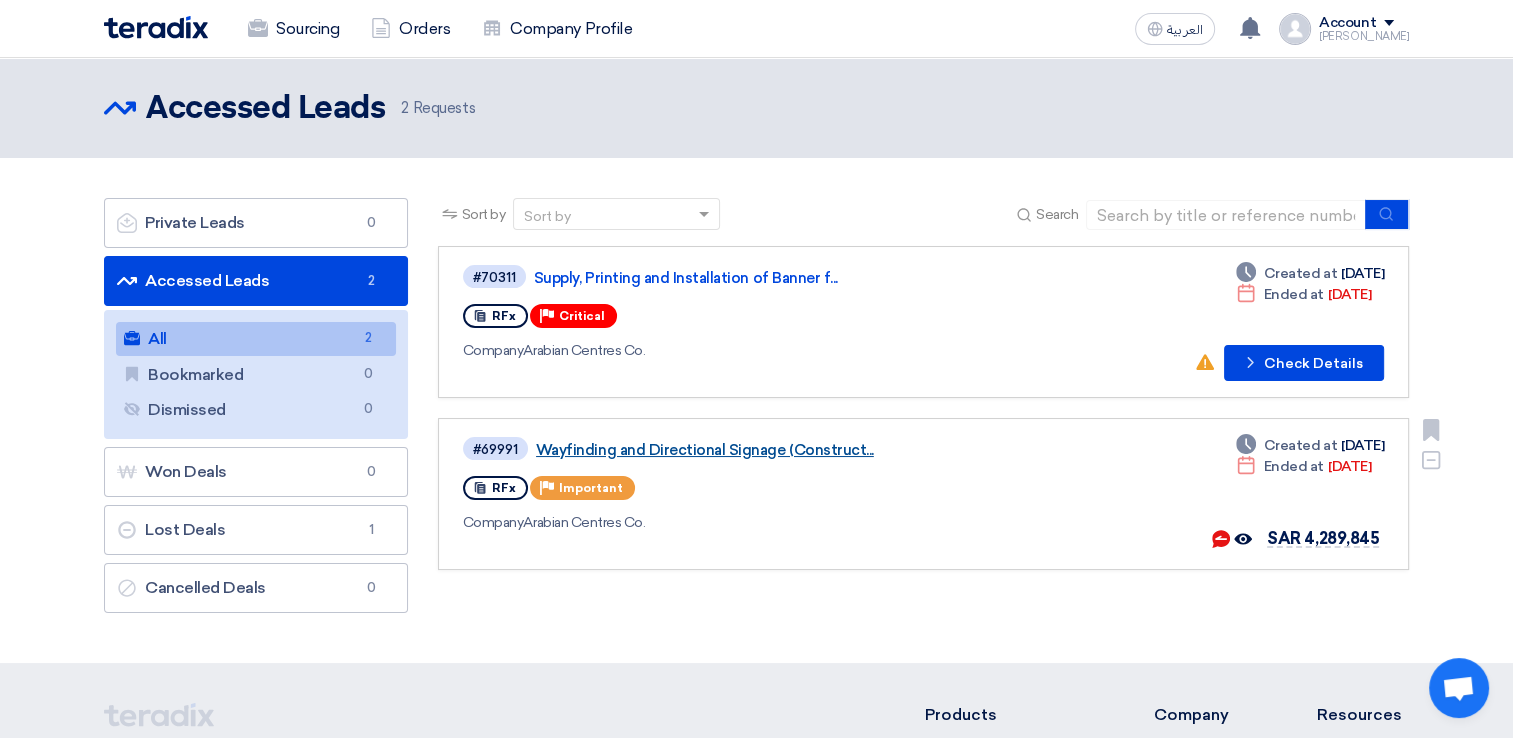 click on "Wayfinding and Directional Signage (Construct..." 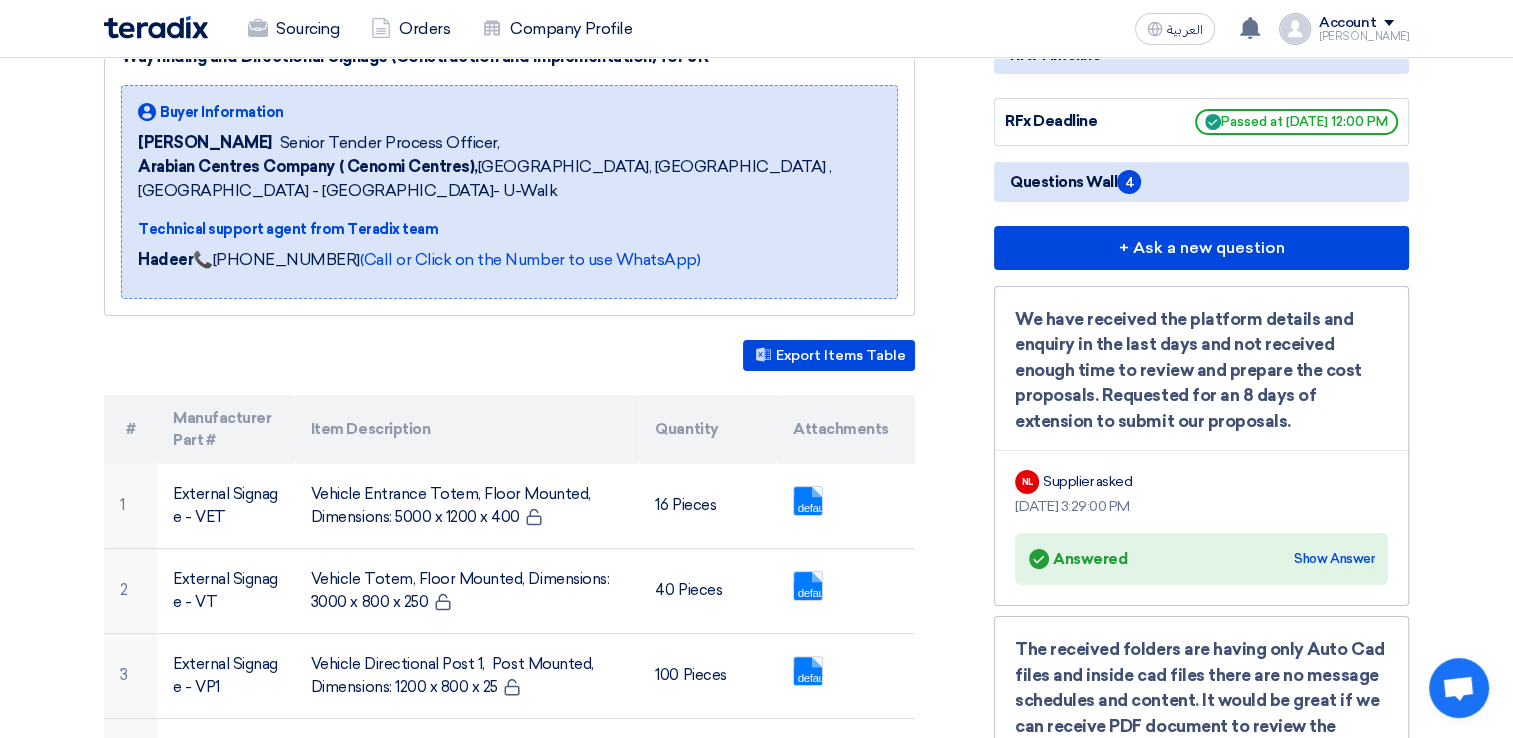 scroll, scrollTop: 0, scrollLeft: 0, axis: both 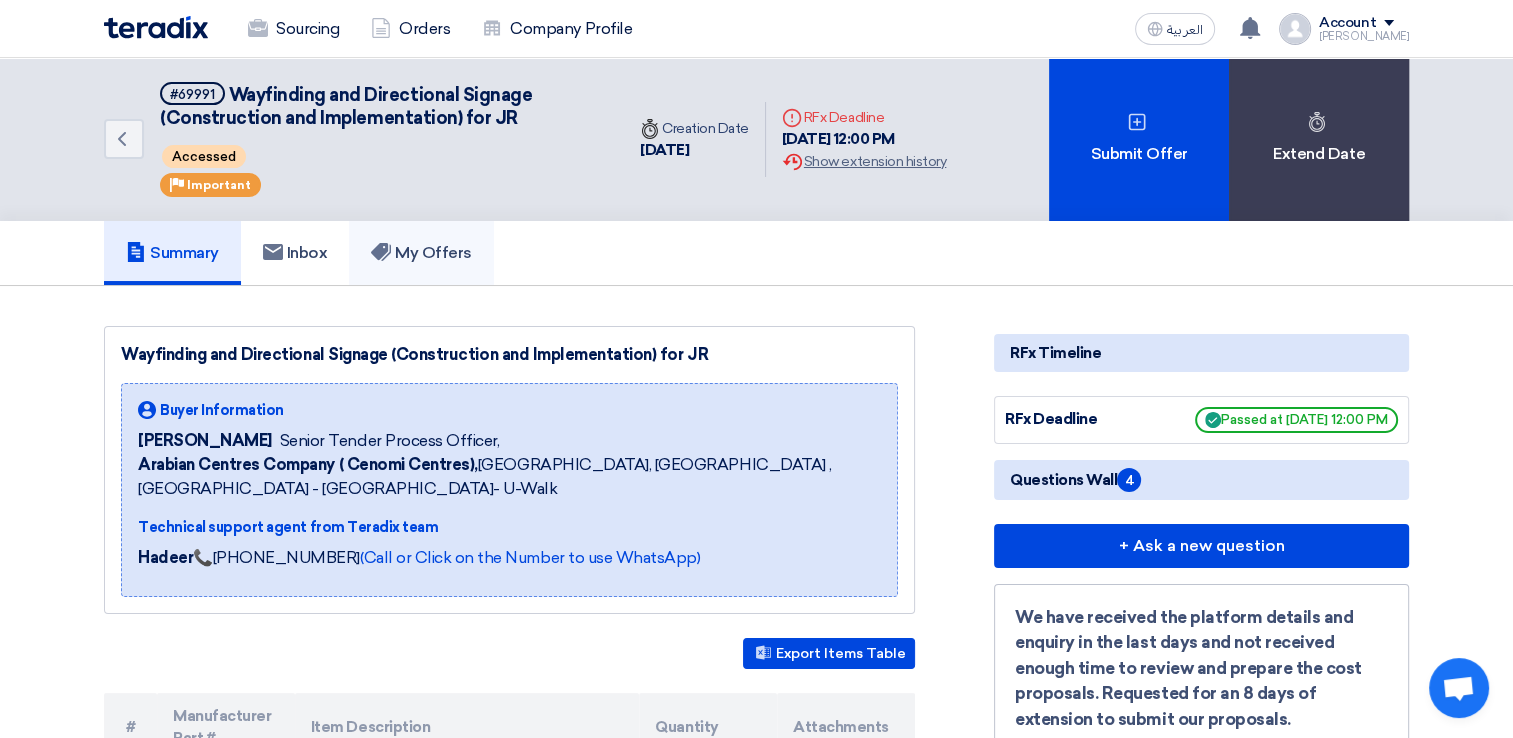 click on "My Offers" 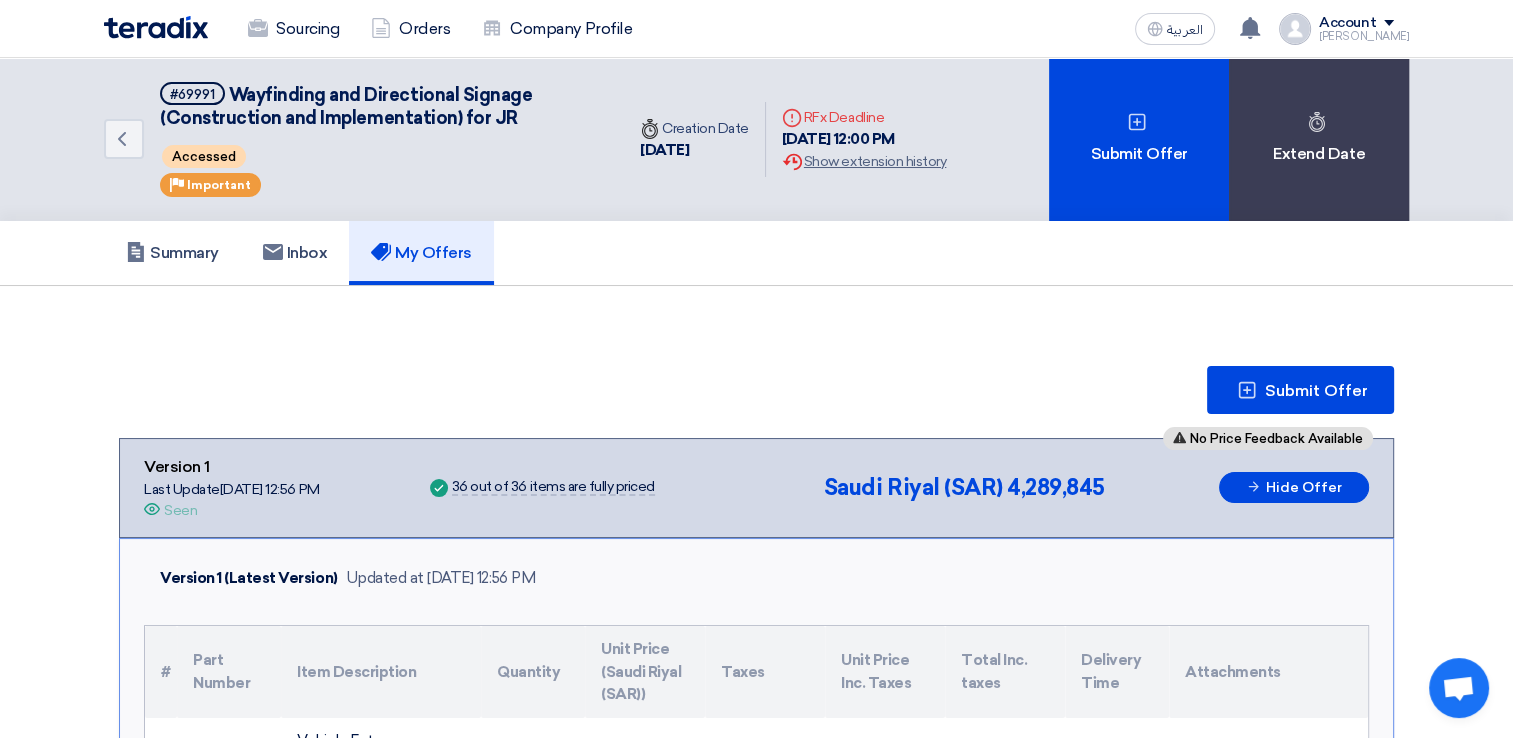 scroll, scrollTop: 0, scrollLeft: 0, axis: both 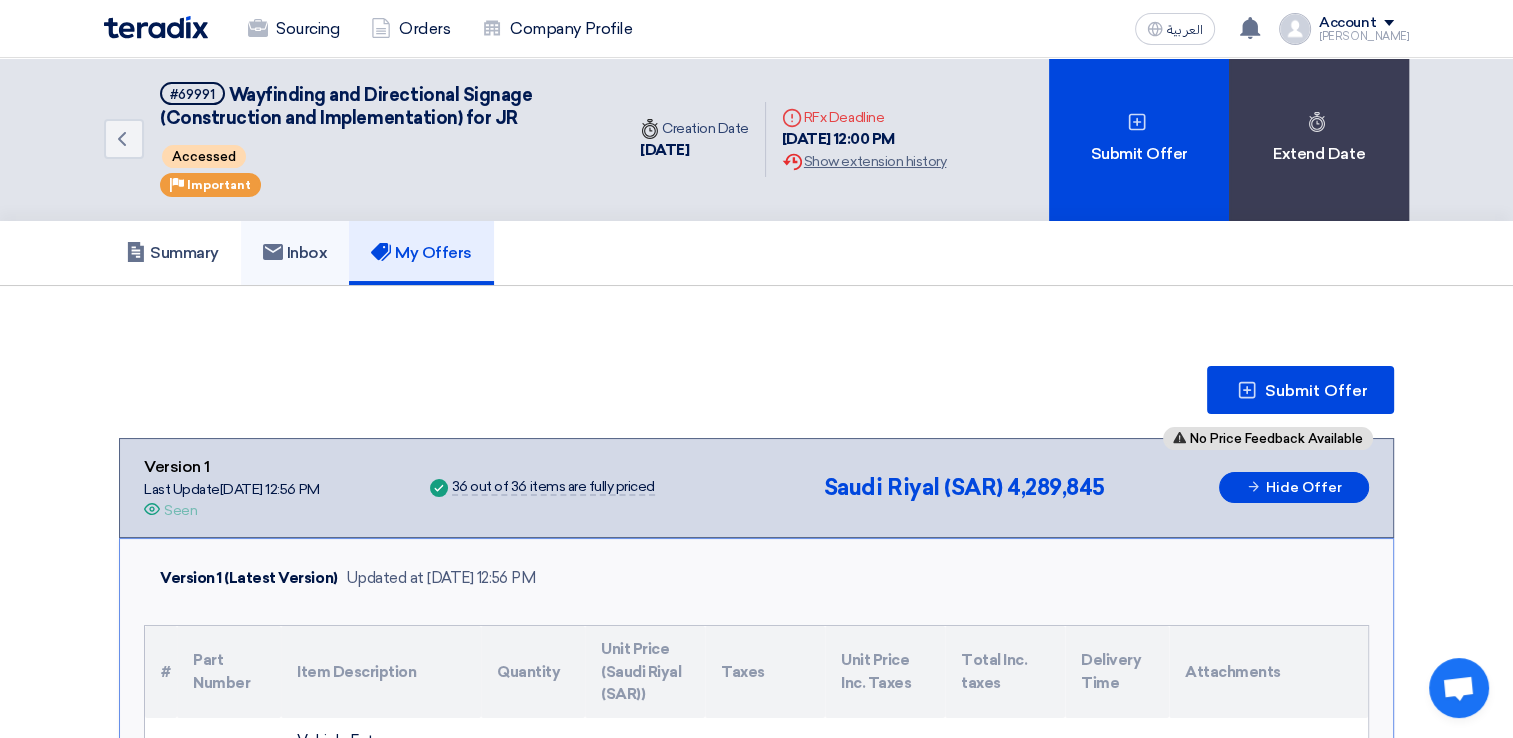 click on "Inbox" 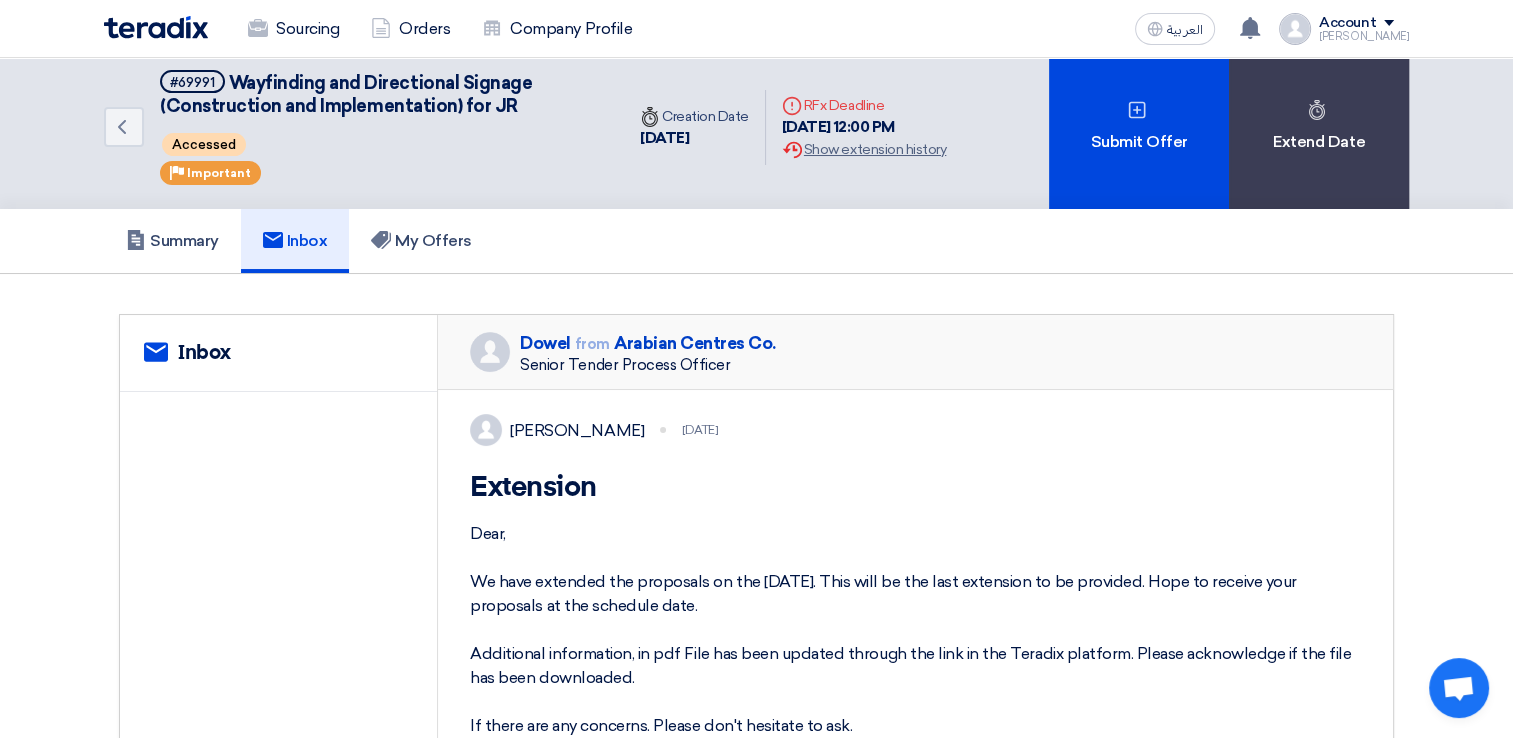 scroll, scrollTop: 0, scrollLeft: 0, axis: both 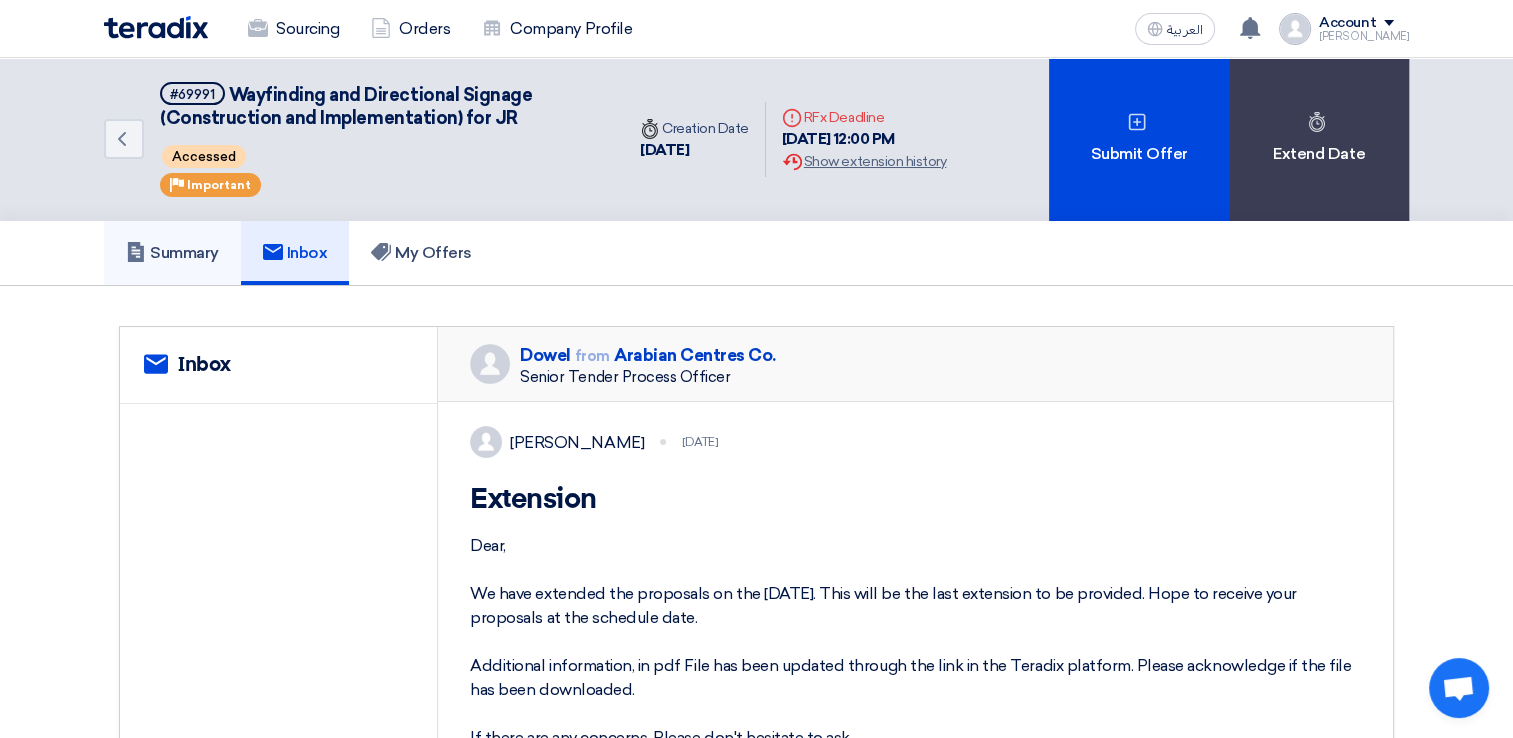 click on "Summary" 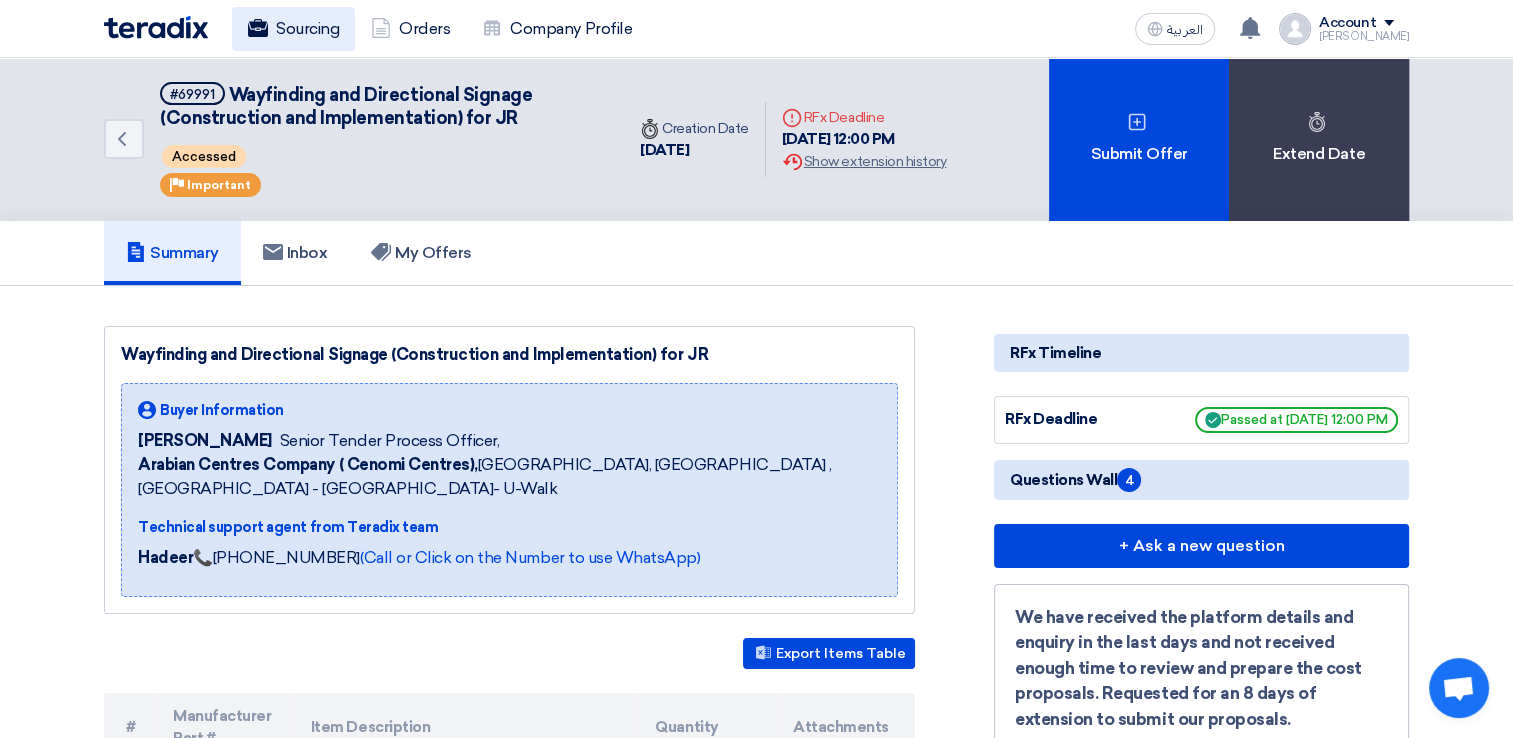 click on "Sourcing" 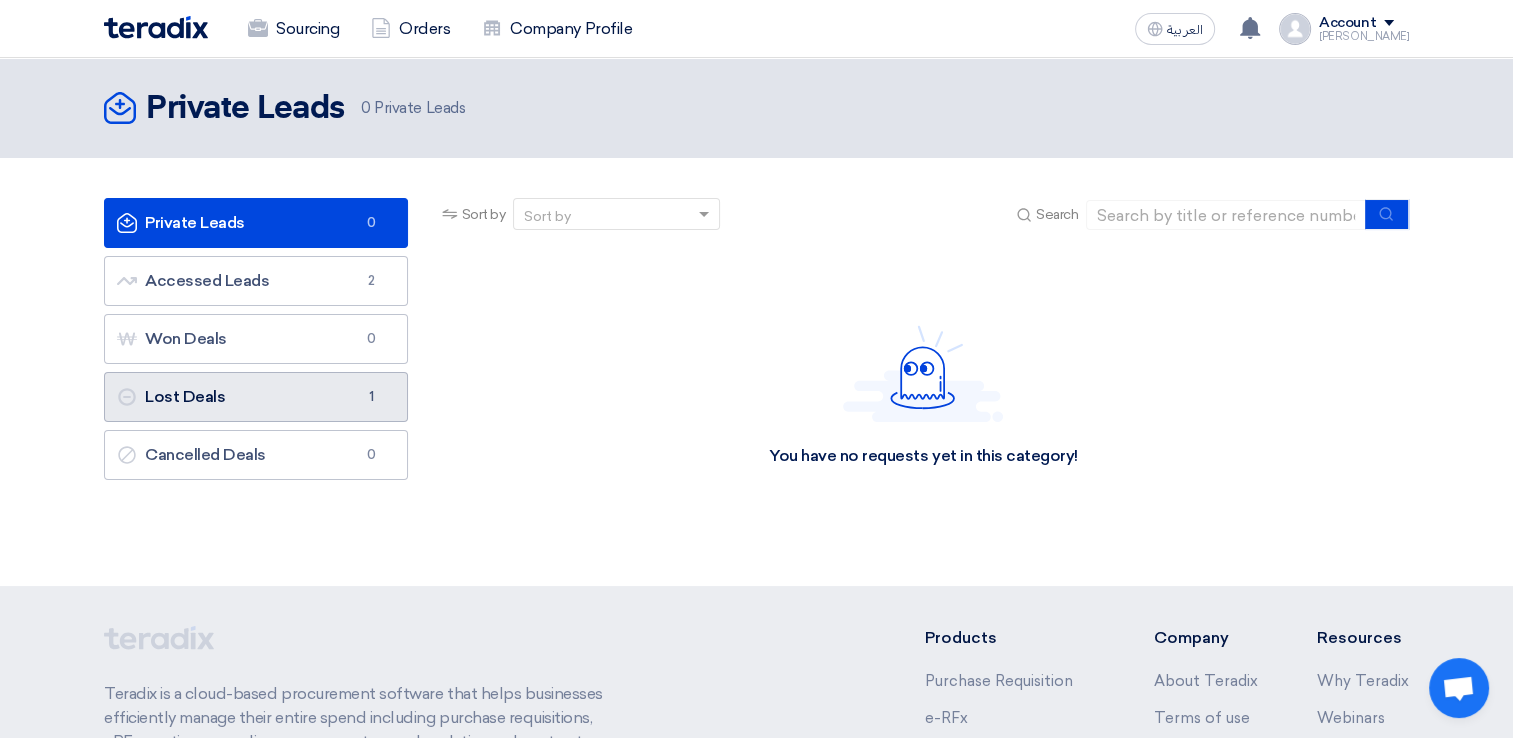 click on "Lost Deals
Lost Deals
1" 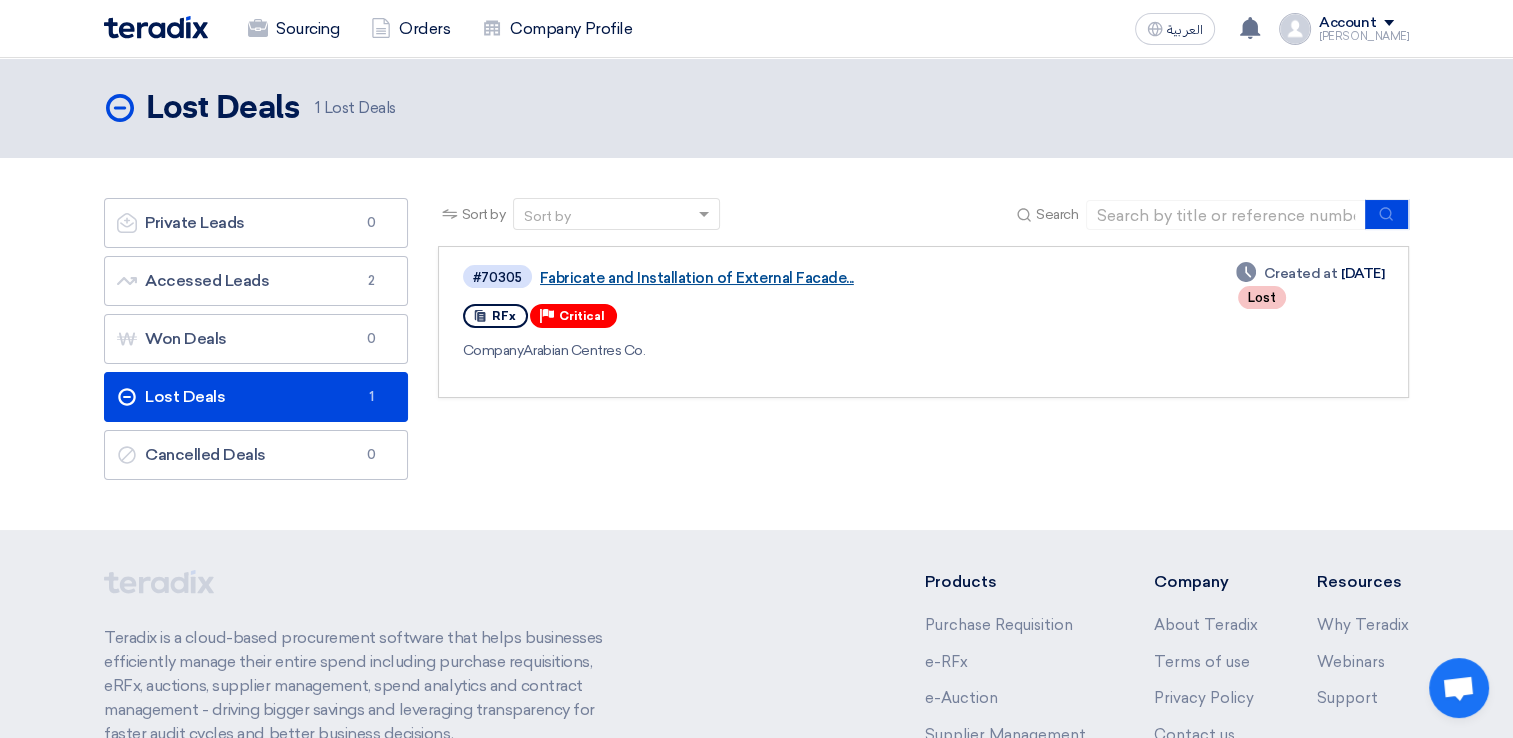 click on "Fabricate and Installation of External Facade..." 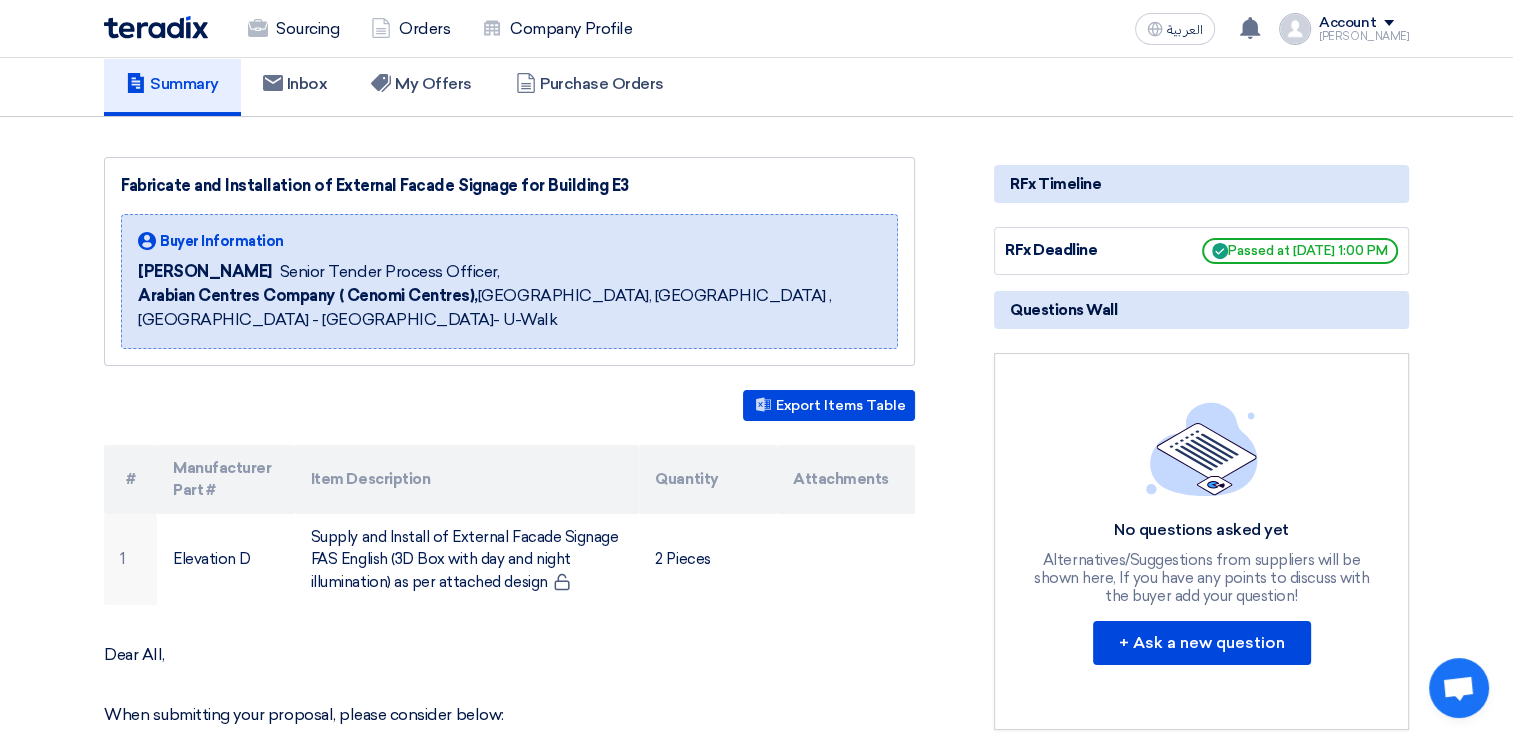 scroll, scrollTop: 0, scrollLeft: 0, axis: both 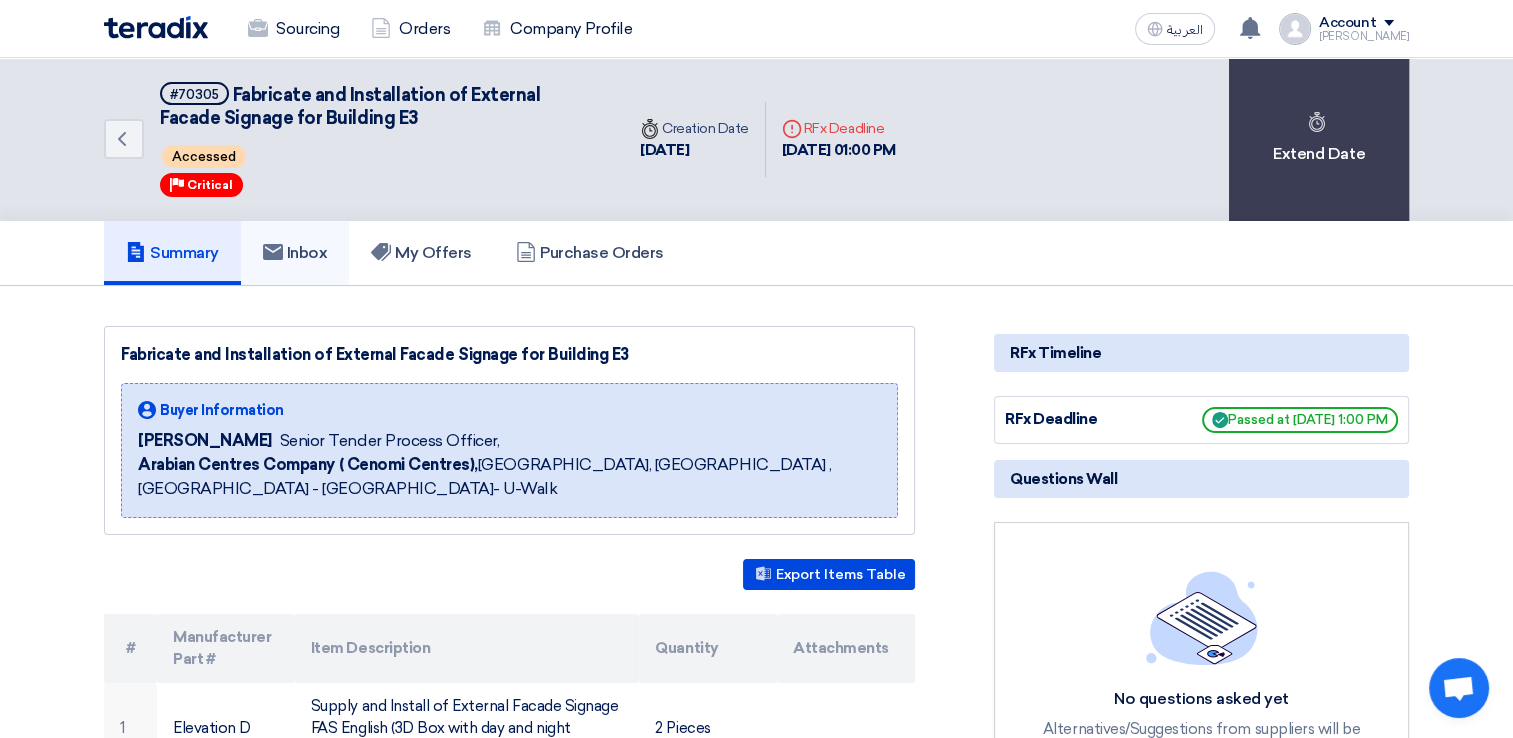 click on "Inbox" 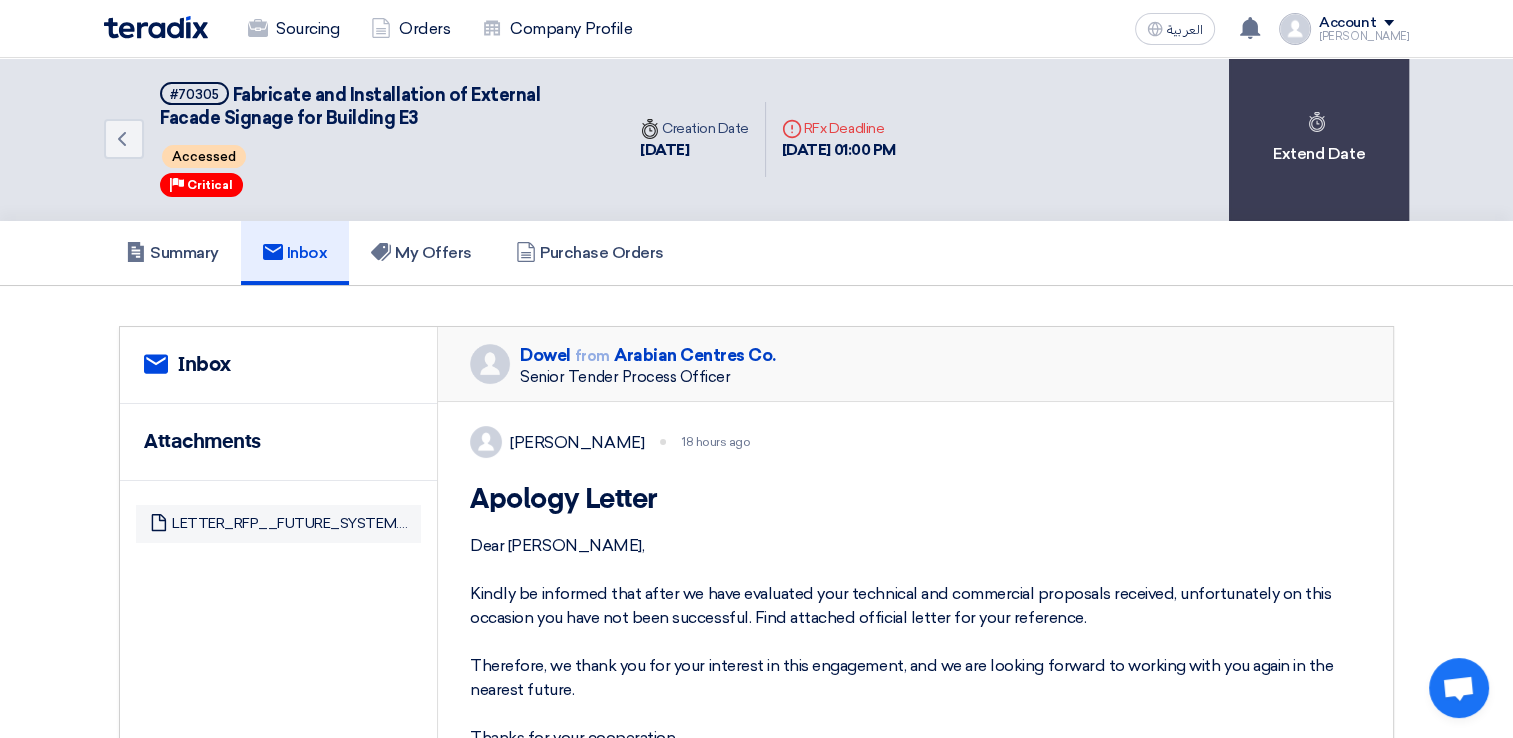 click on "Inbox" 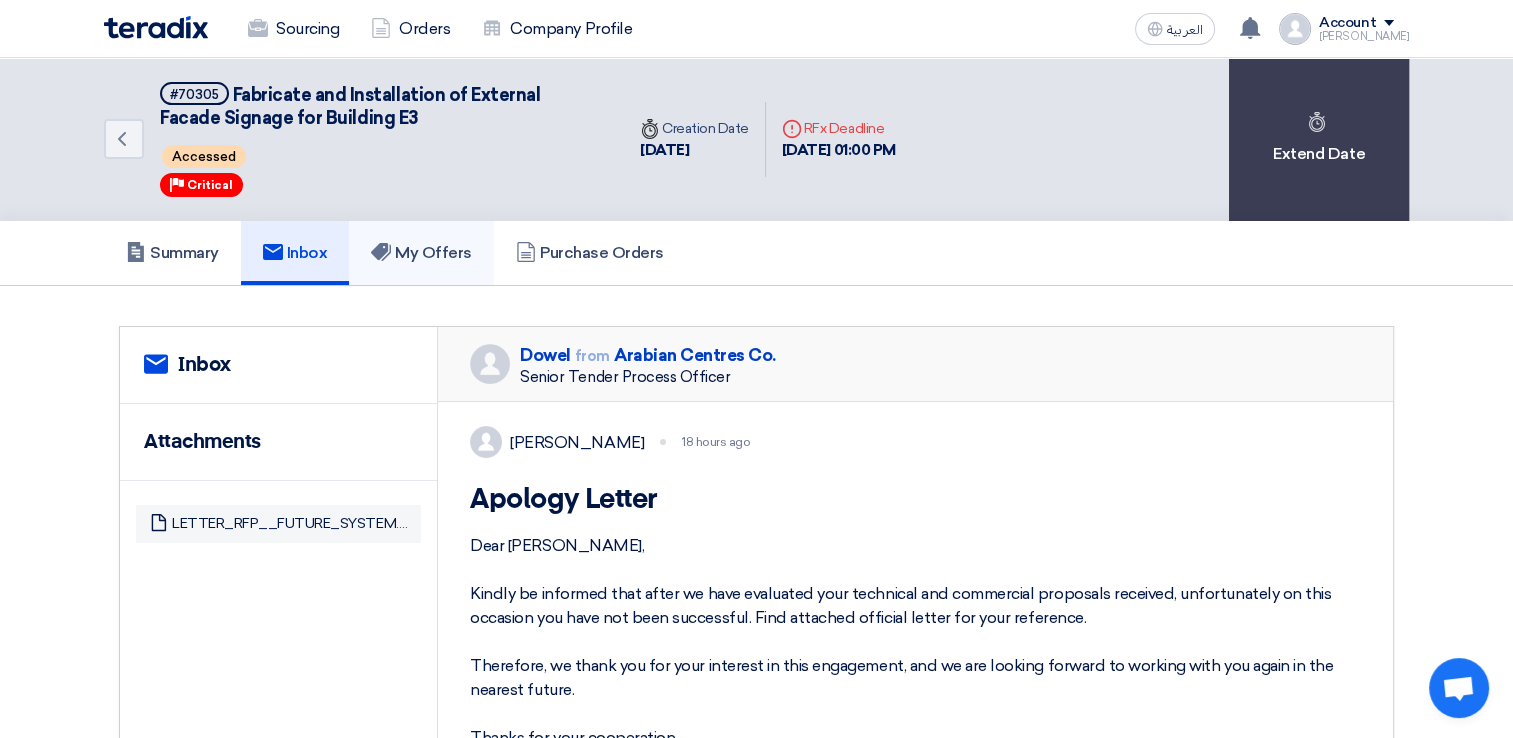 click on "My Offers" 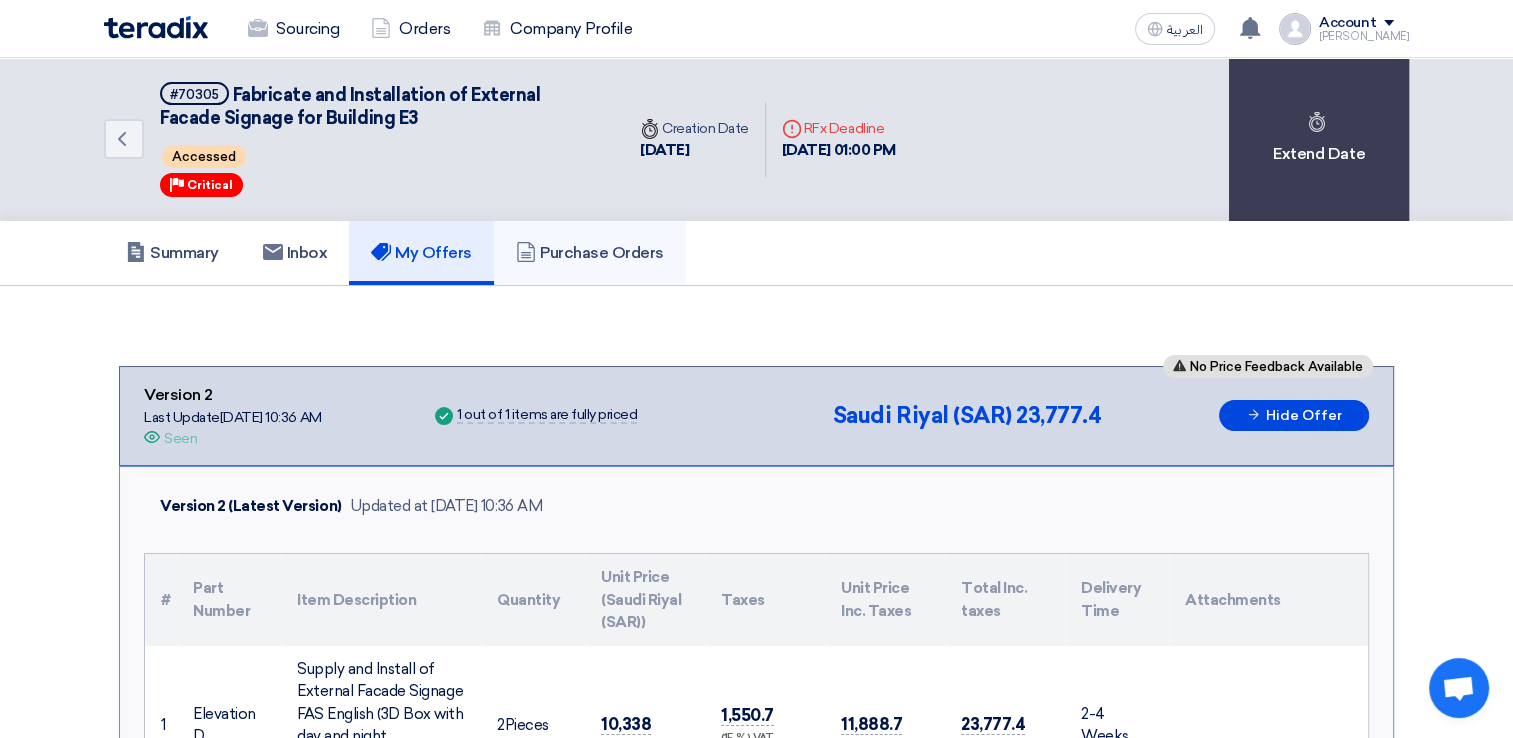 click on "Purchase Orders" 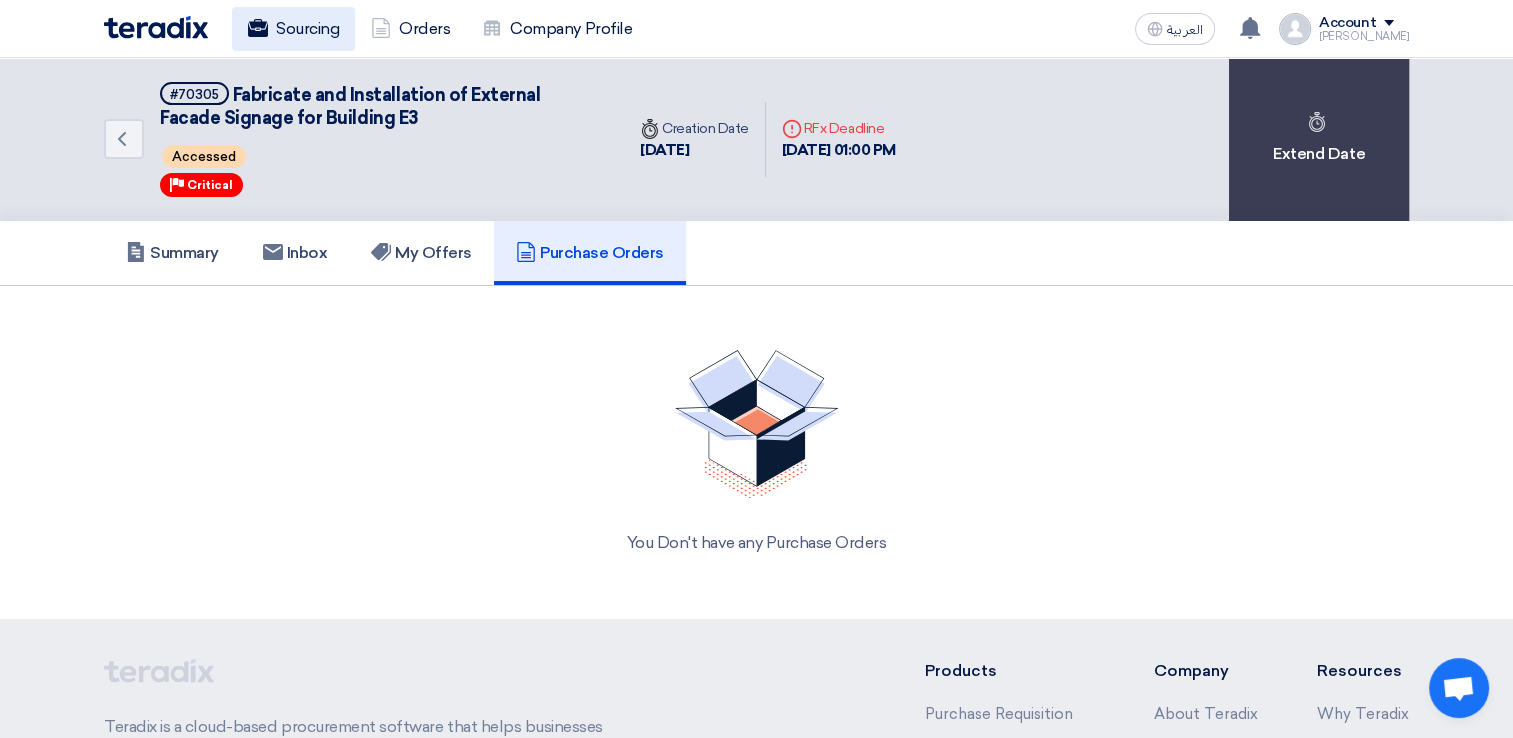 click on "Sourcing" 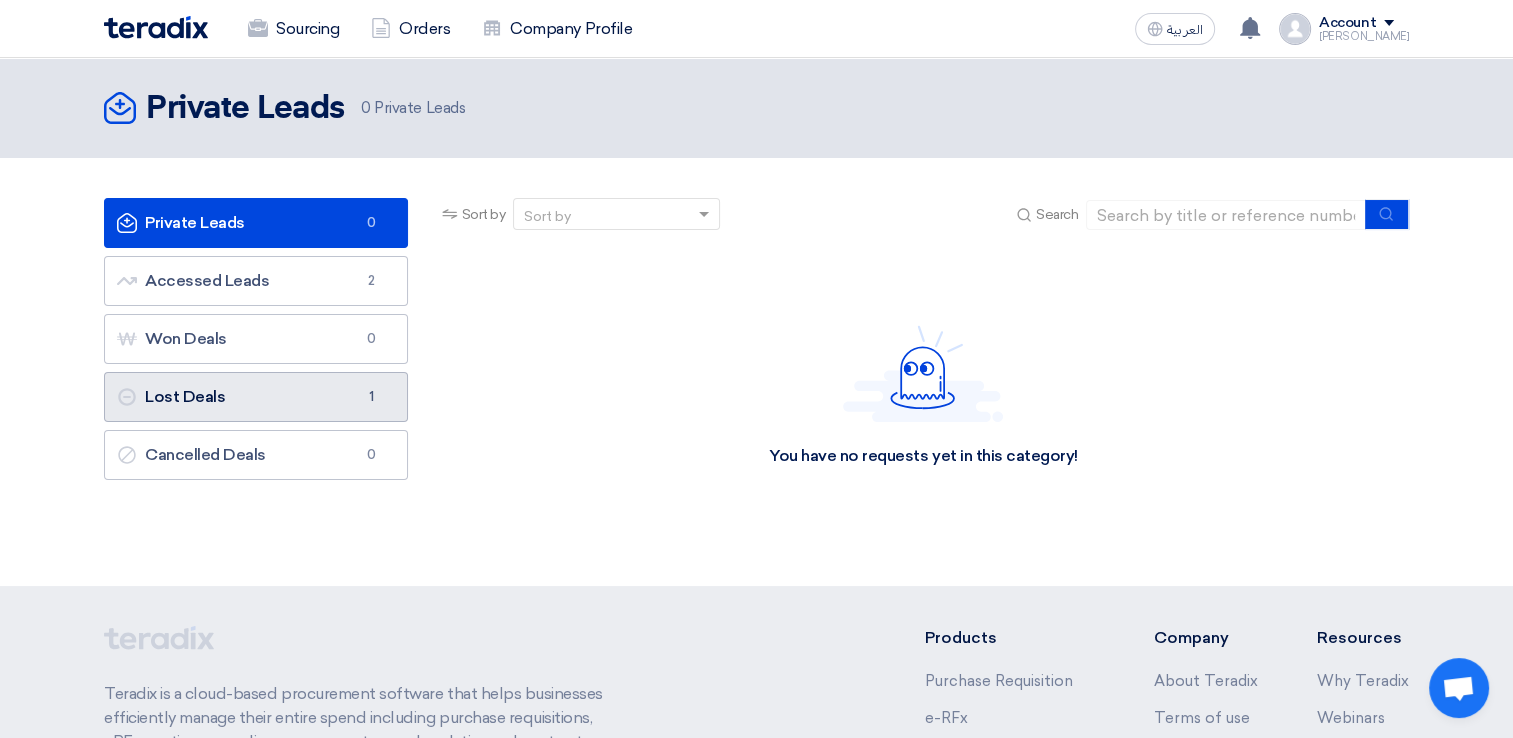 click on "Lost Deals
Lost Deals
1" 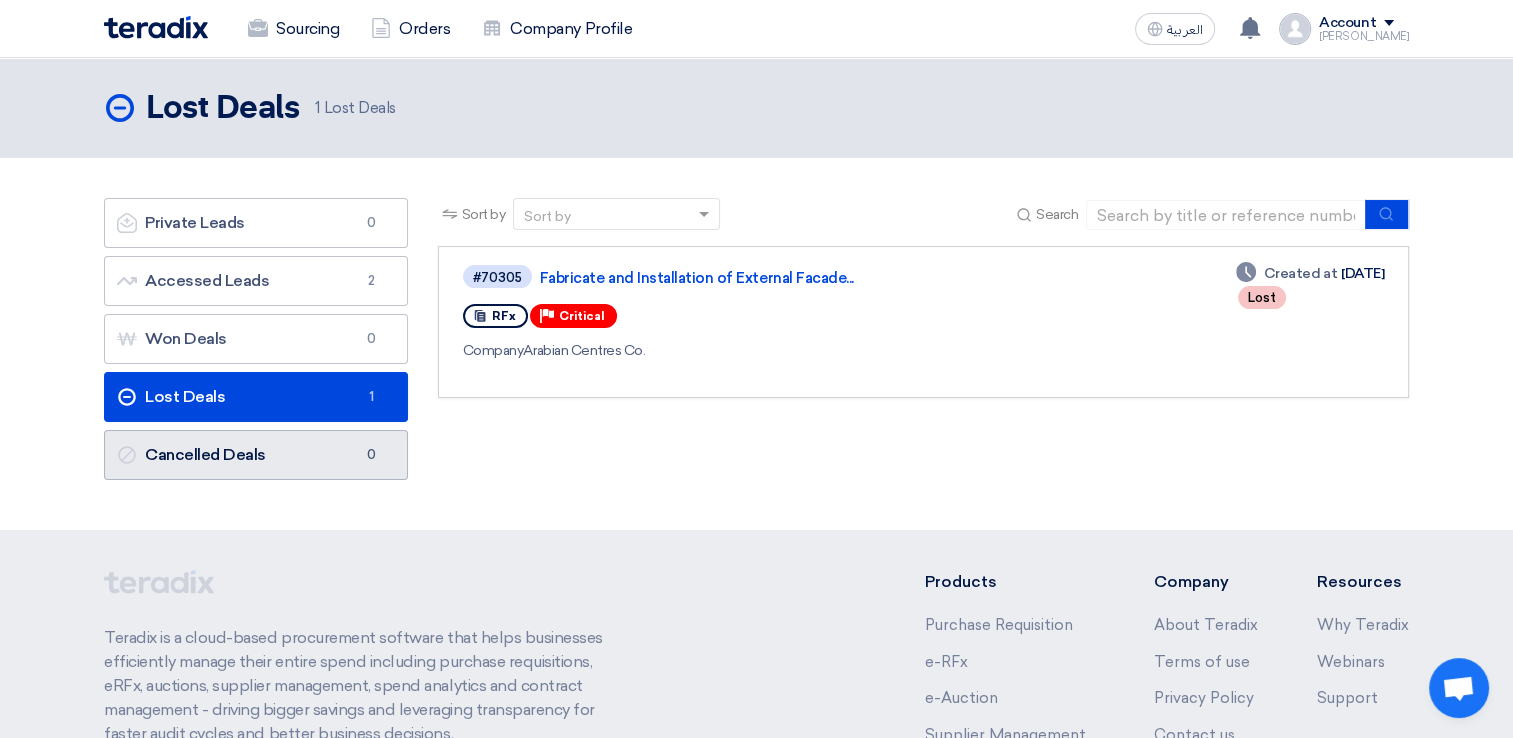 click on "Cancelled Deals
Cancelled Deals
0" 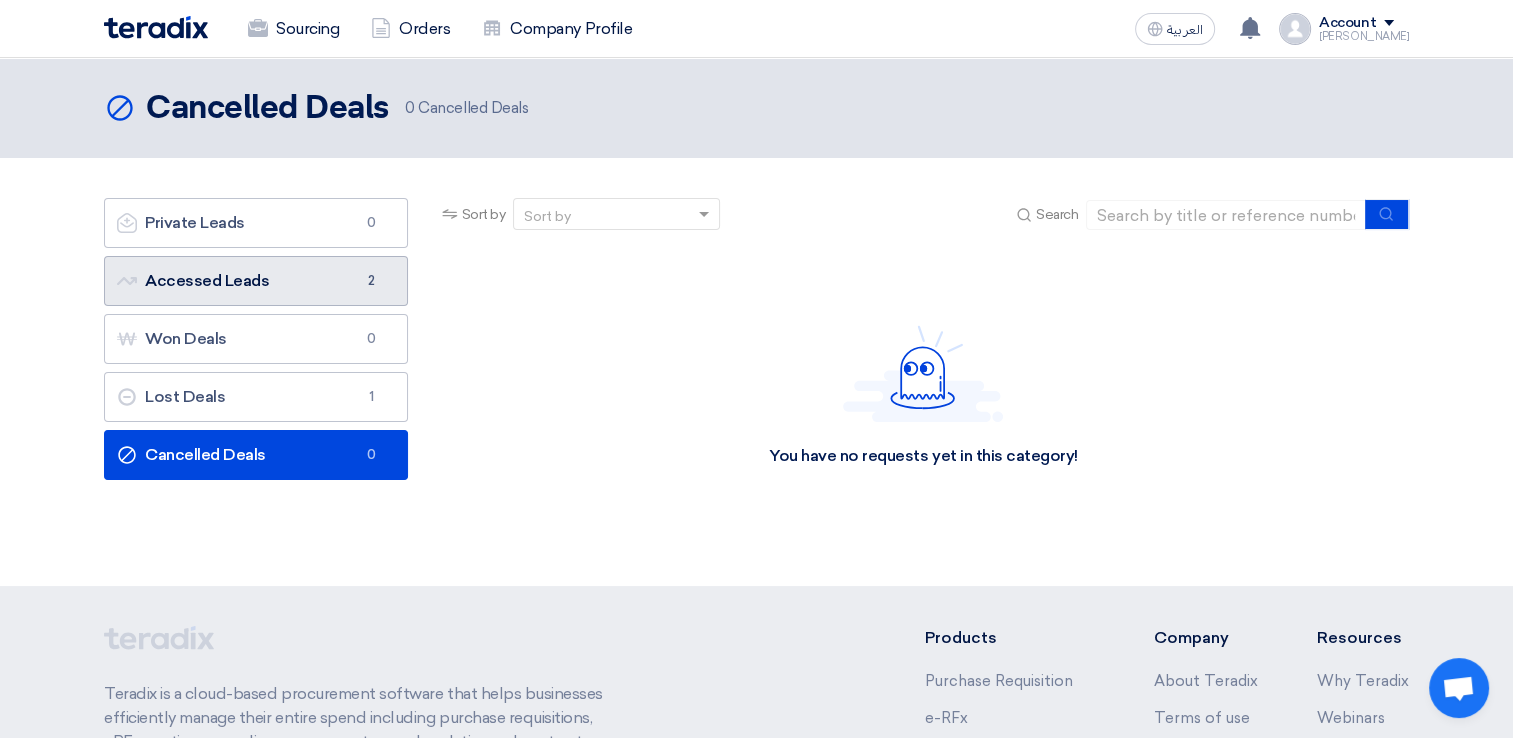 click on "Accessed Leads
Accessed Leads
2" 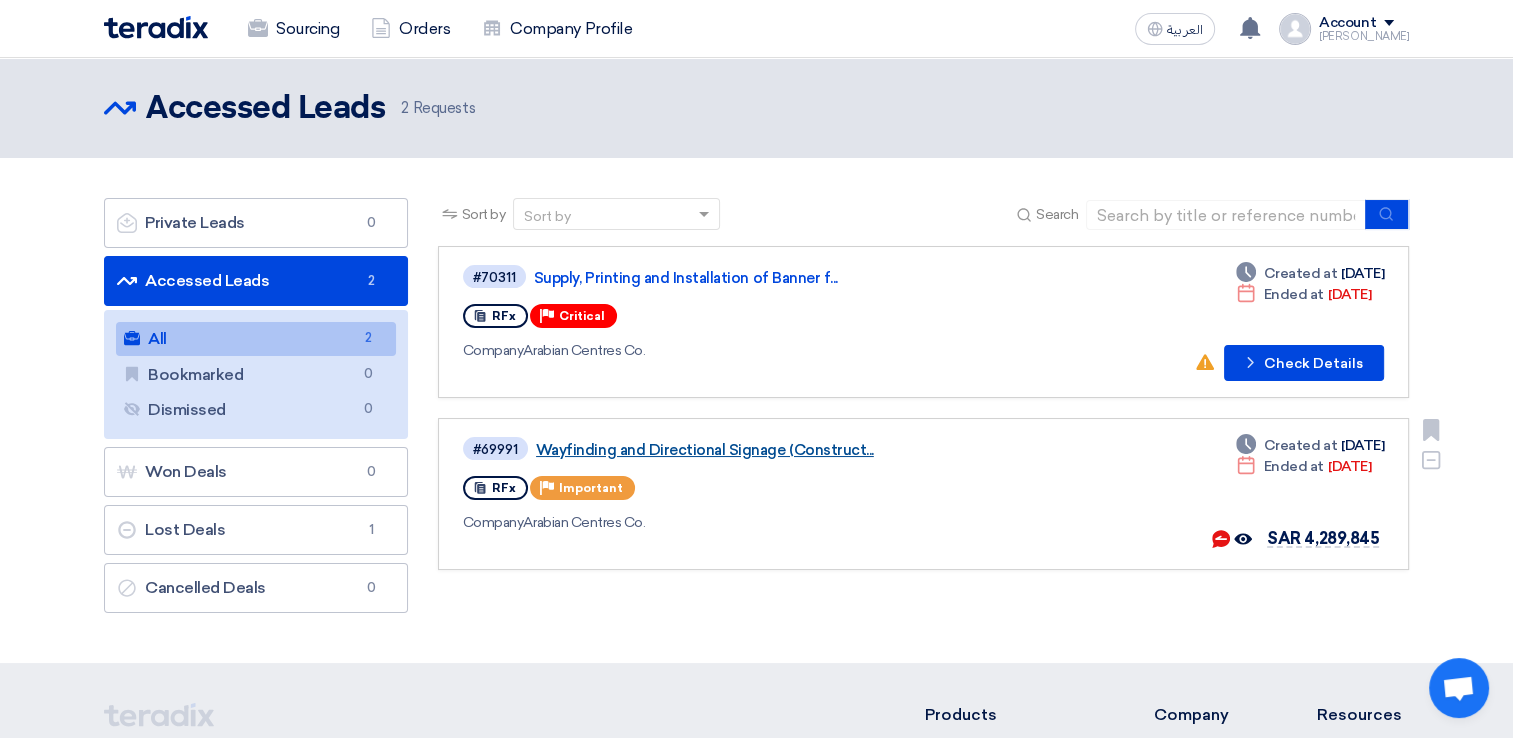 click on "Wayfinding and Directional Signage (Construct..." 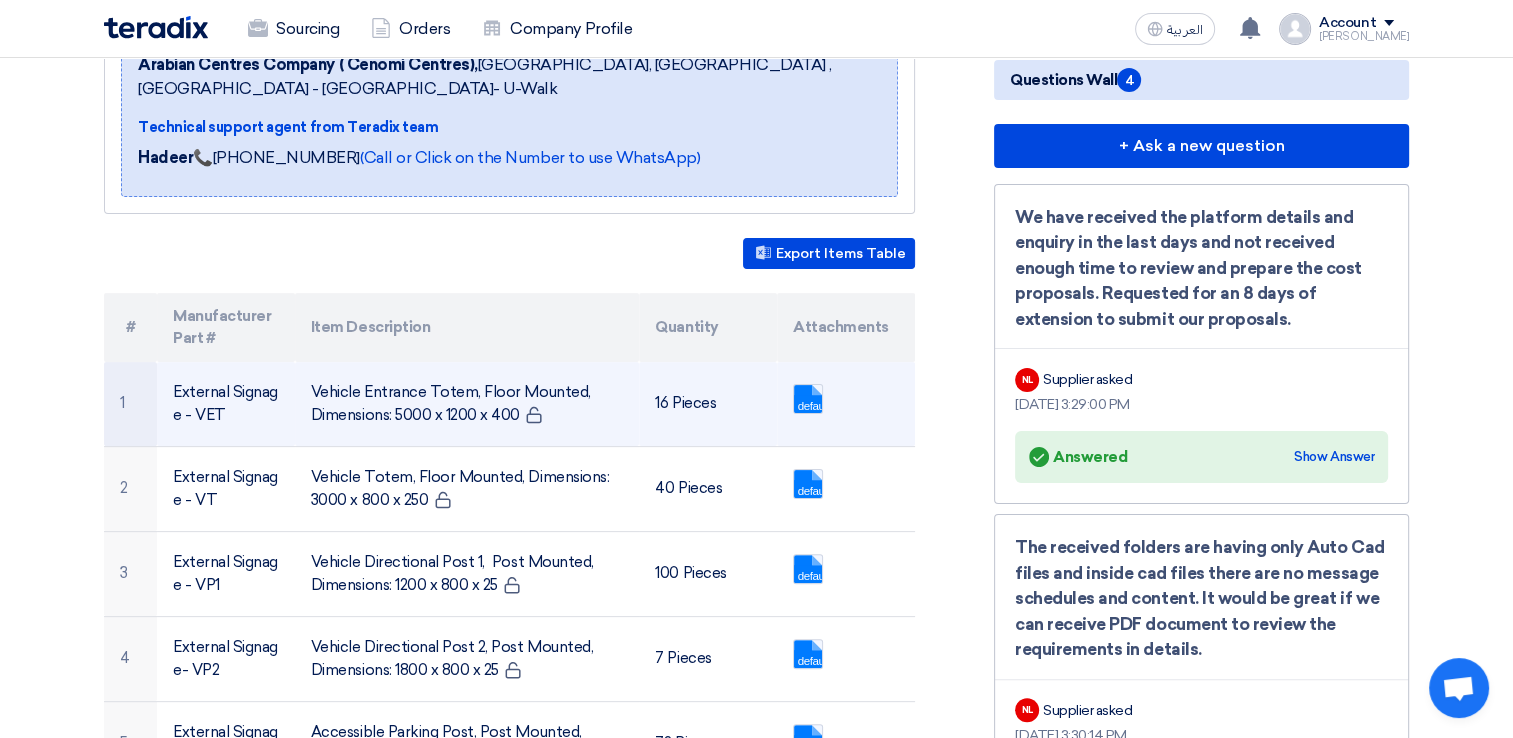 scroll, scrollTop: 0, scrollLeft: 0, axis: both 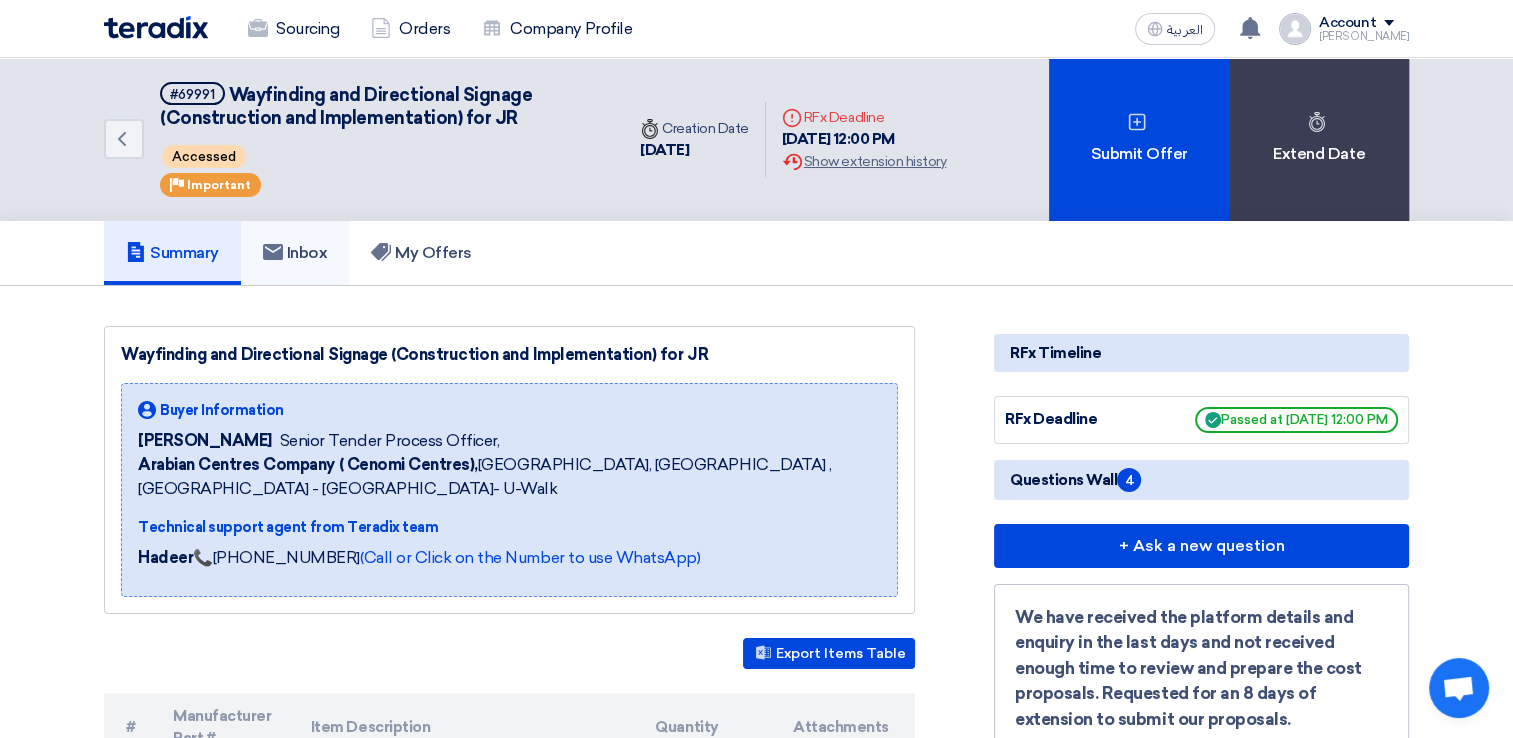 click on "Inbox" 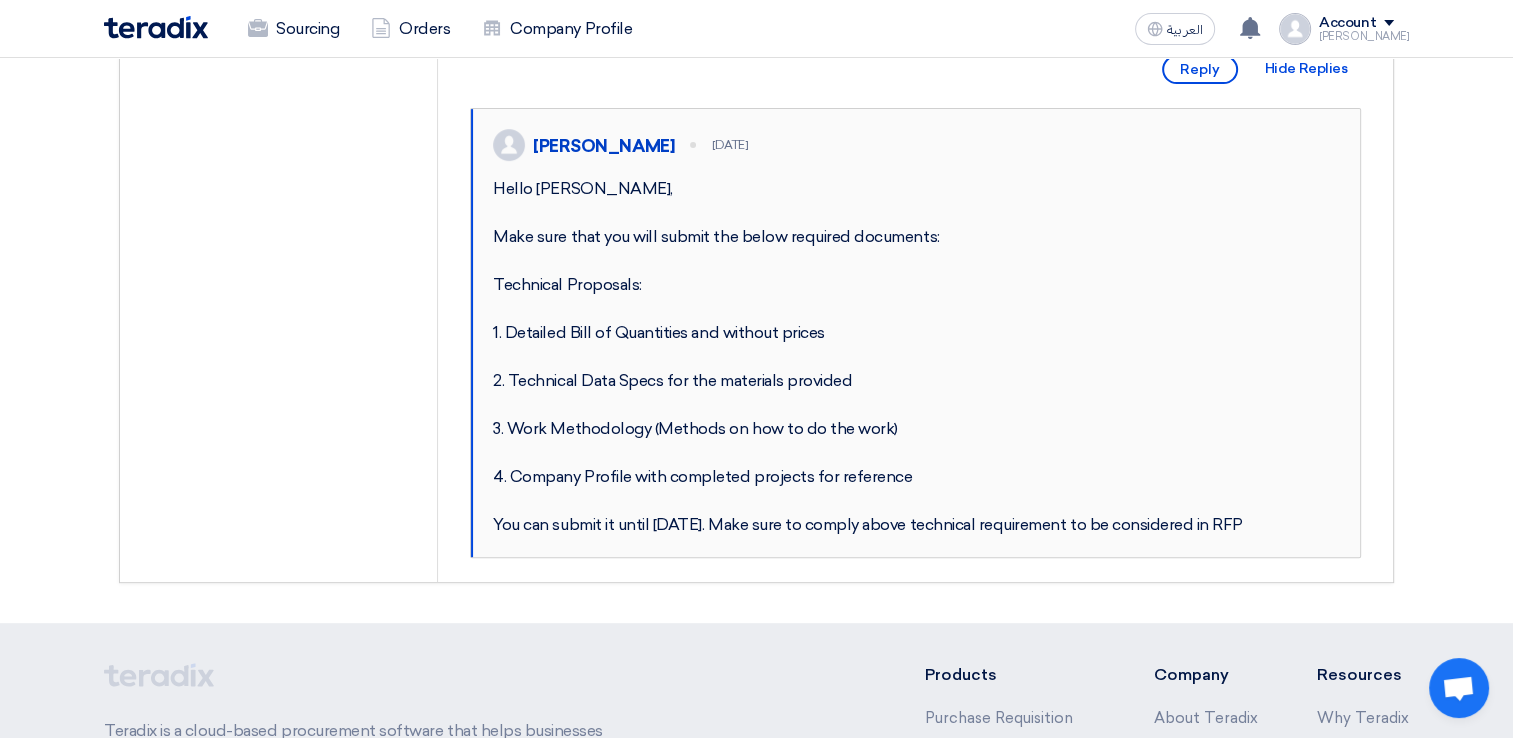 scroll, scrollTop: 900, scrollLeft: 0, axis: vertical 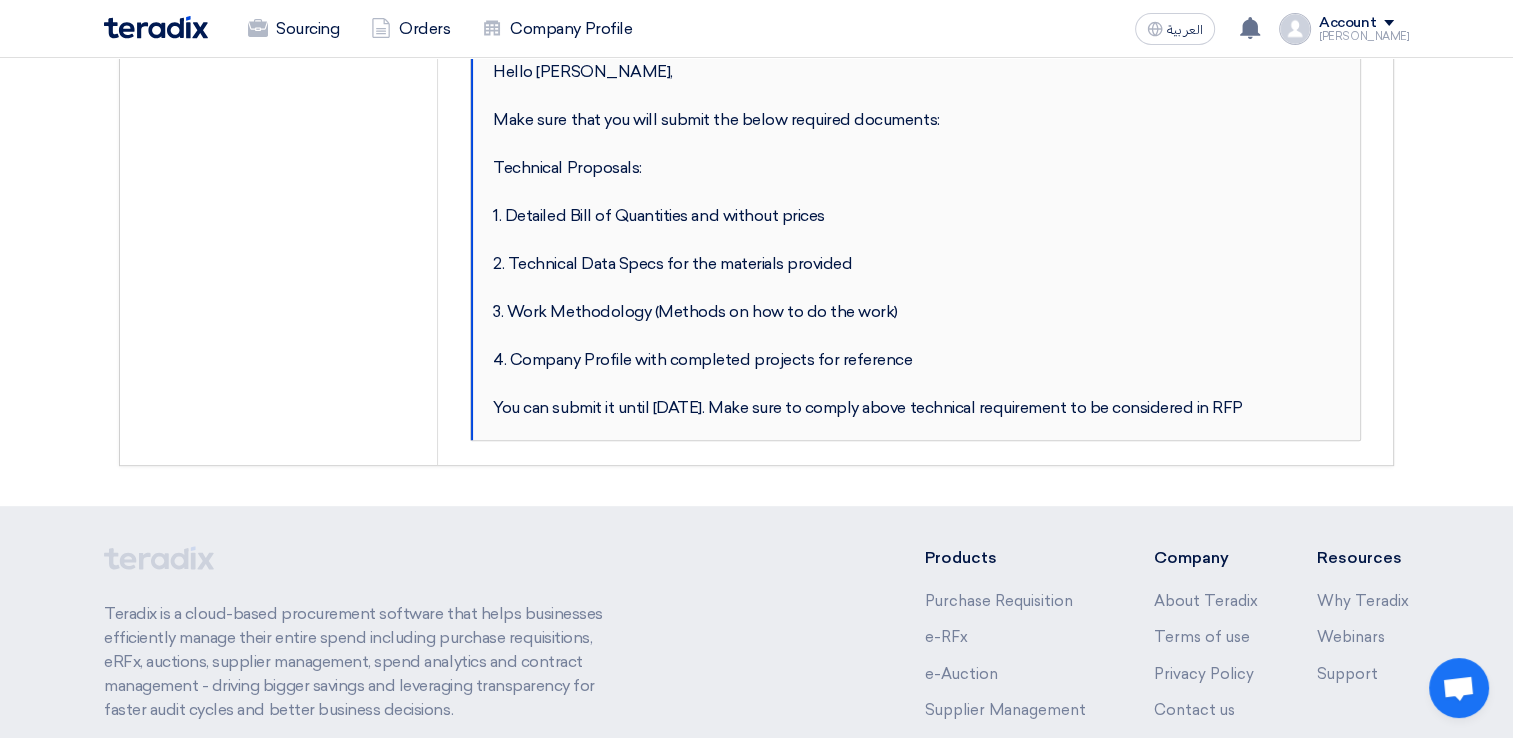 click 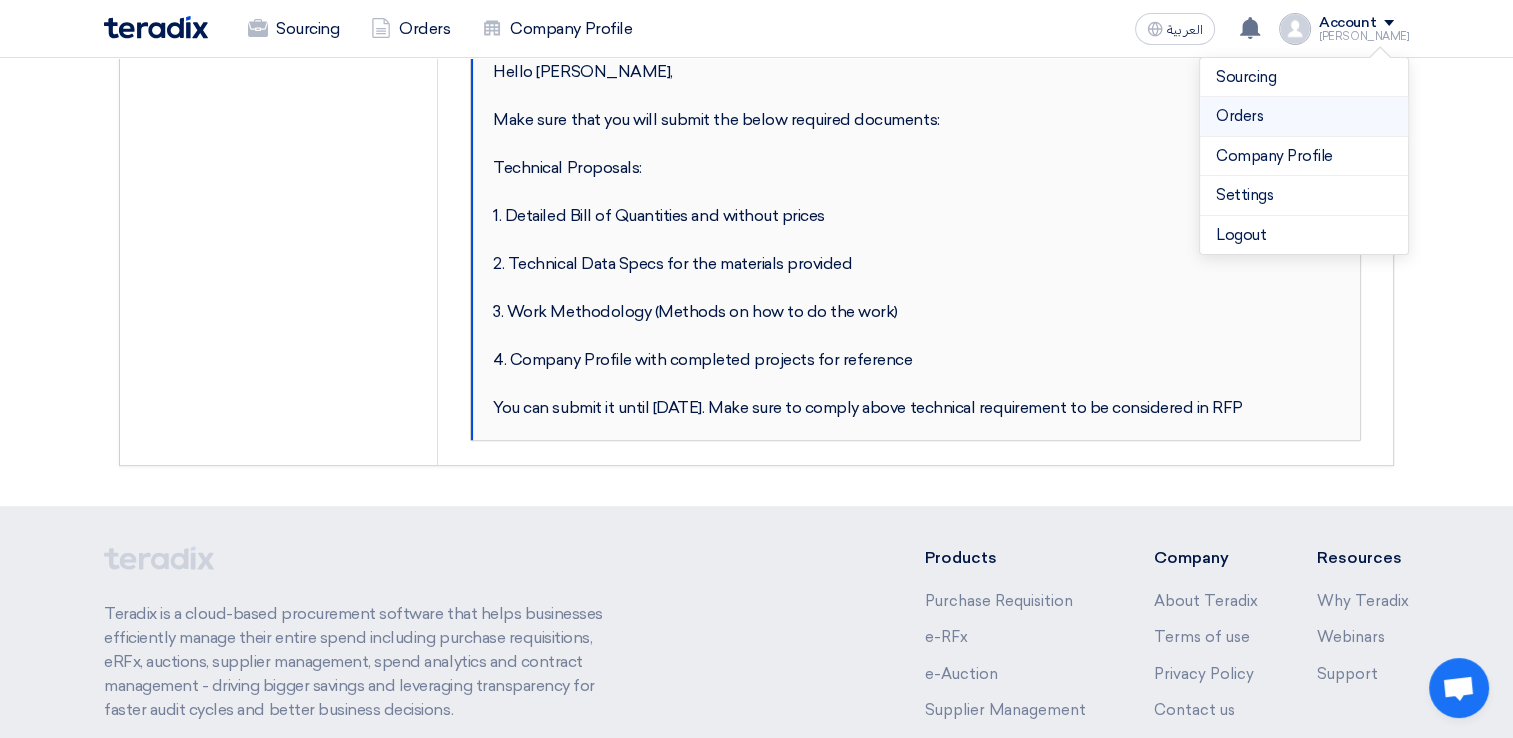 click on "Orders" 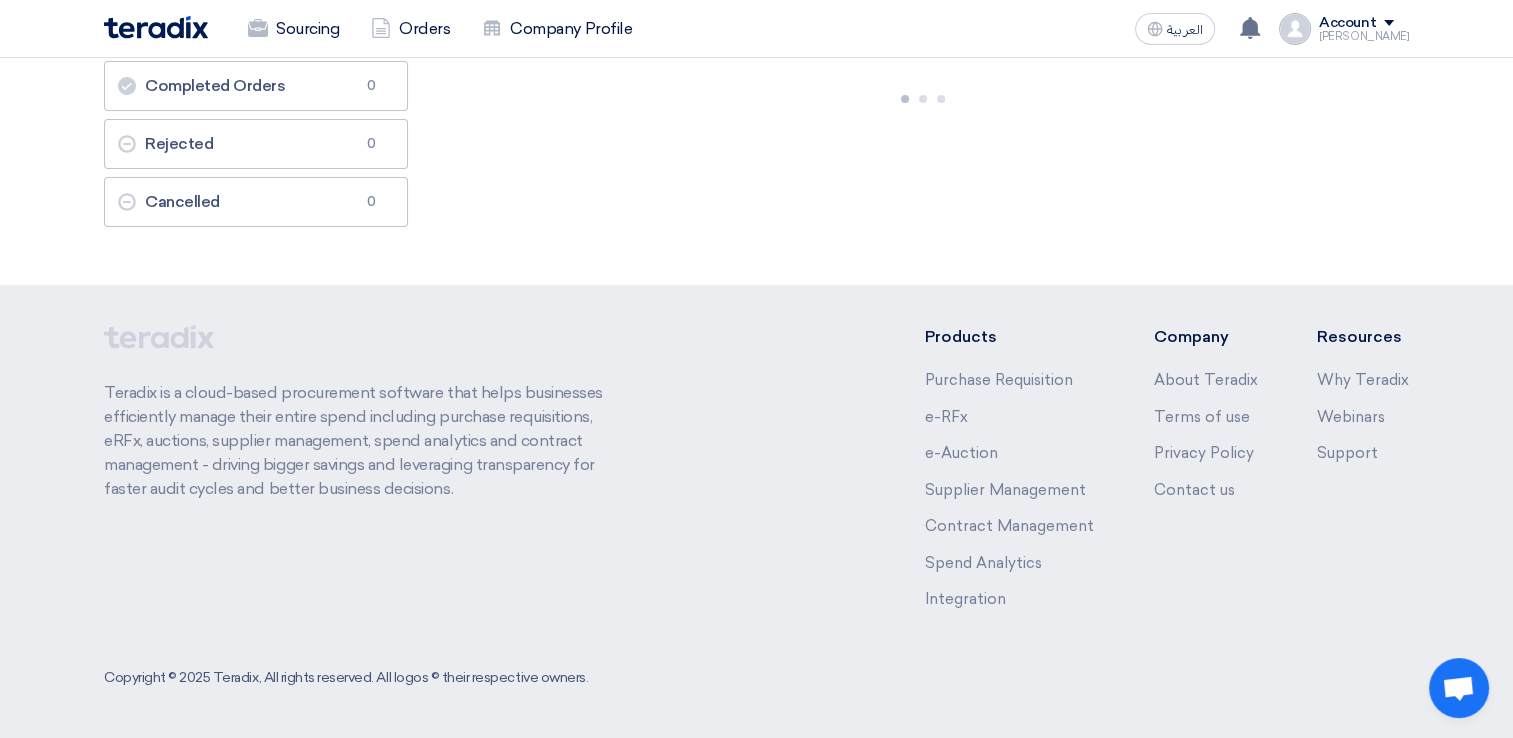 scroll, scrollTop: 0, scrollLeft: 0, axis: both 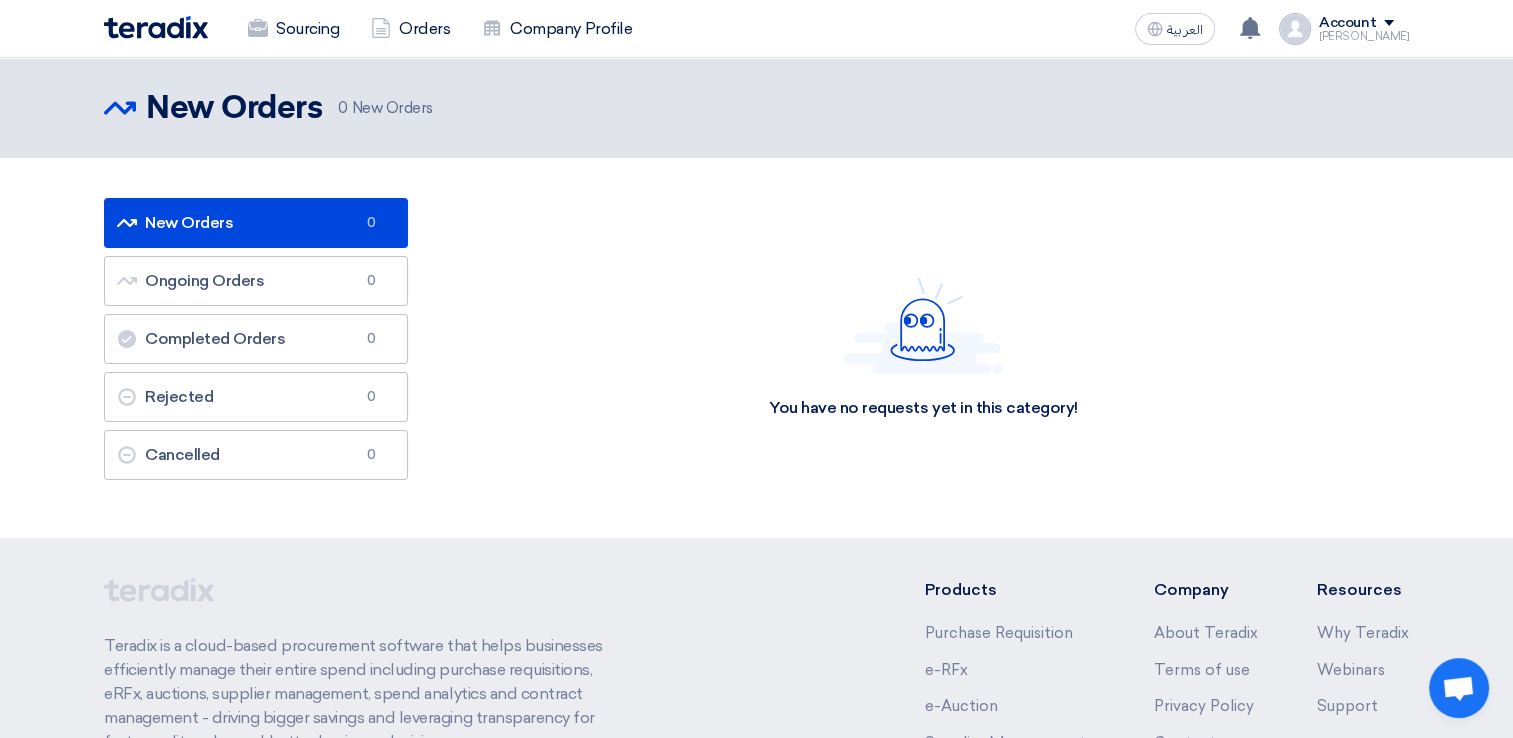 click 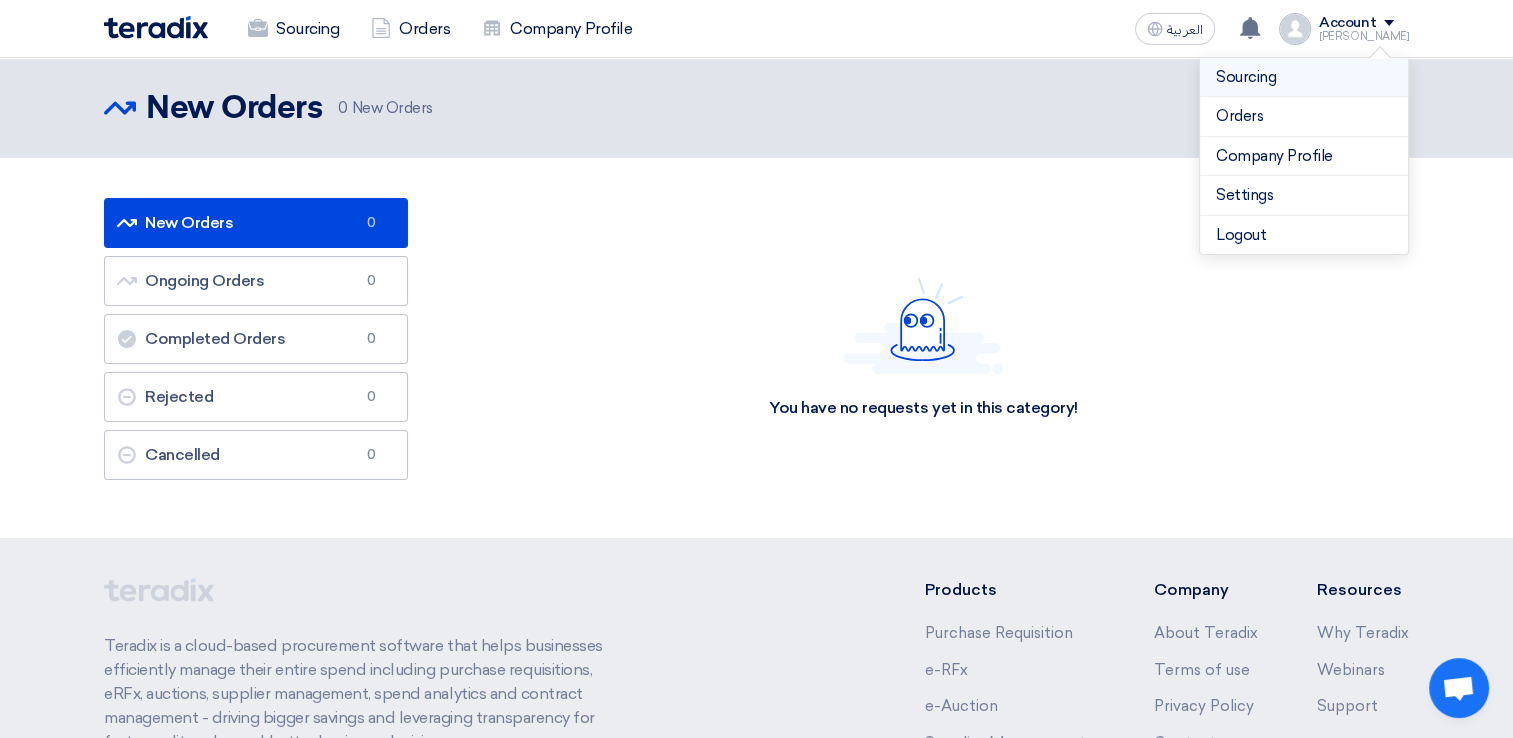 click on "Sourcing" 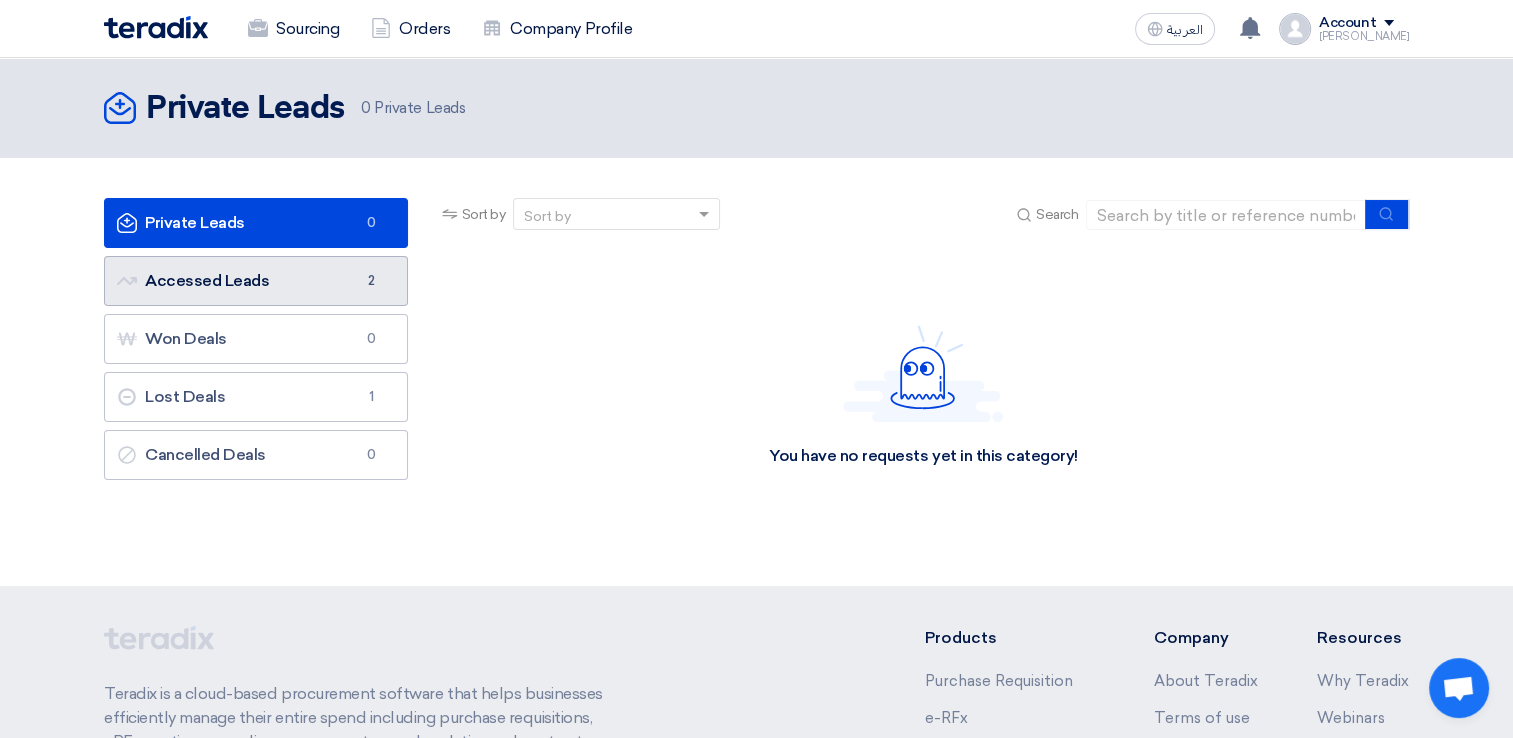 click on "Accessed Leads
Accessed Leads
2" 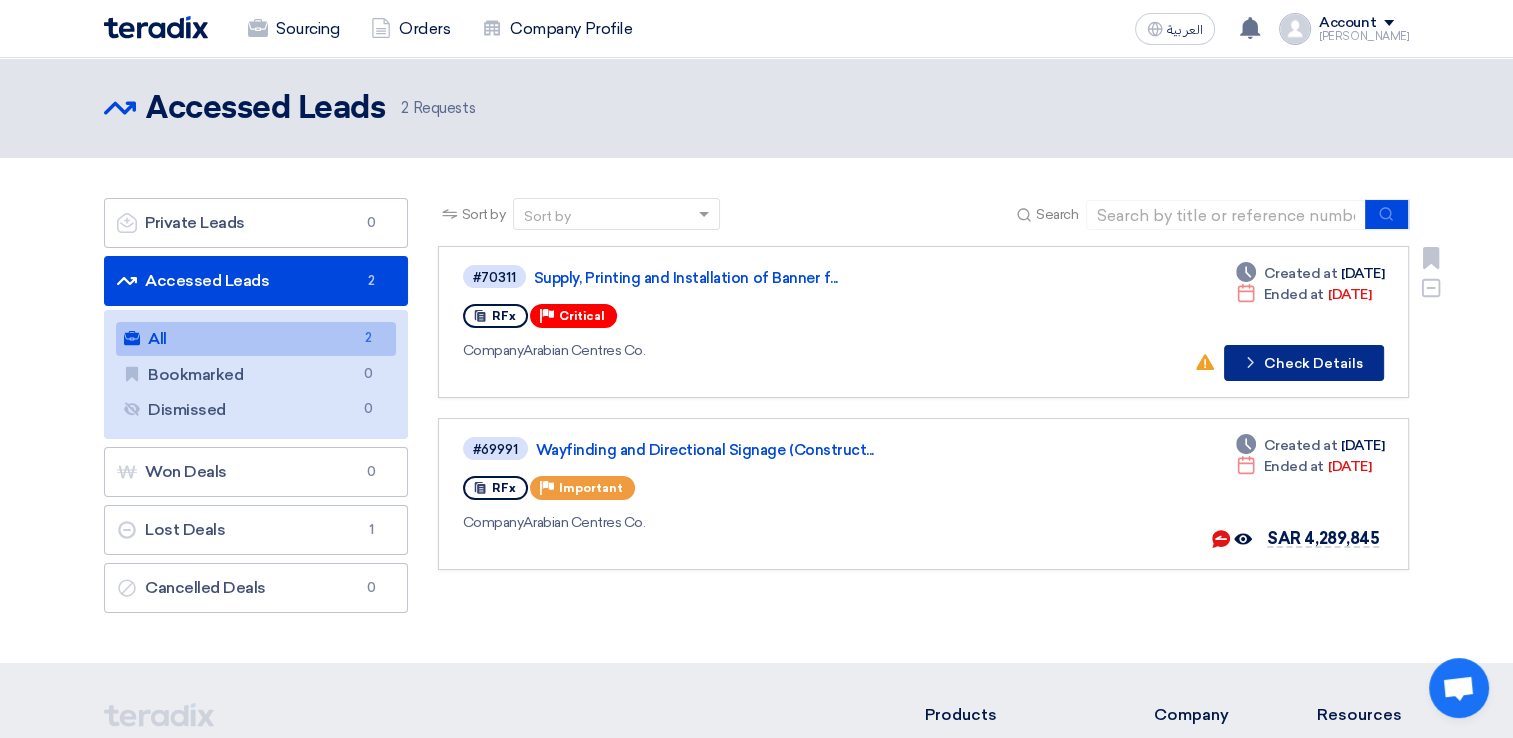 click on "Check details
Check Details" 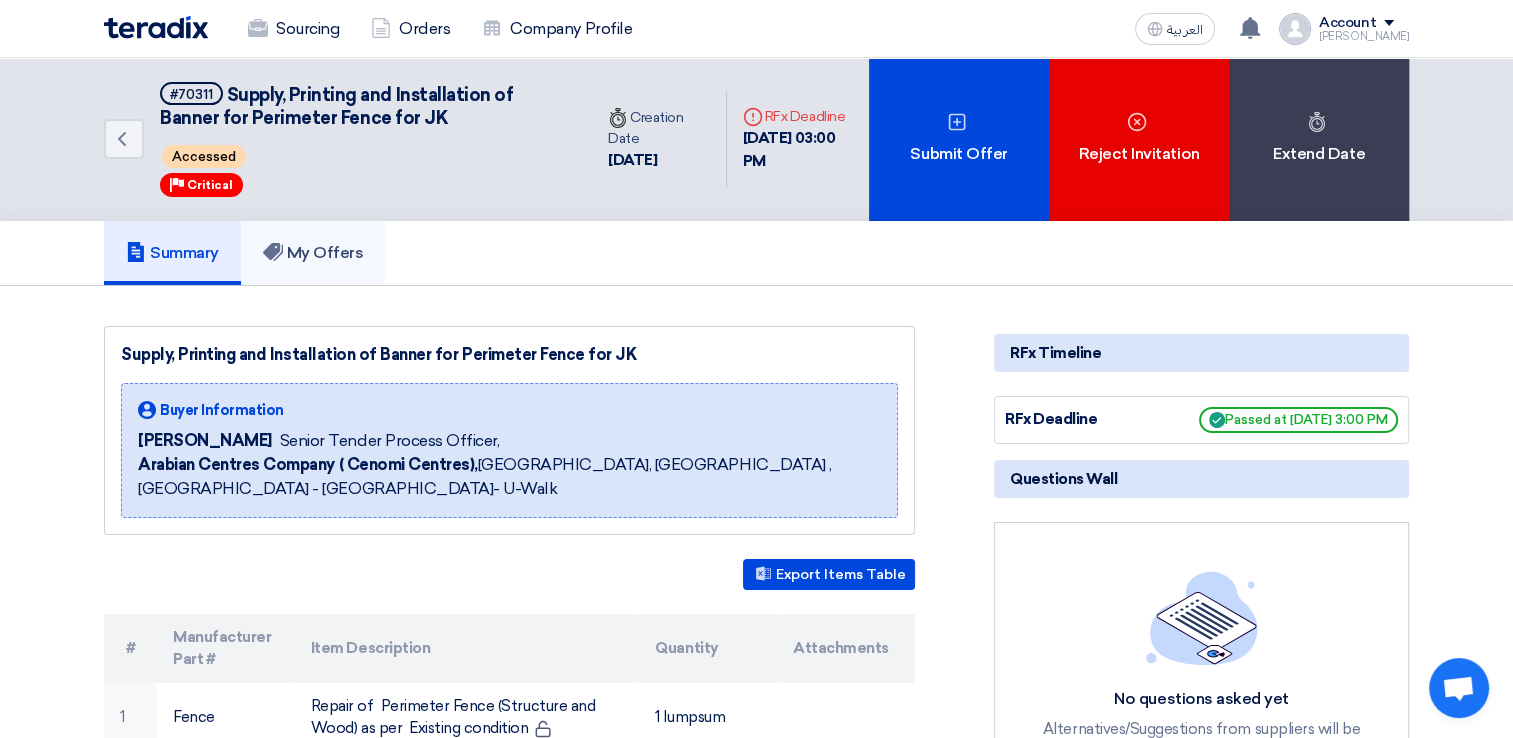 click on "My Offers" 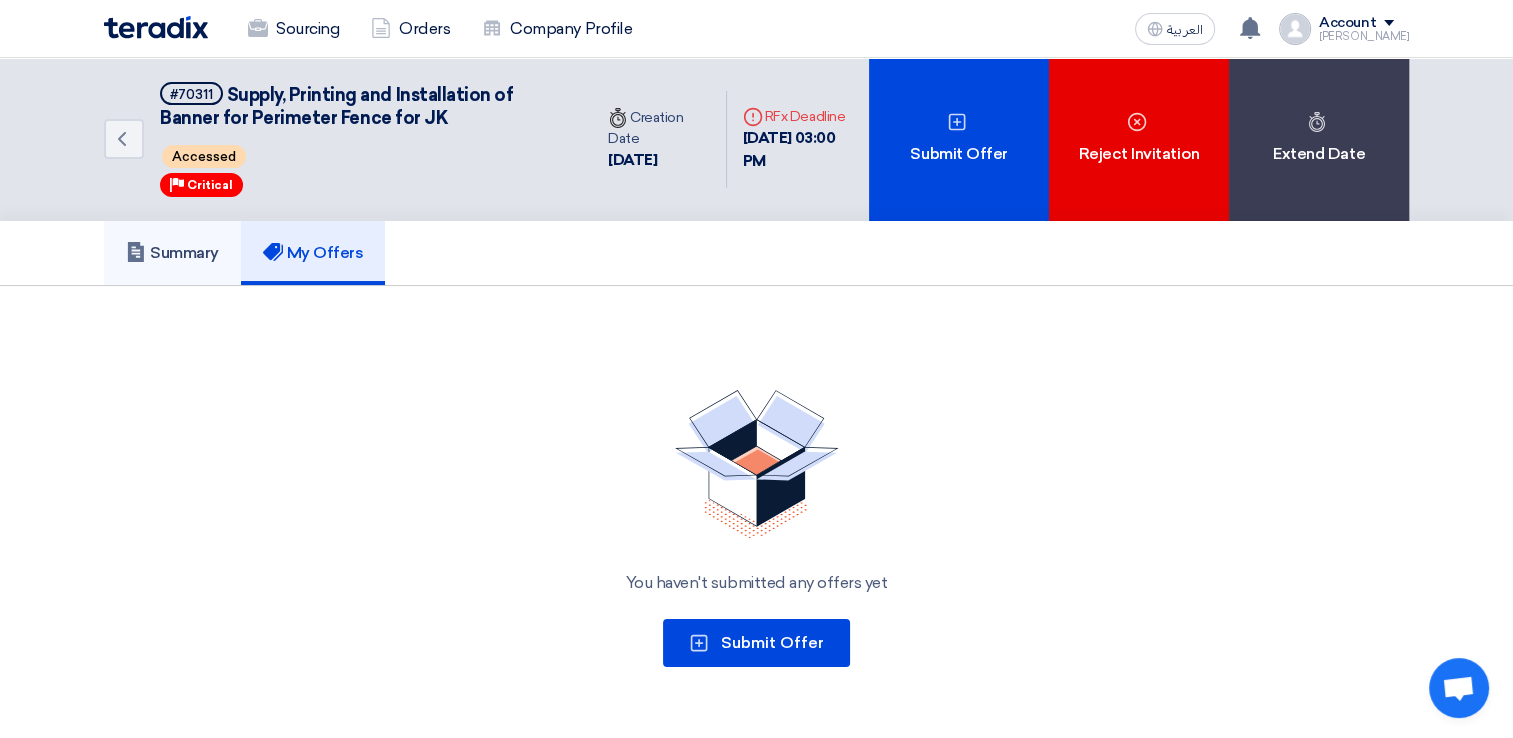 click on "Summary" 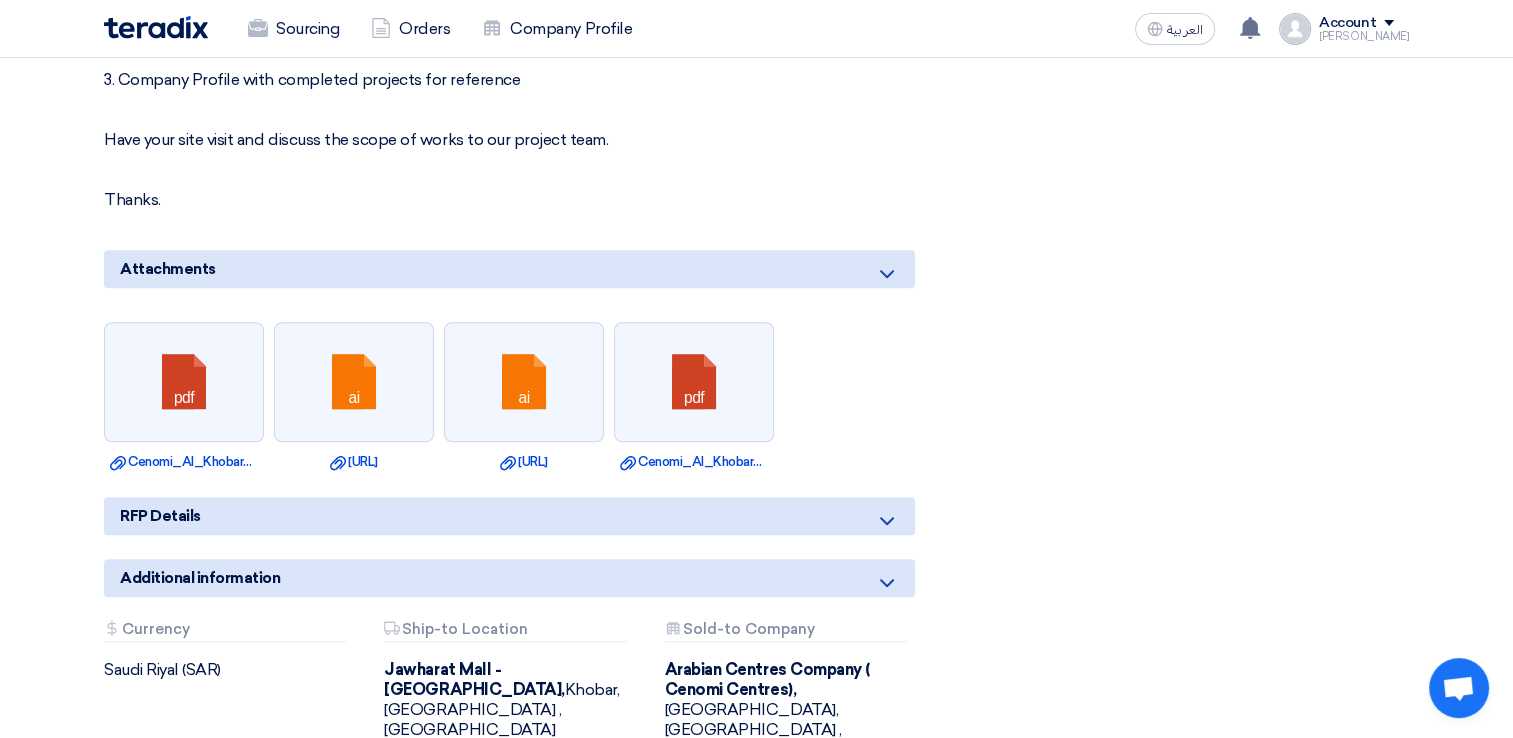 scroll, scrollTop: 1300, scrollLeft: 0, axis: vertical 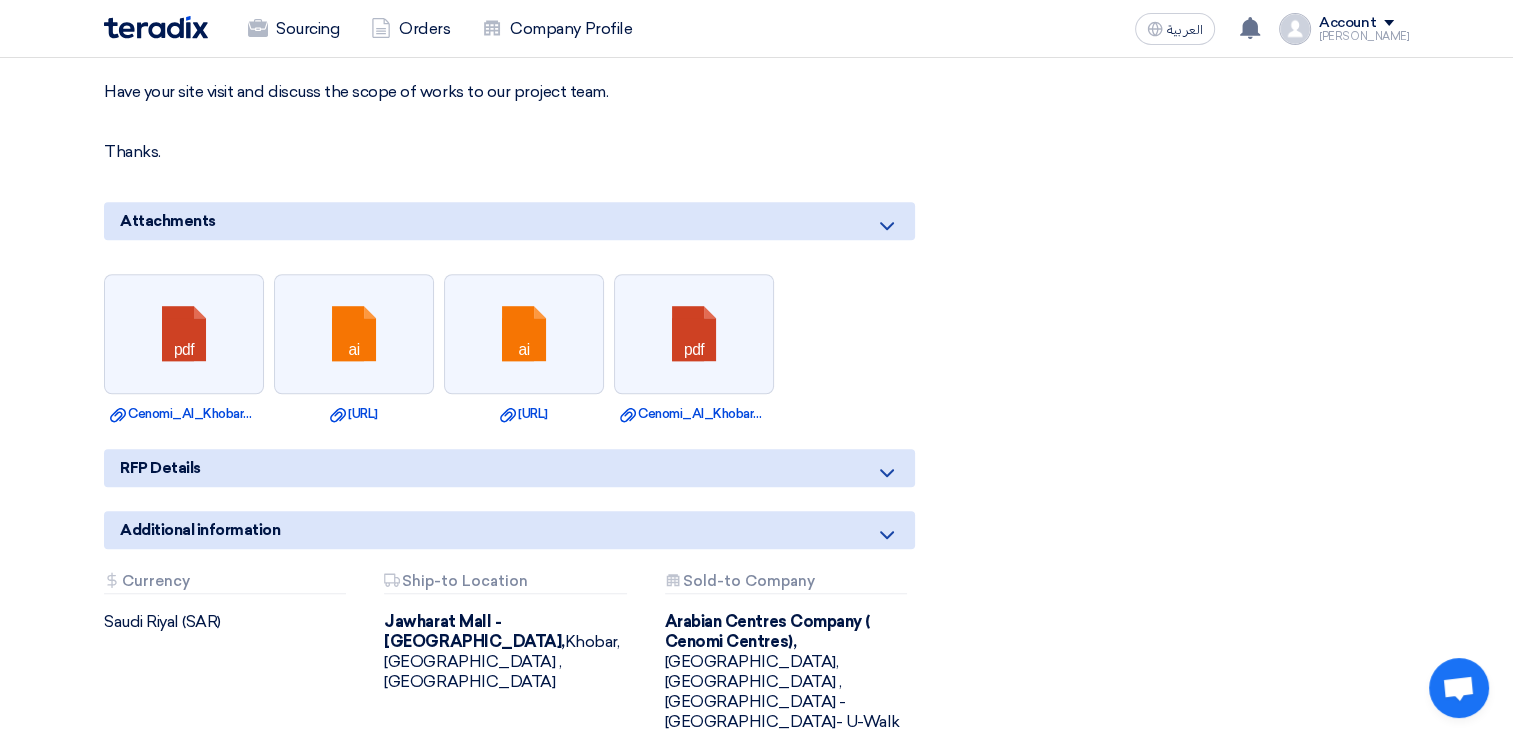 click on "RFP Details" 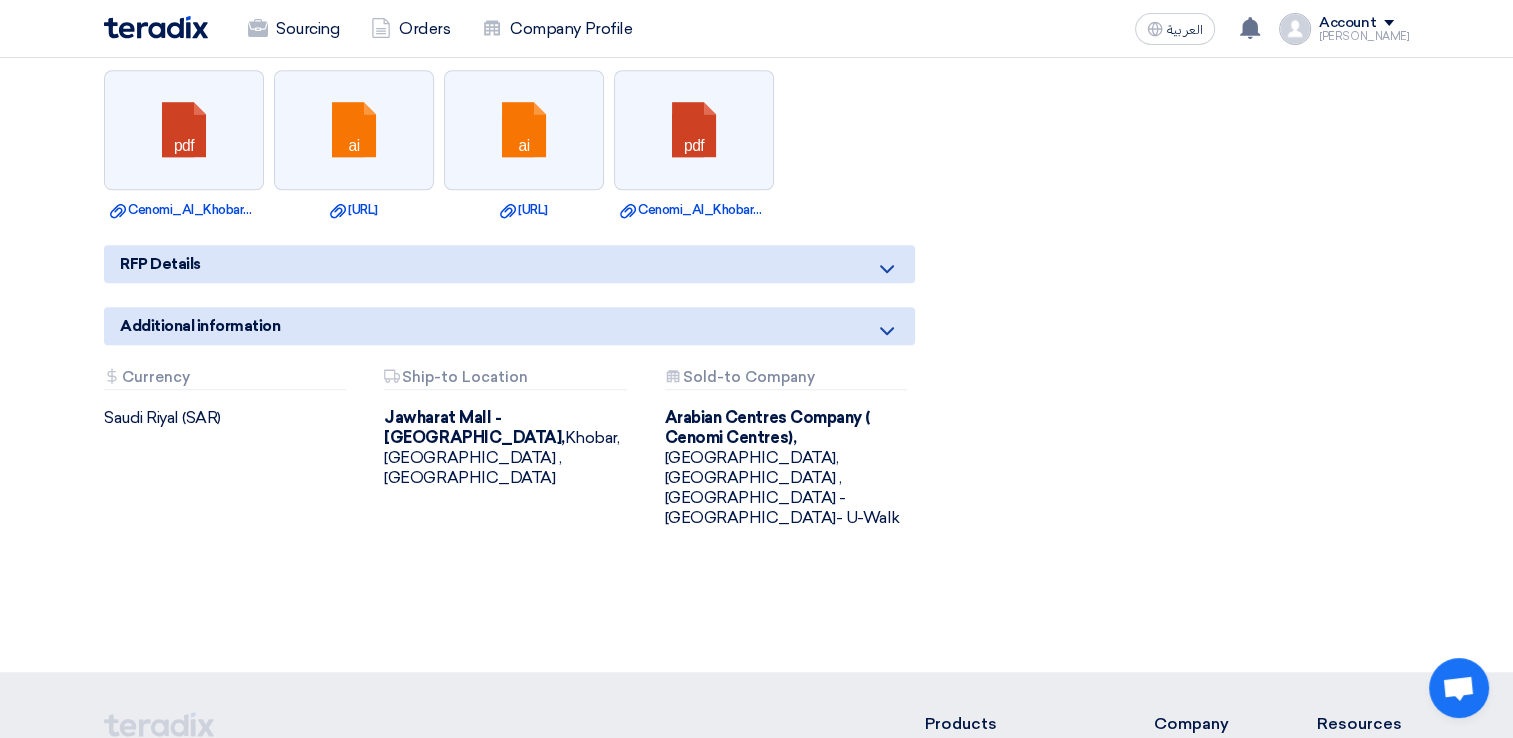 scroll, scrollTop: 1500, scrollLeft: 0, axis: vertical 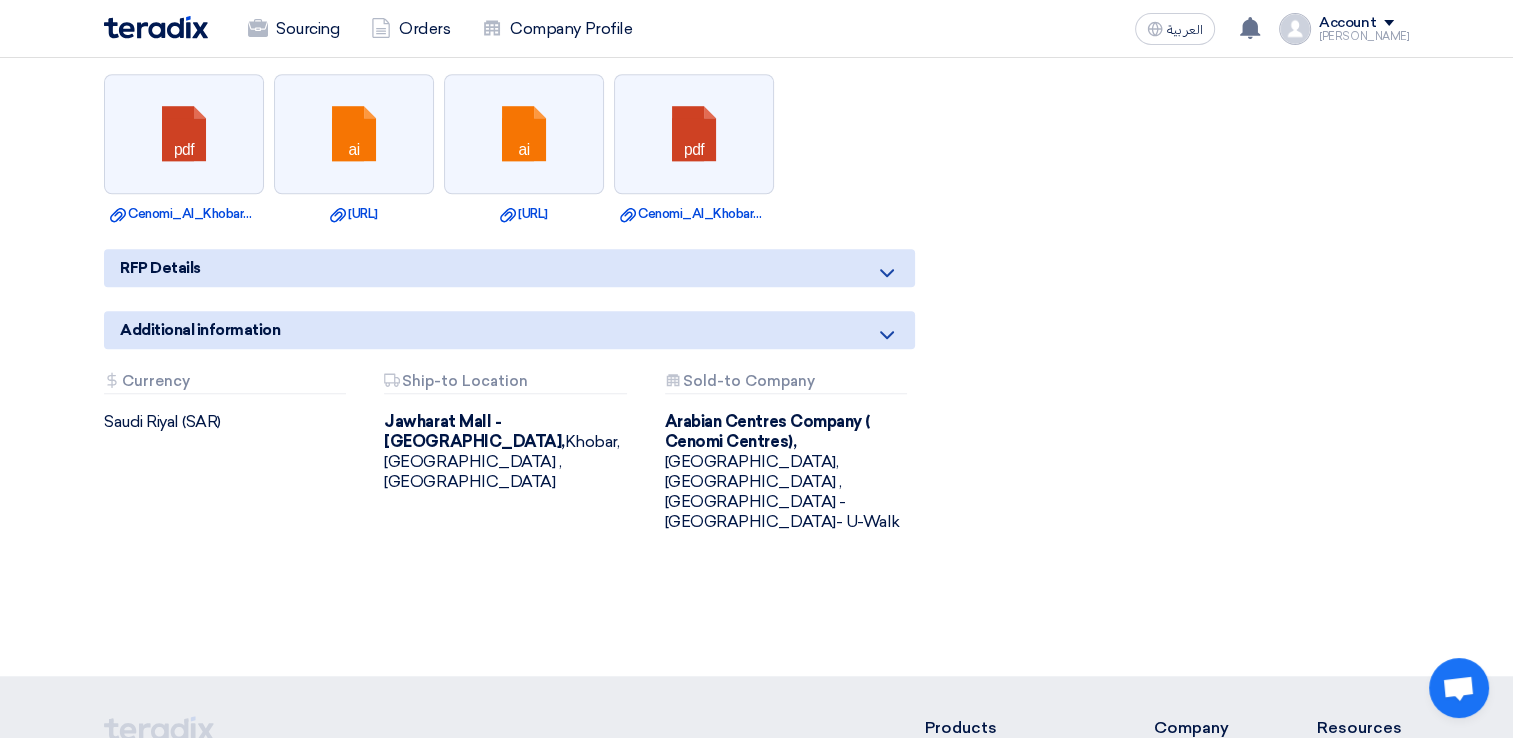 click on "Additional information" 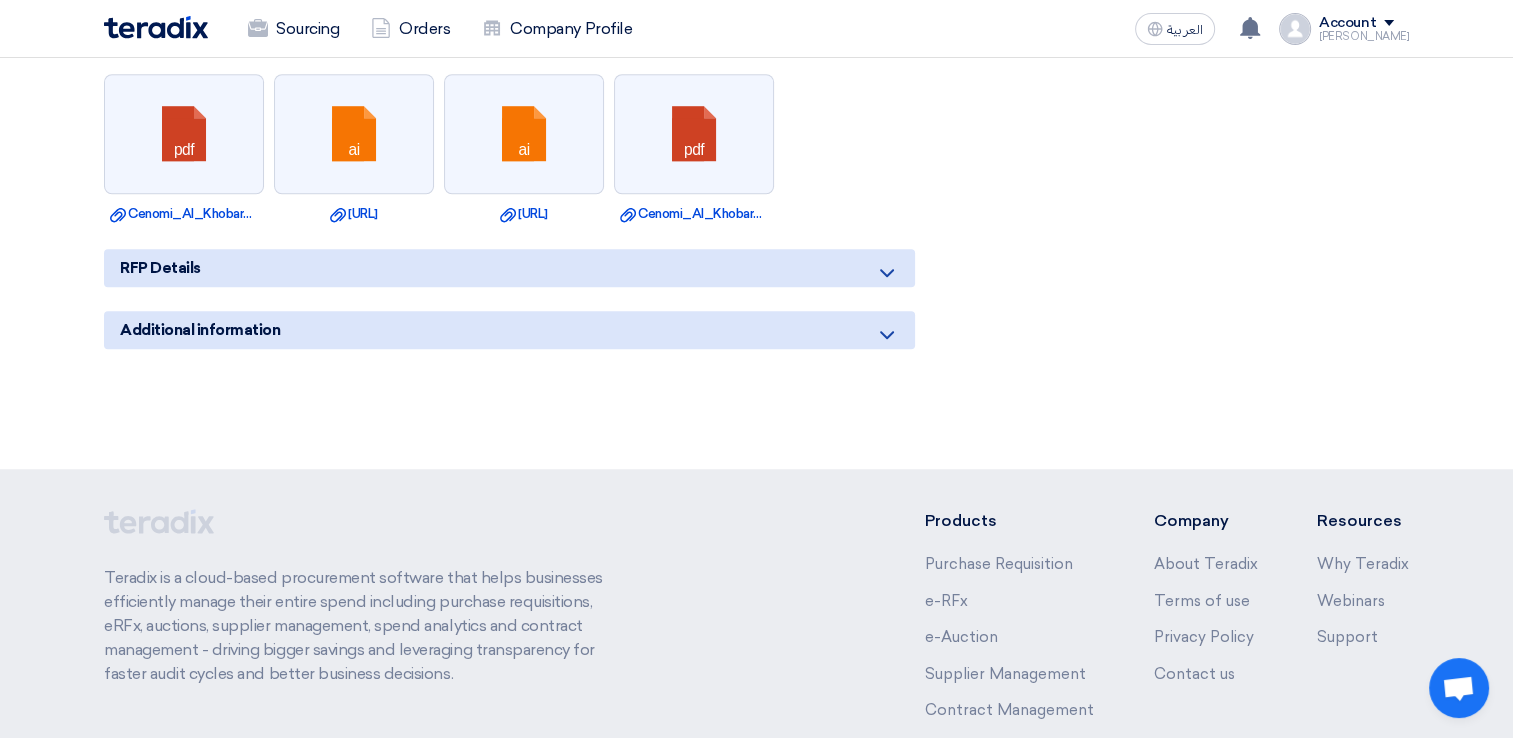 click on "RFP Details" 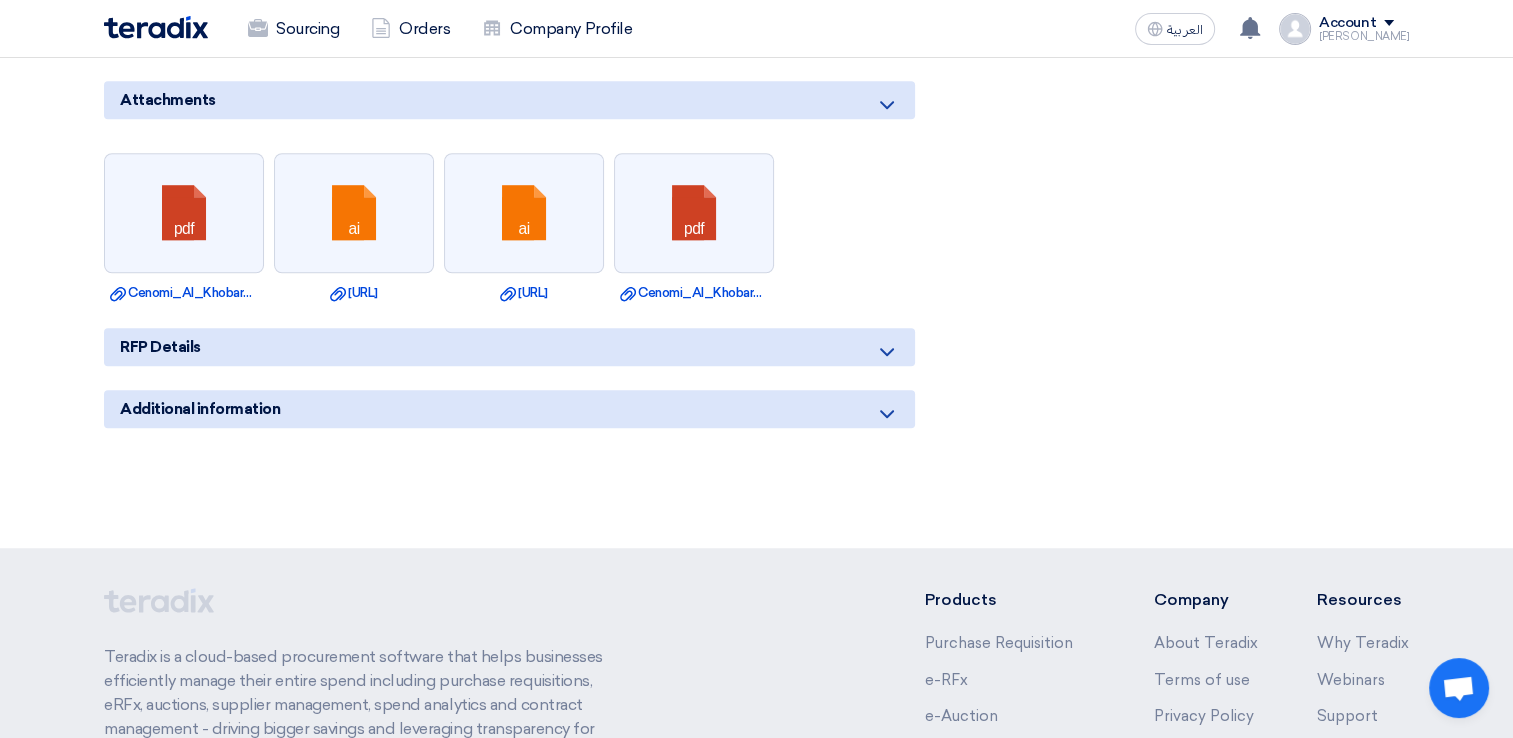scroll, scrollTop: 1200, scrollLeft: 0, axis: vertical 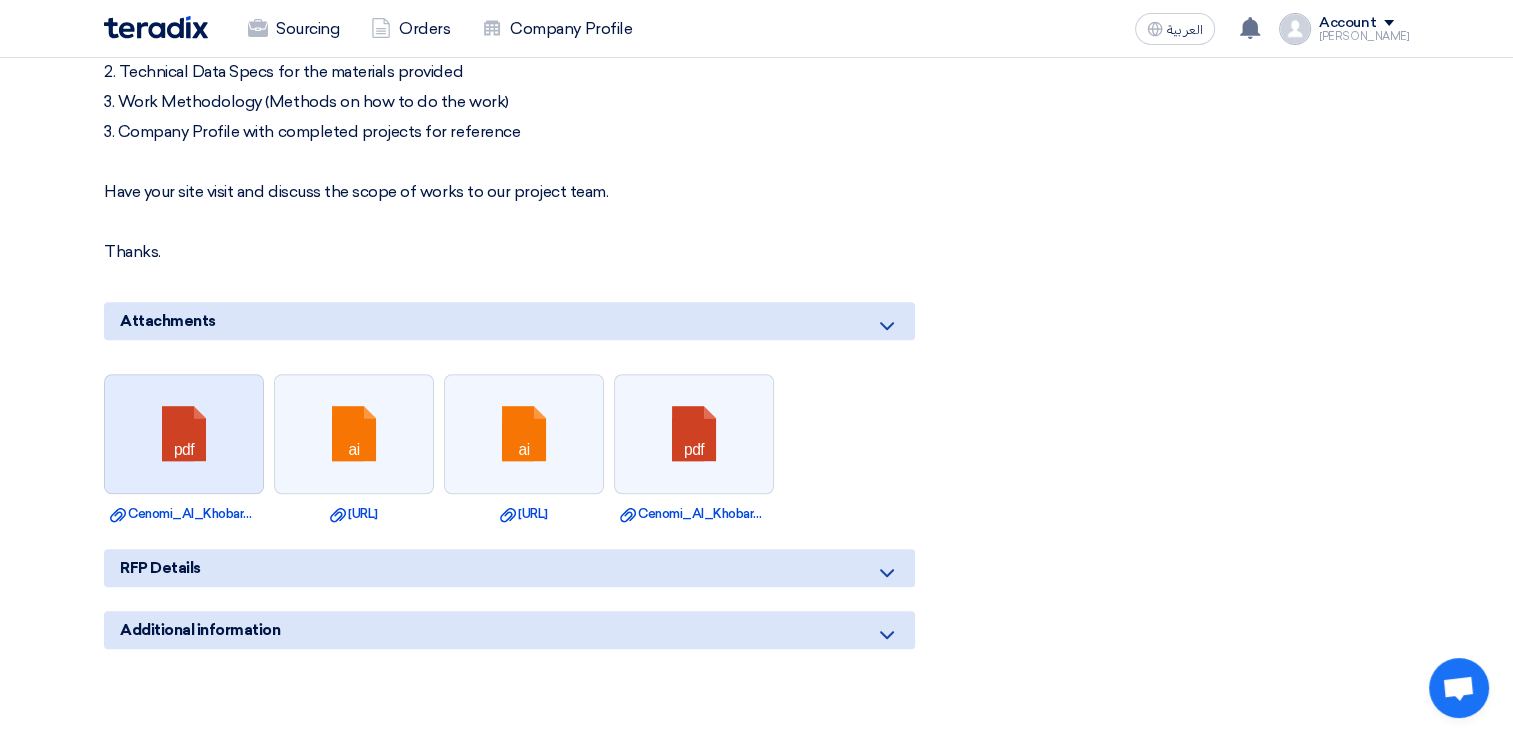 click at bounding box center [185, 435] 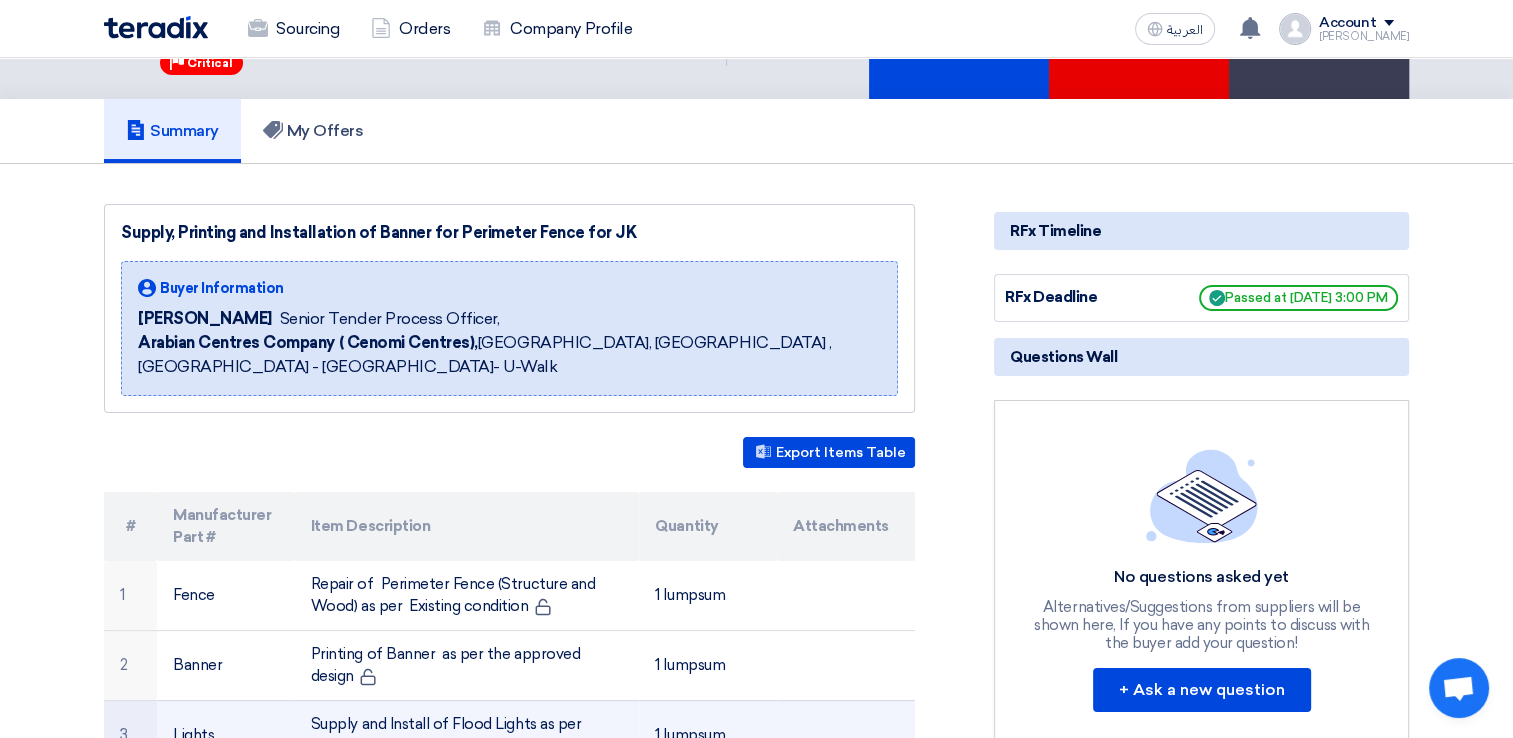 scroll, scrollTop: 0, scrollLeft: 0, axis: both 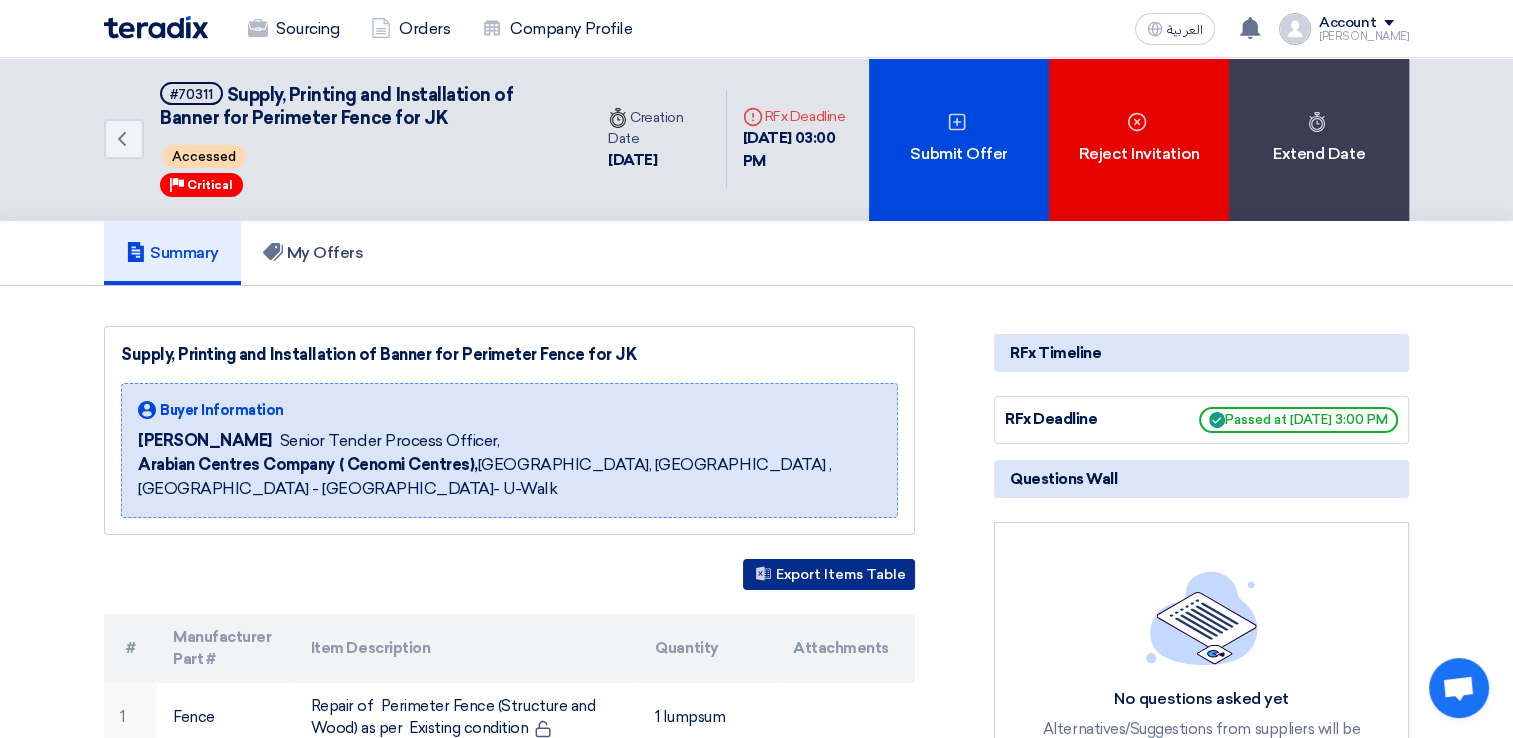 click on "Export Items Table" 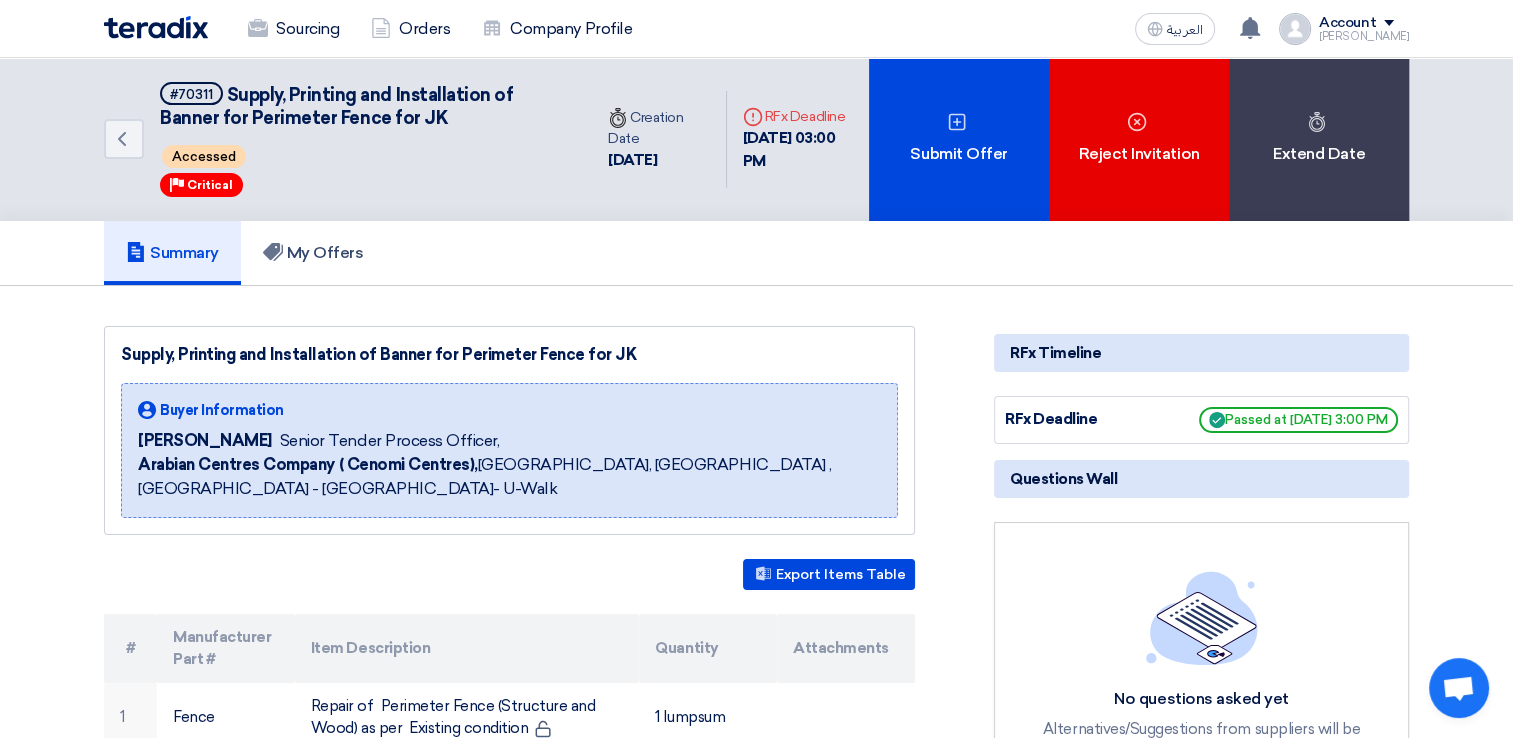 click on "Sourcing
Orders
Company Profile" 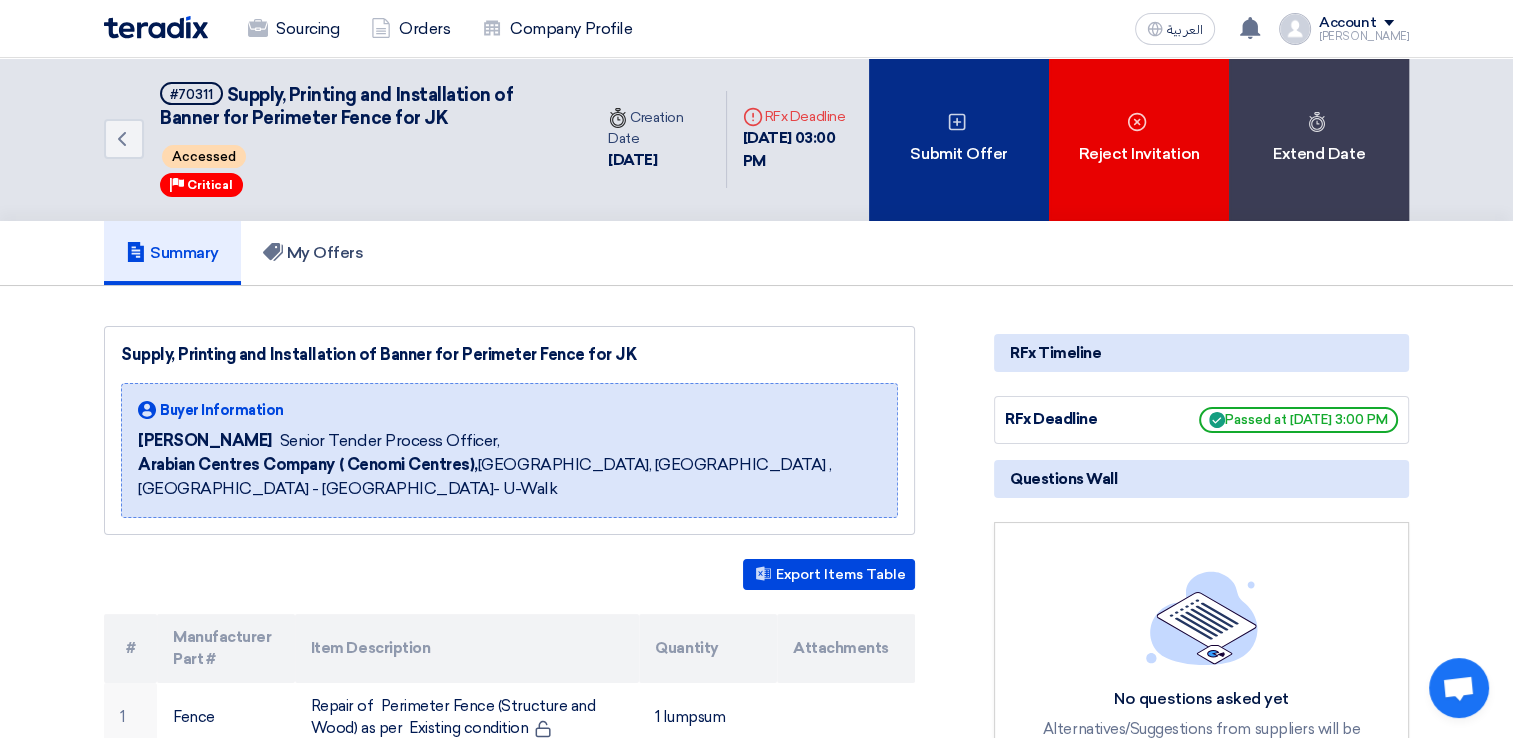 click on "Submit Offer" 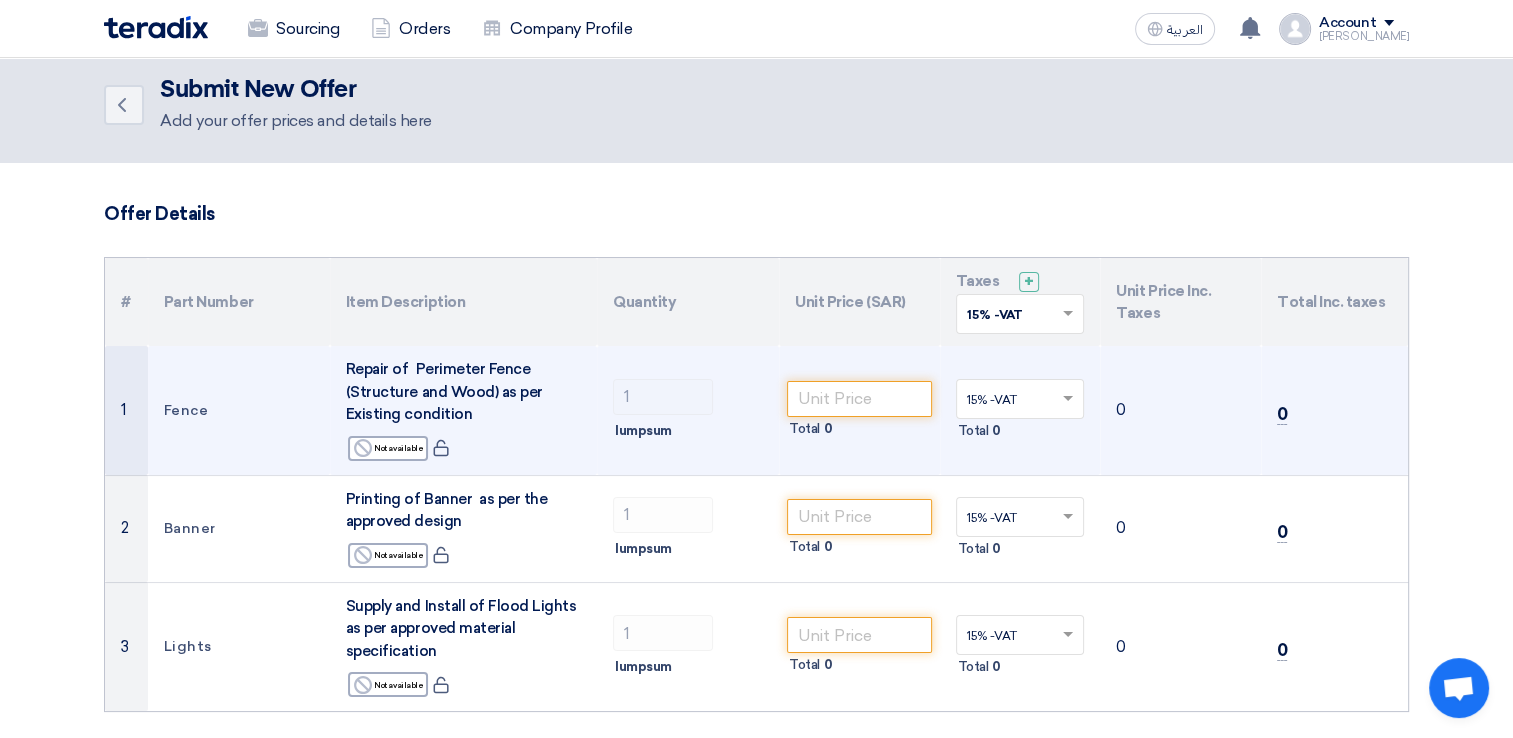 scroll, scrollTop: 0, scrollLeft: 0, axis: both 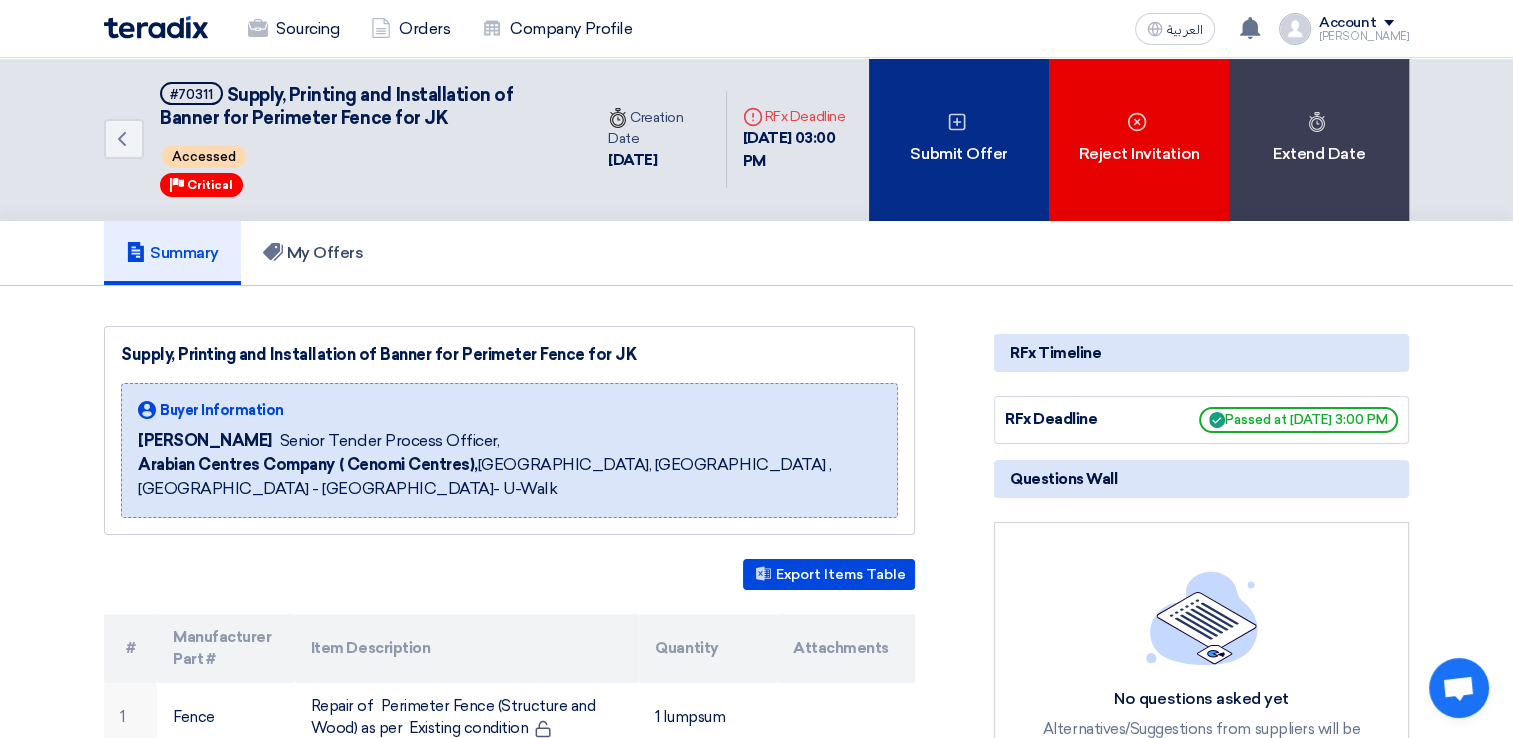 click on "Submit Offer" 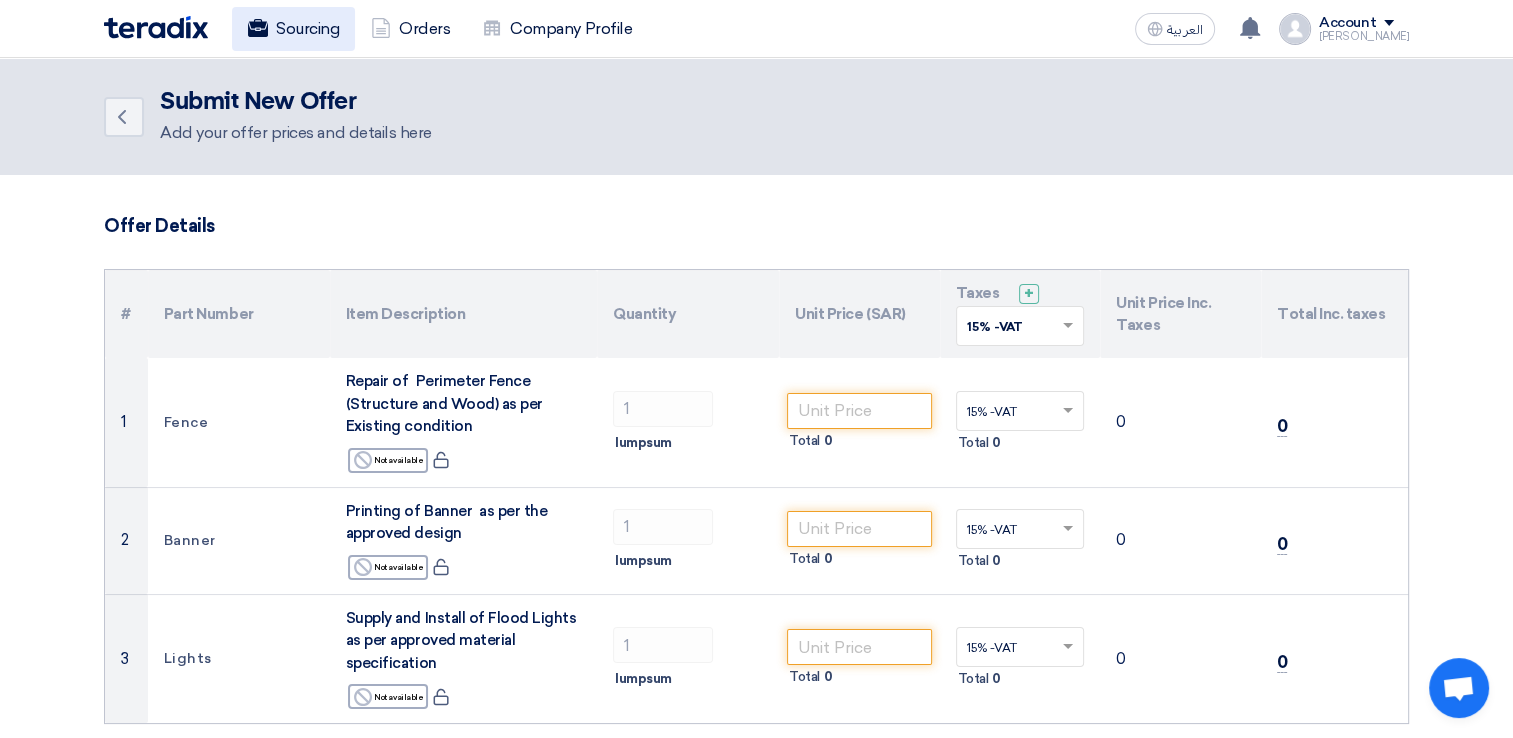 click on "Sourcing" 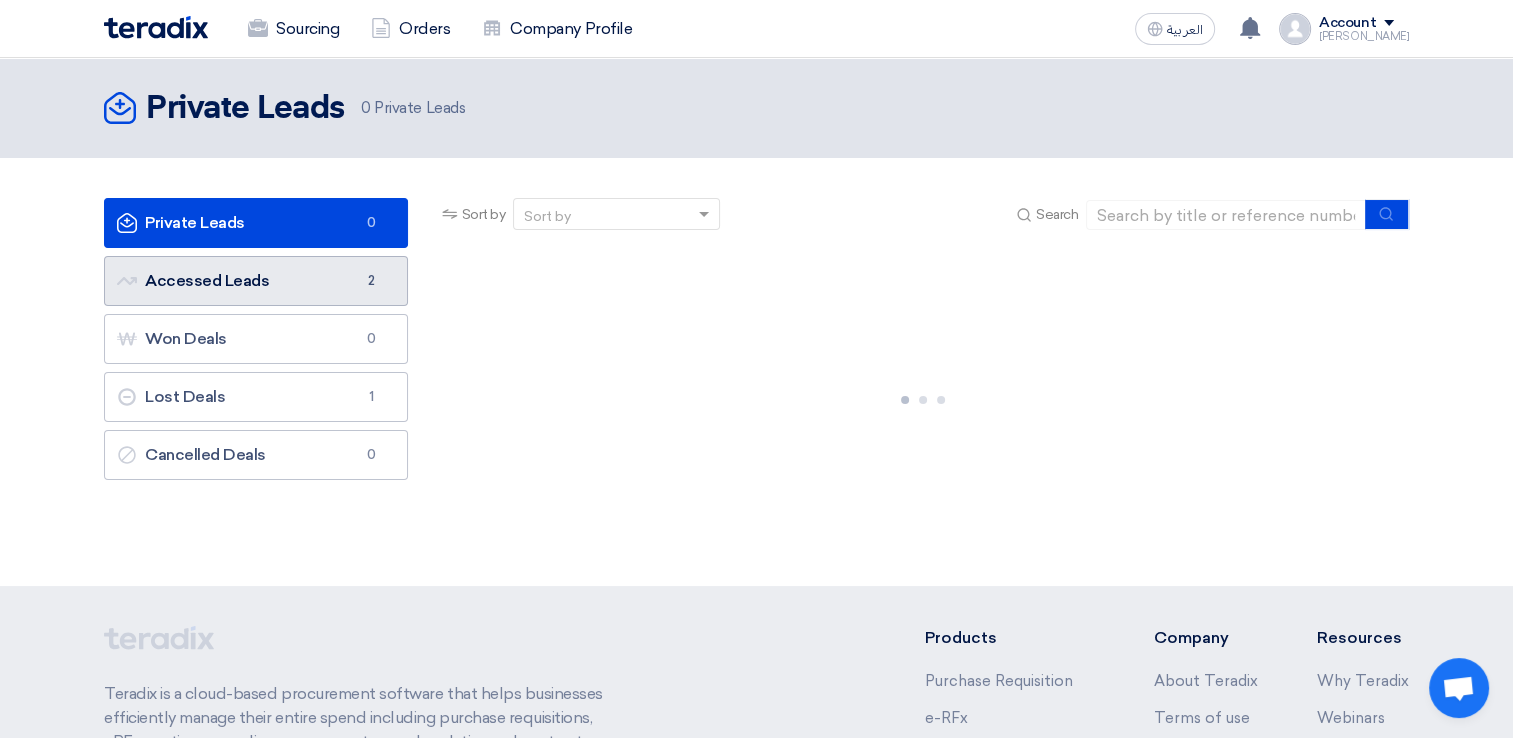 click on "Accessed Leads
Accessed Leads
2" 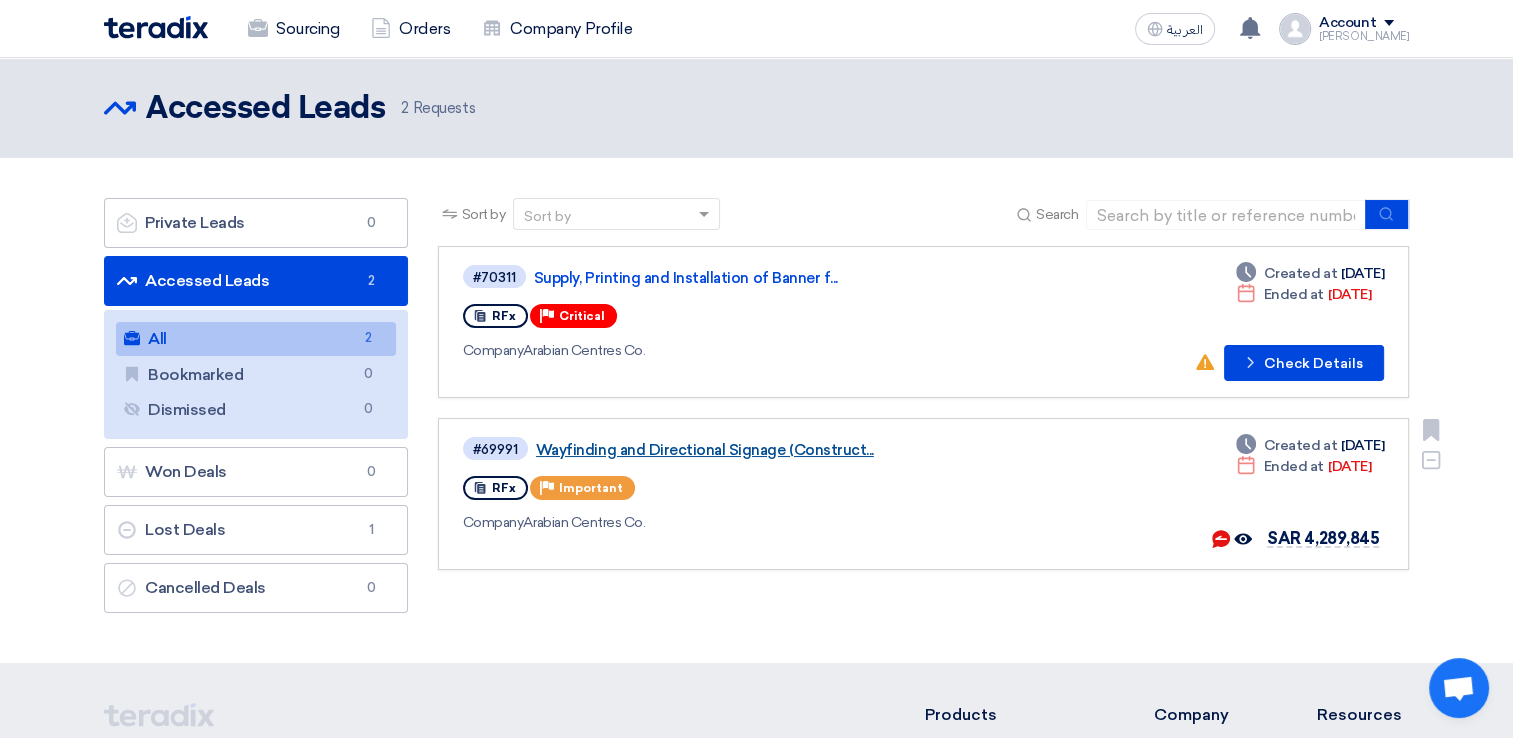 click on "Wayfinding and Directional Signage (Construct..." 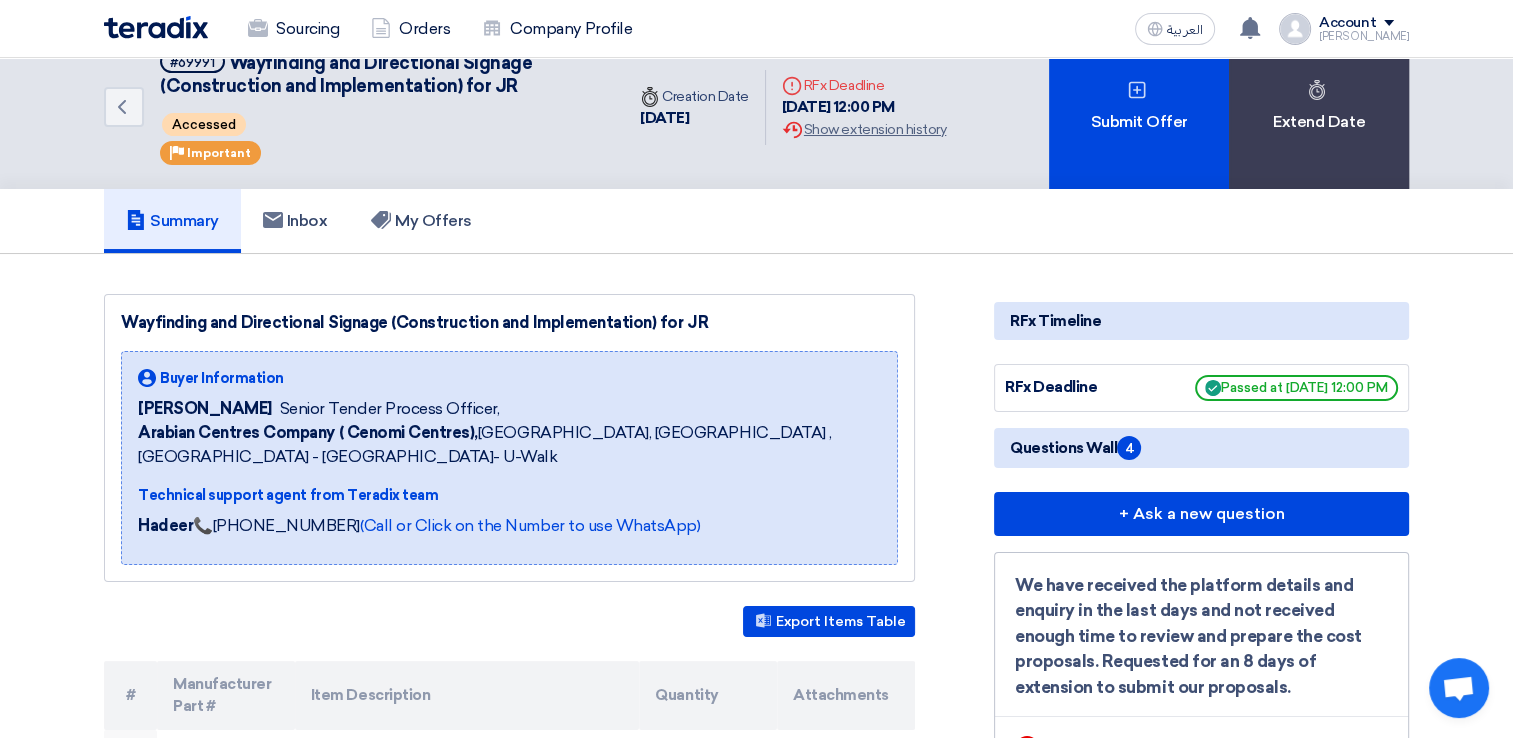scroll, scrollTop: 0, scrollLeft: 0, axis: both 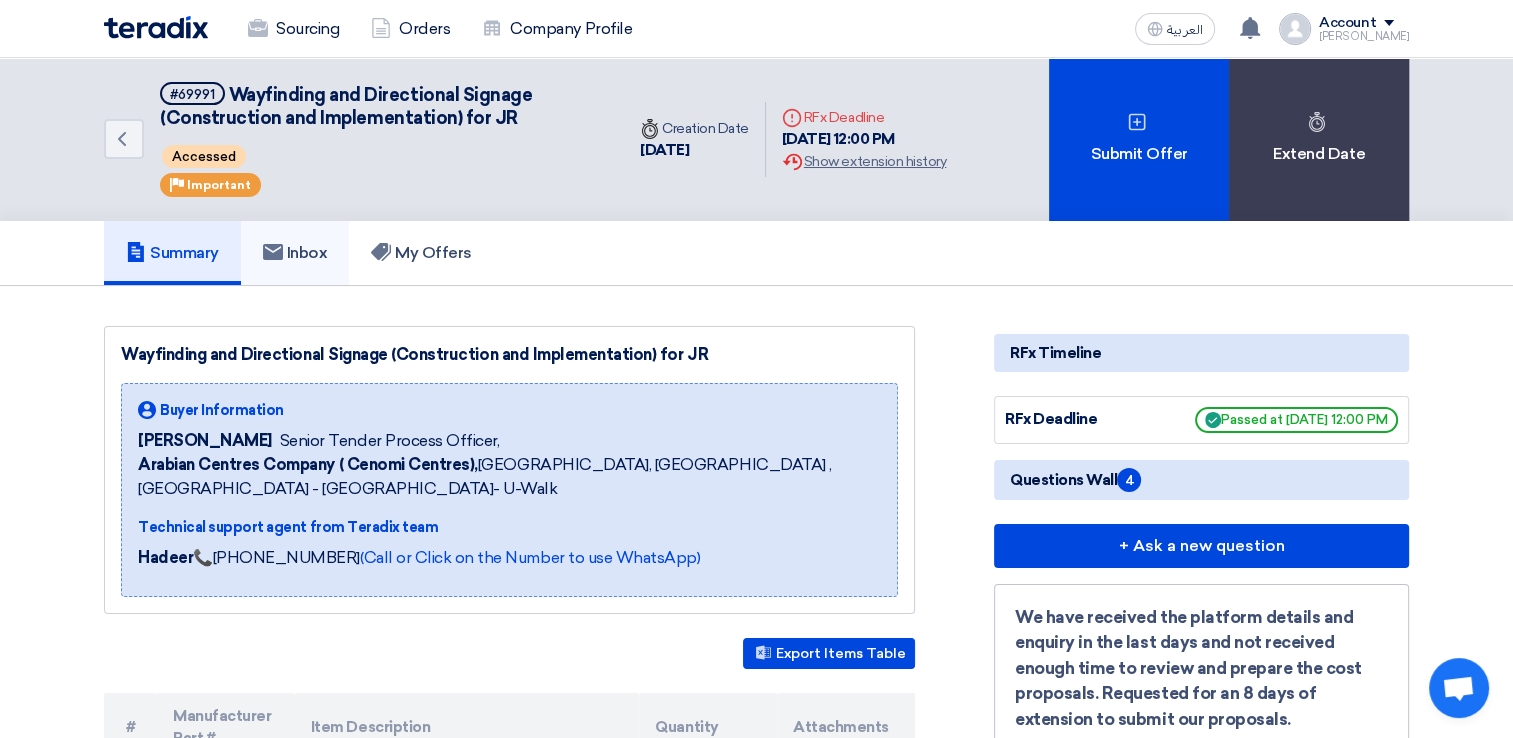 click on "Inbox" 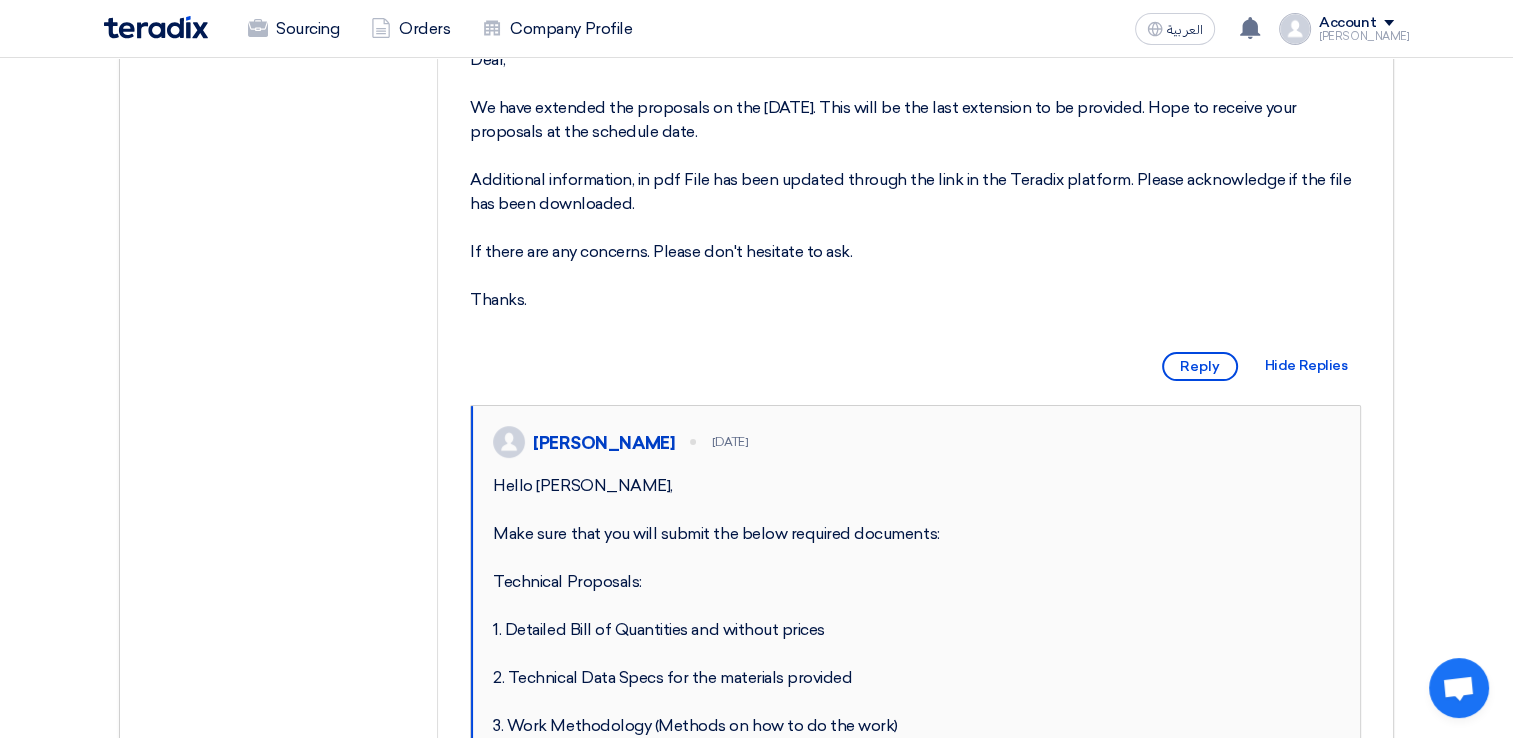 scroll, scrollTop: 0, scrollLeft: 0, axis: both 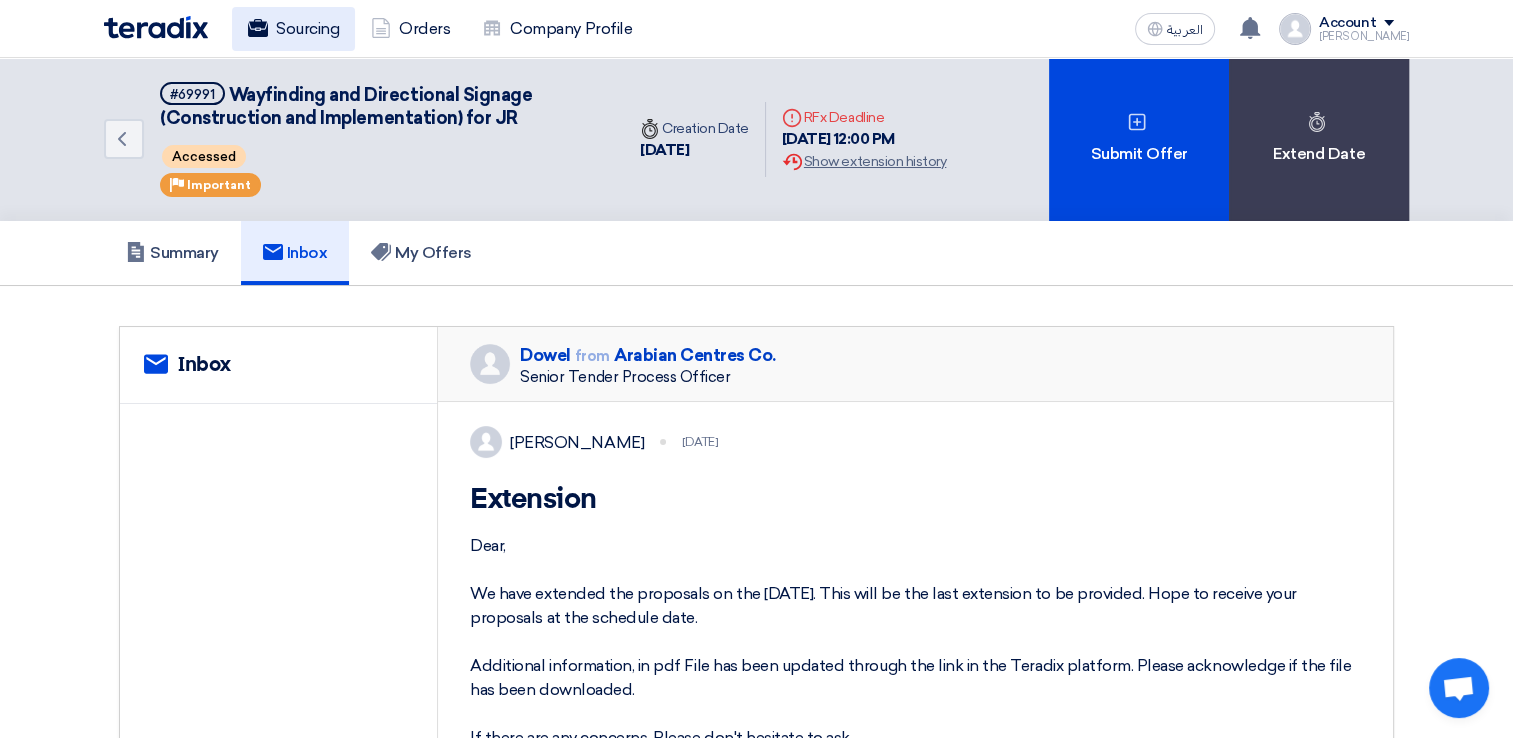 click on "Sourcing" 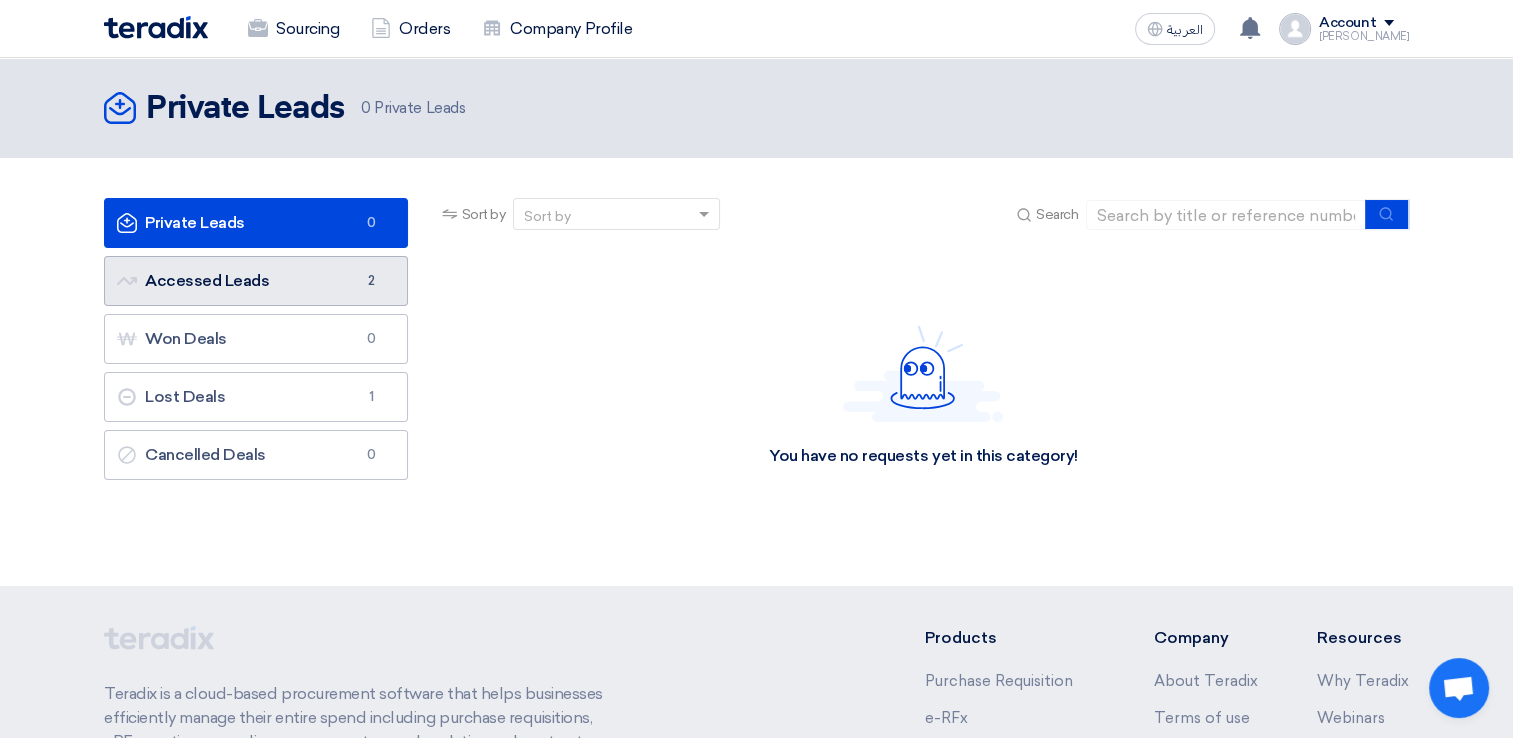 click on "Accessed Leads
Accessed Leads
2" 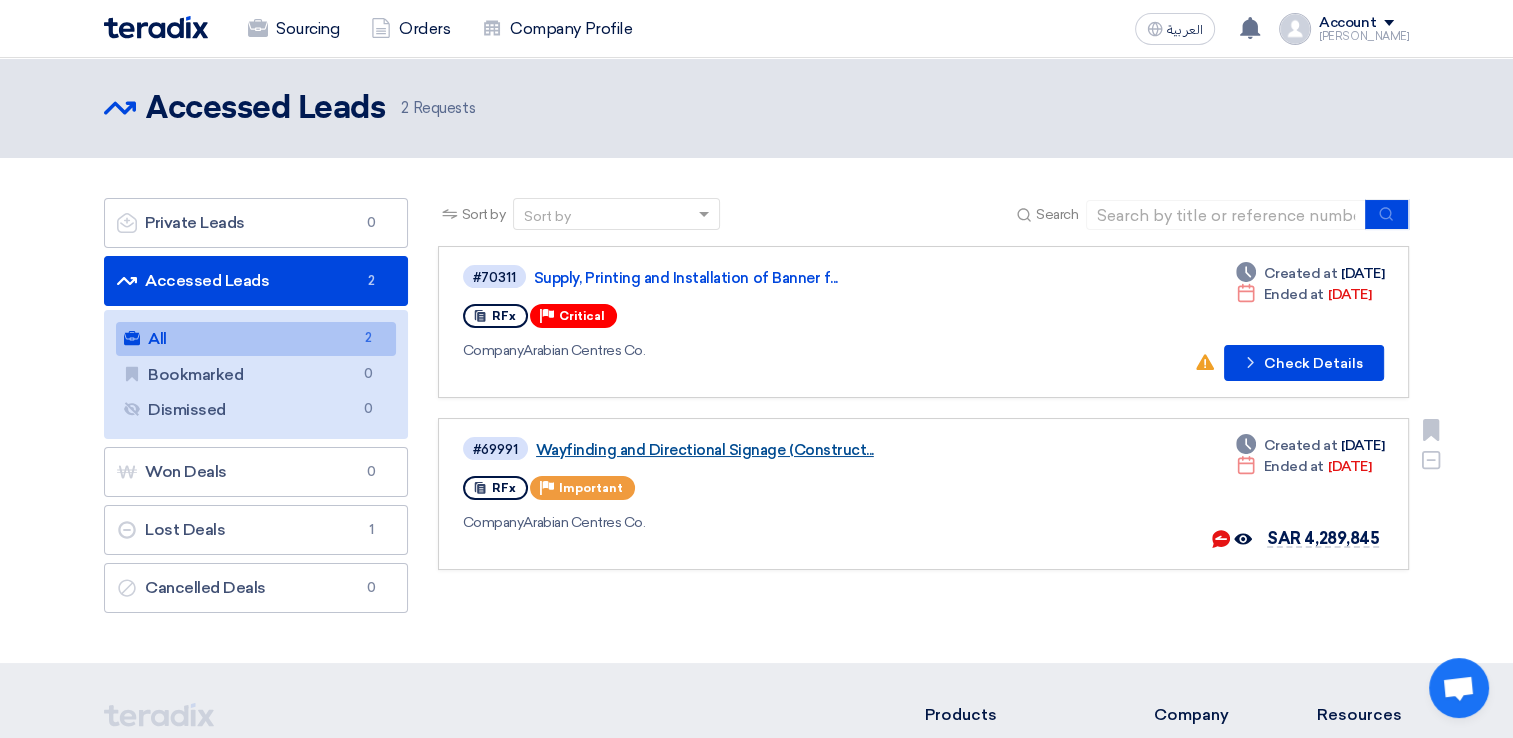 click on "Wayfinding and Directional Signage (Construct..." 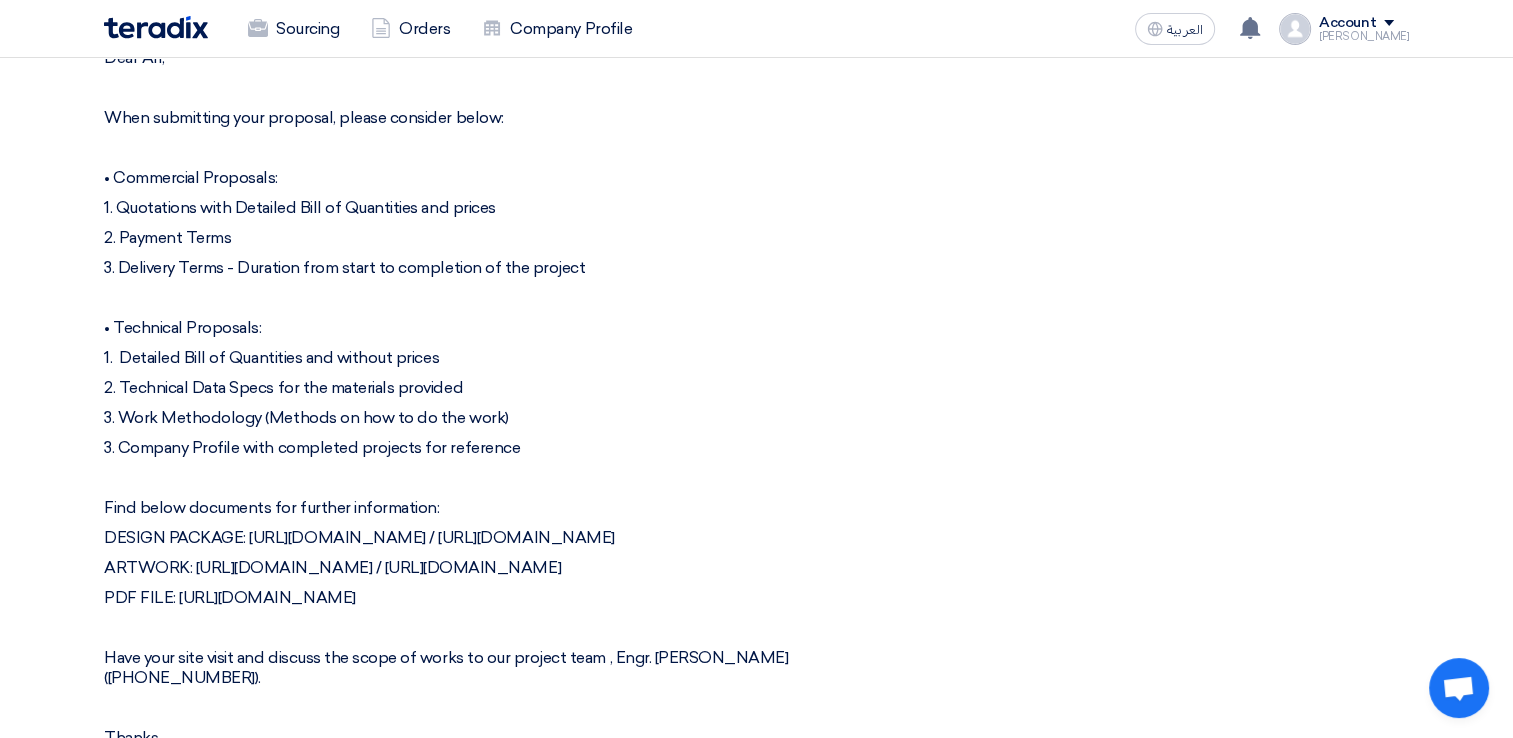 scroll, scrollTop: 4200, scrollLeft: 0, axis: vertical 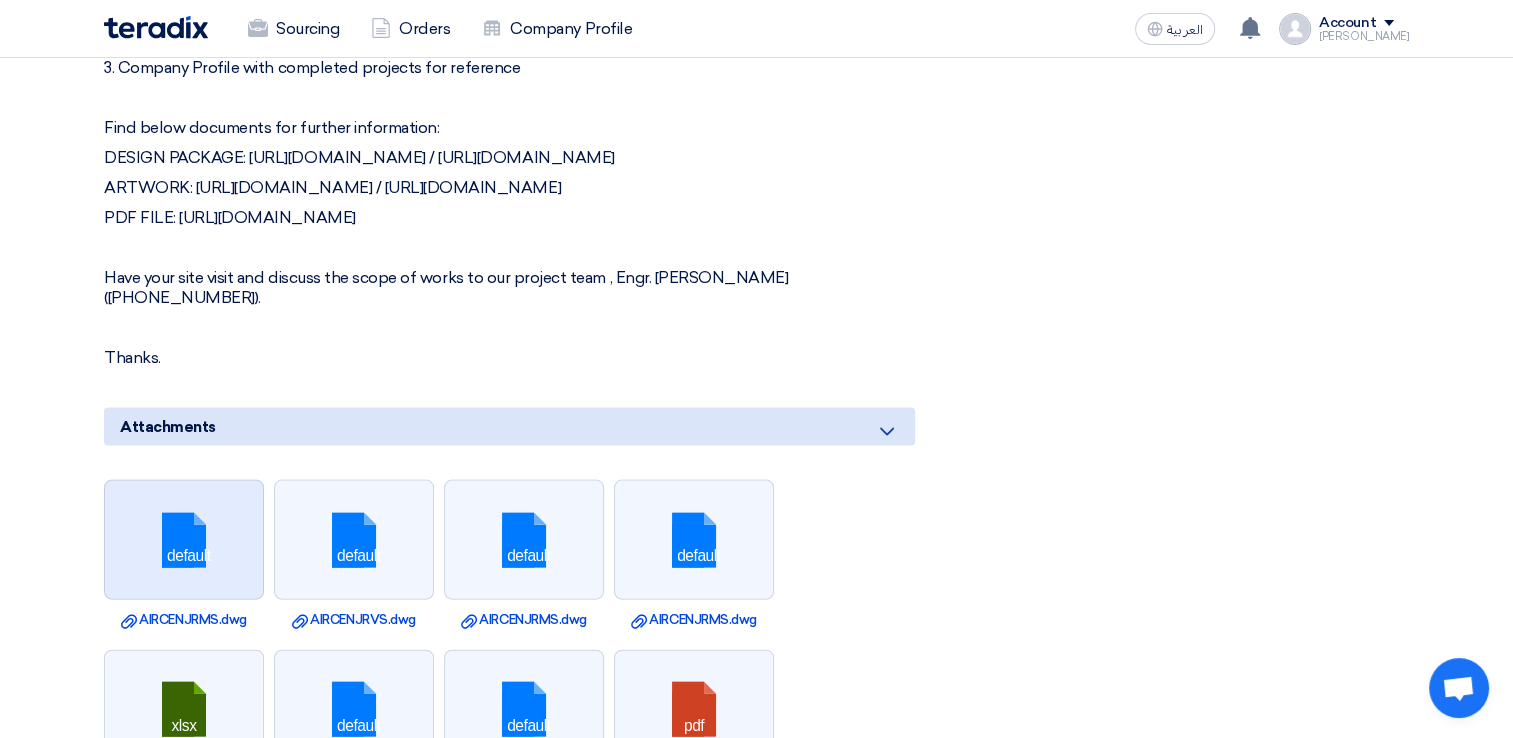 click at bounding box center (185, 541) 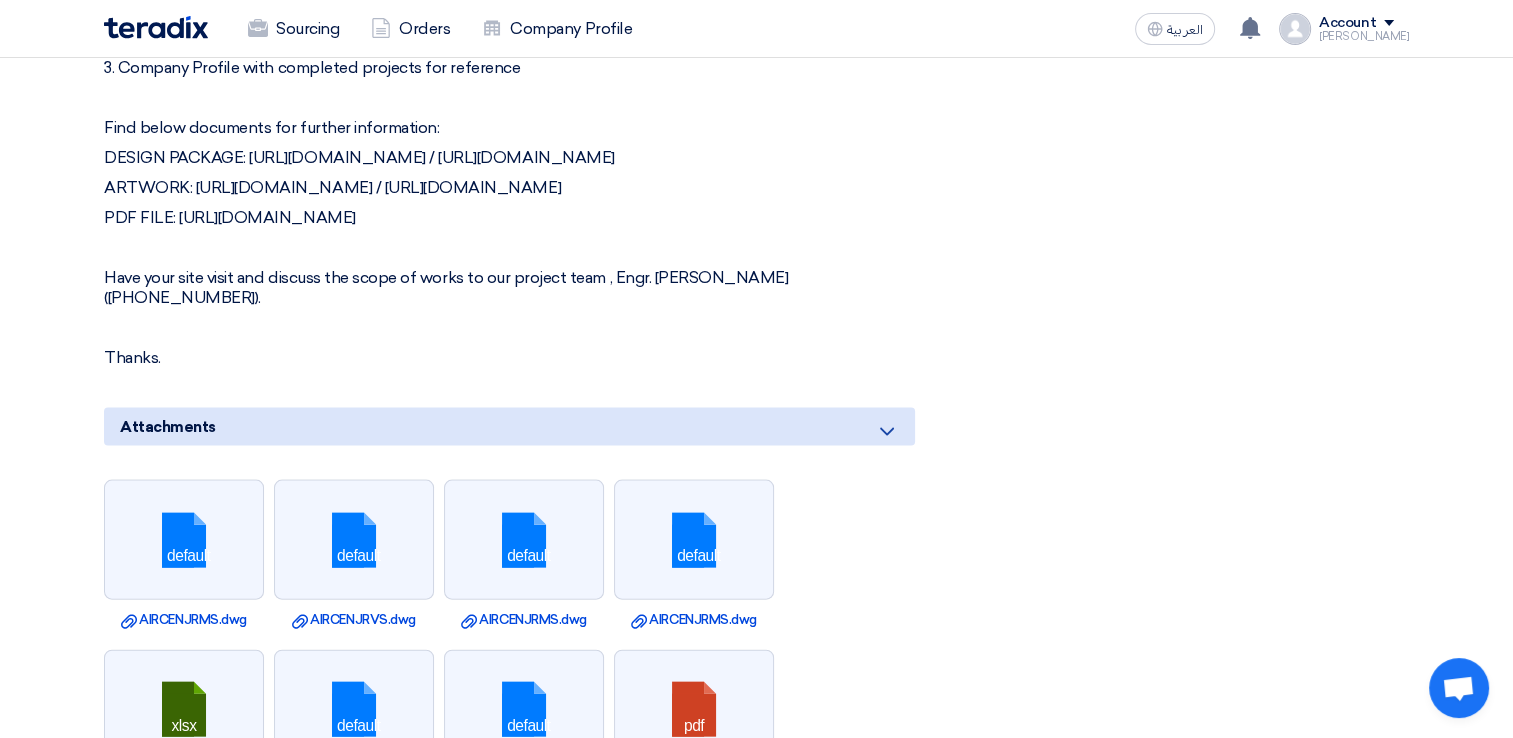 click on "Sourcing
Orders
Company Profile
العربية
ع
Arabian Centres Co. has awarded “Fabricate and Installation of External Facade Signage for Building E3 ” request to another supplier" 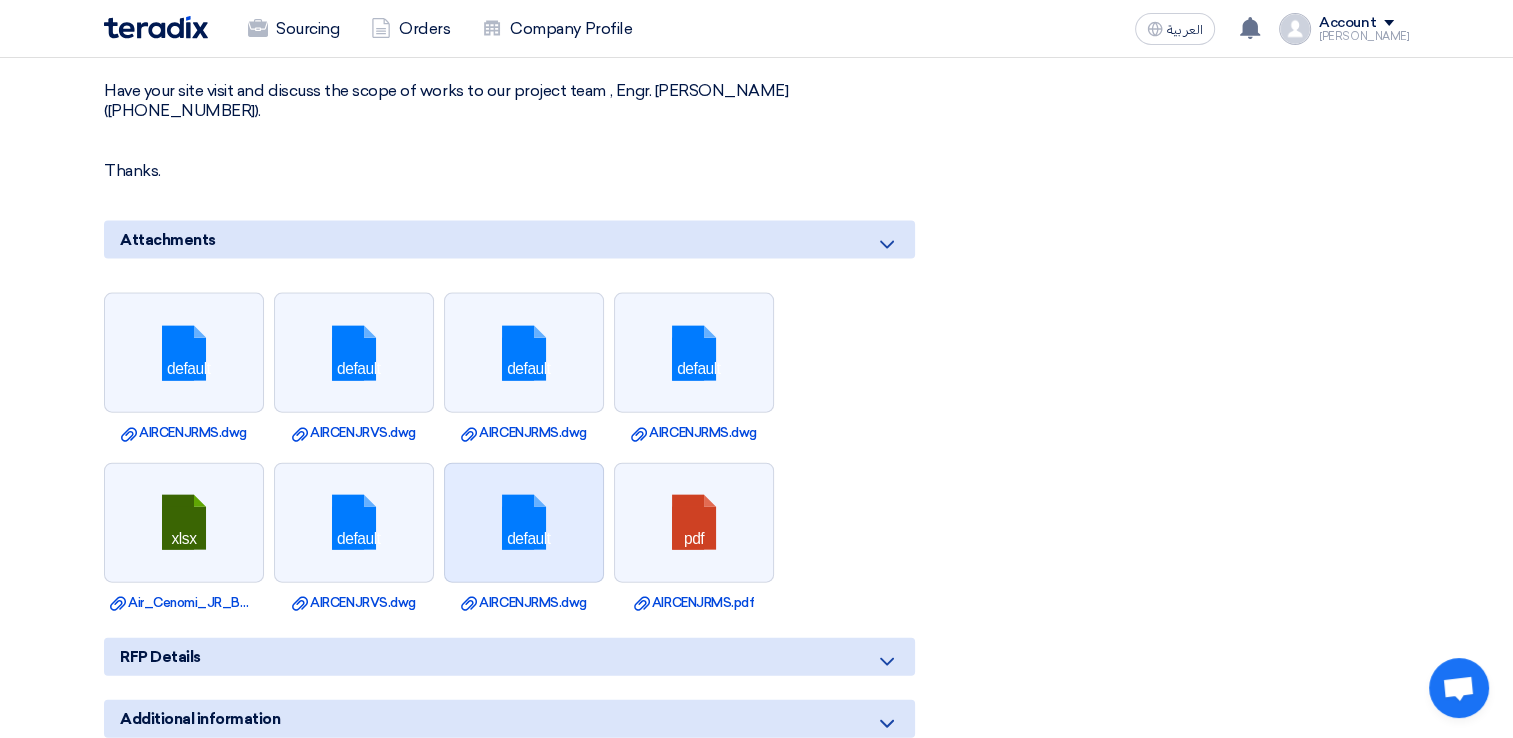 scroll, scrollTop: 4400, scrollLeft: 0, axis: vertical 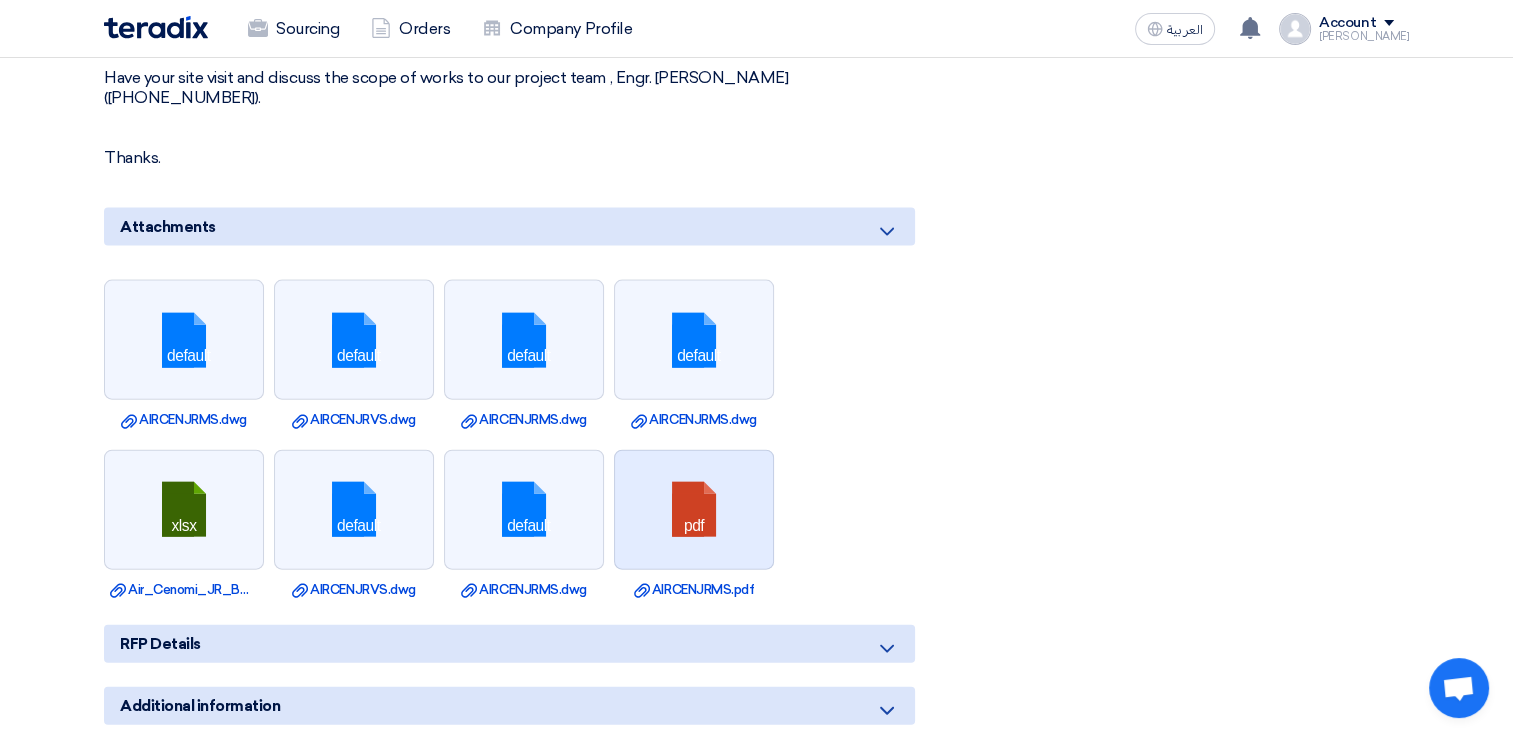 click at bounding box center [695, 511] 